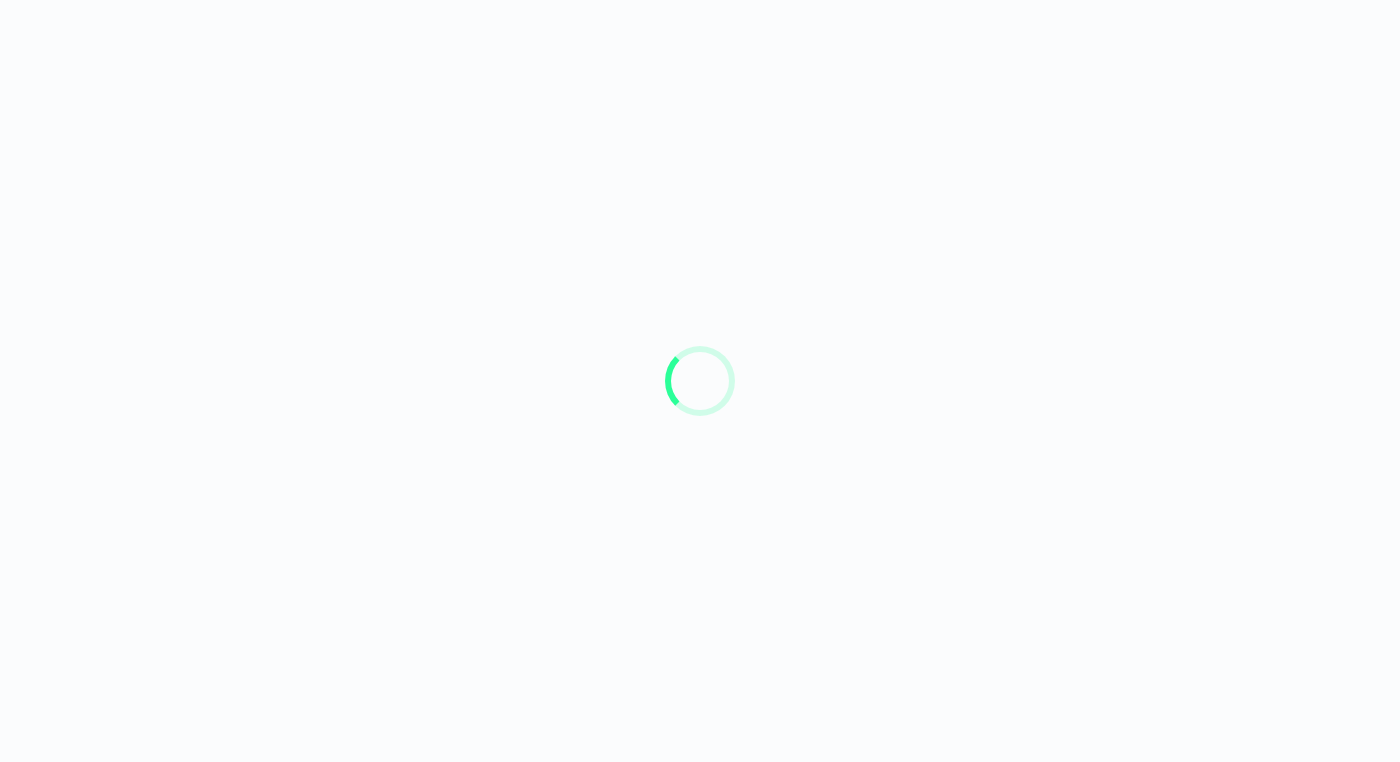 scroll, scrollTop: 0, scrollLeft: 0, axis: both 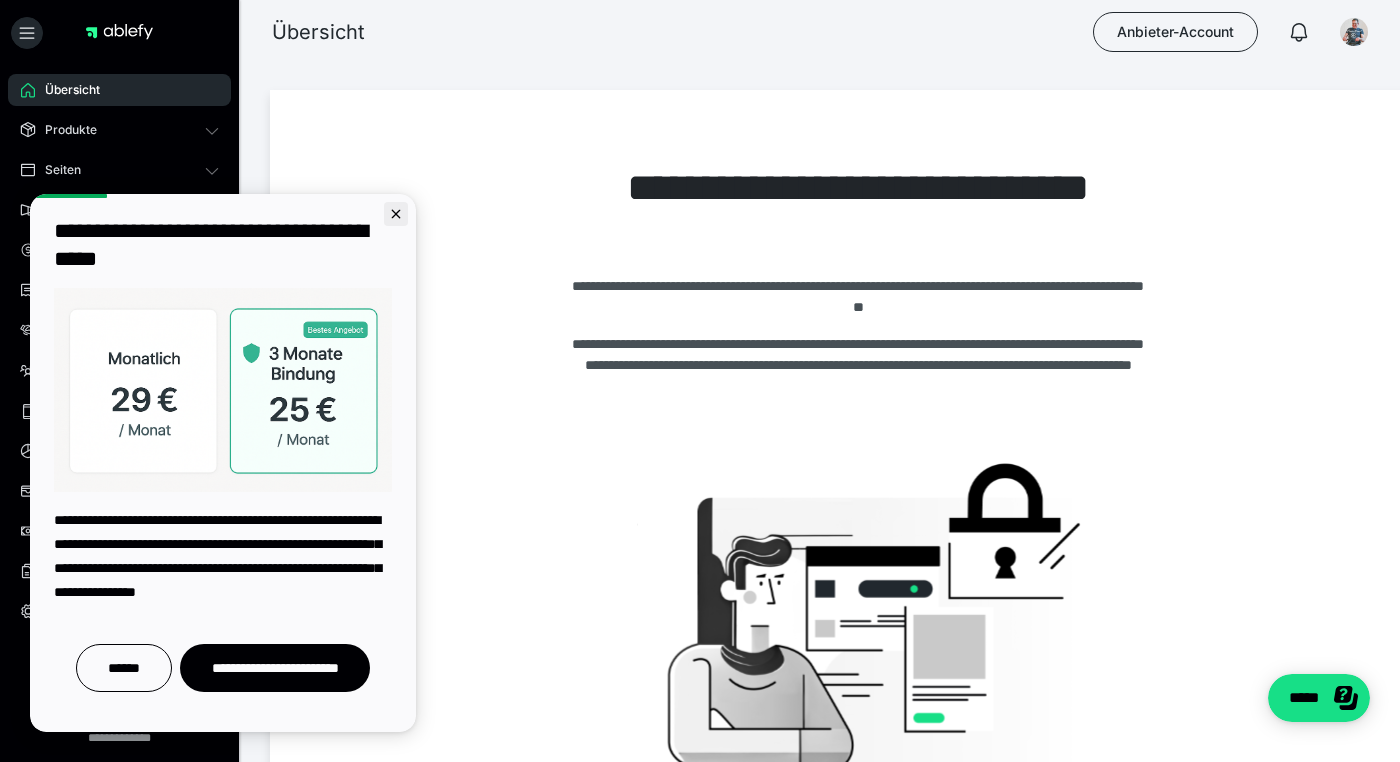 click 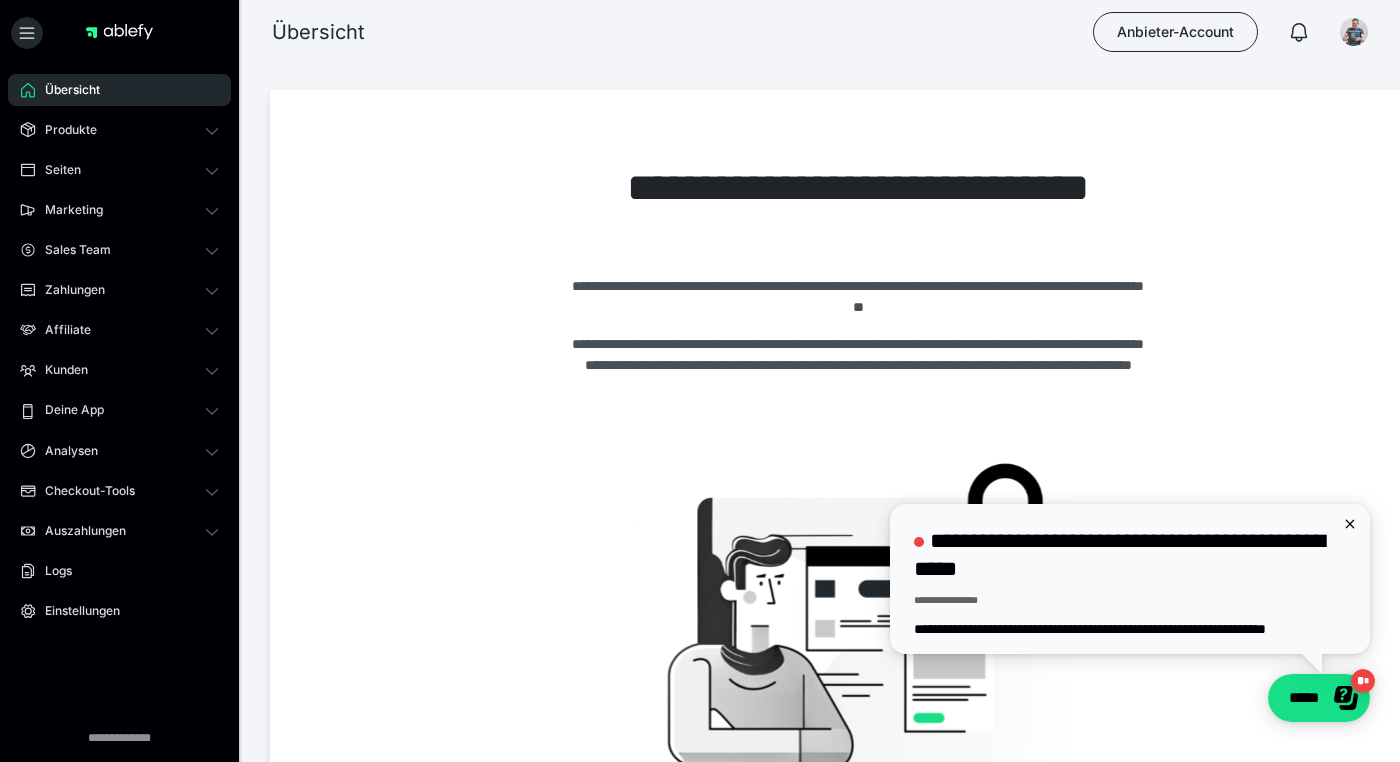 scroll, scrollTop: 0, scrollLeft: 0, axis: both 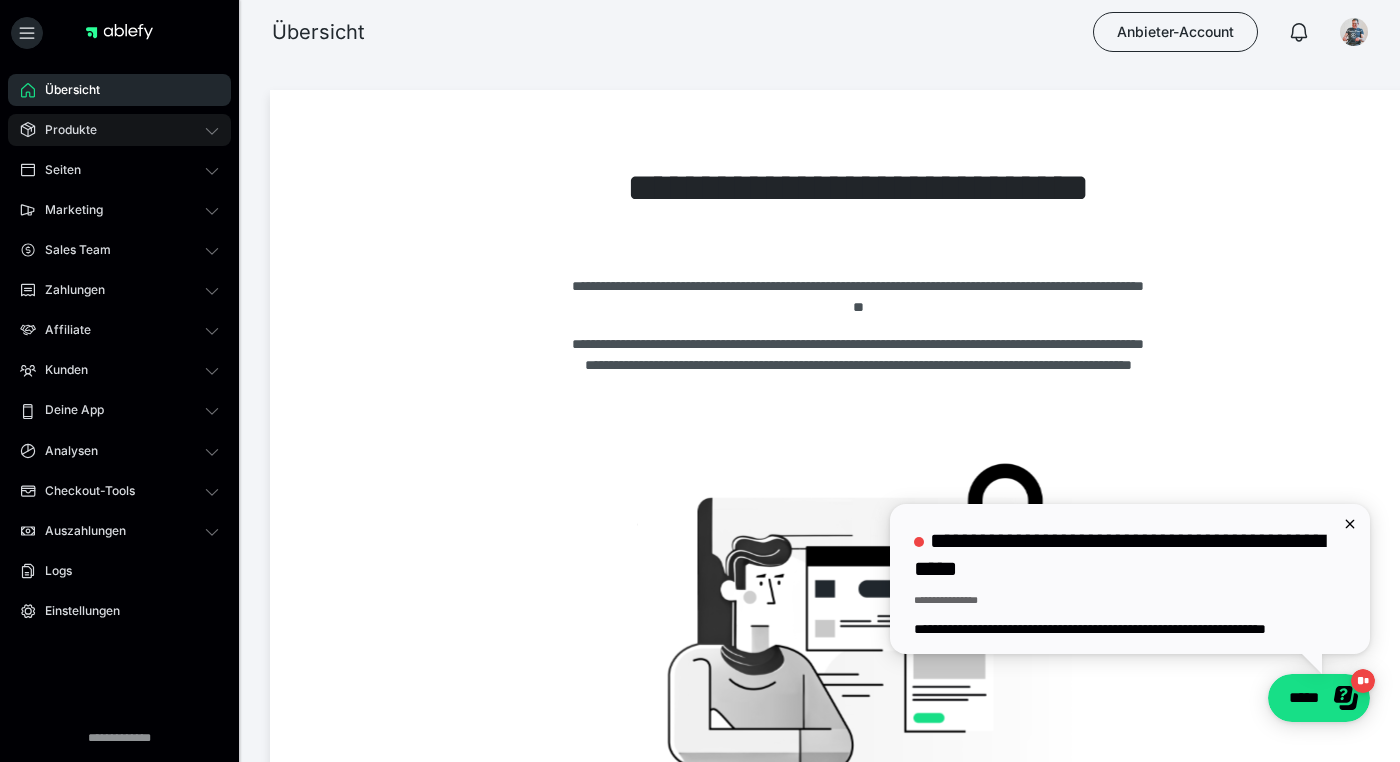 click on "Produkte" at bounding box center (64, 130) 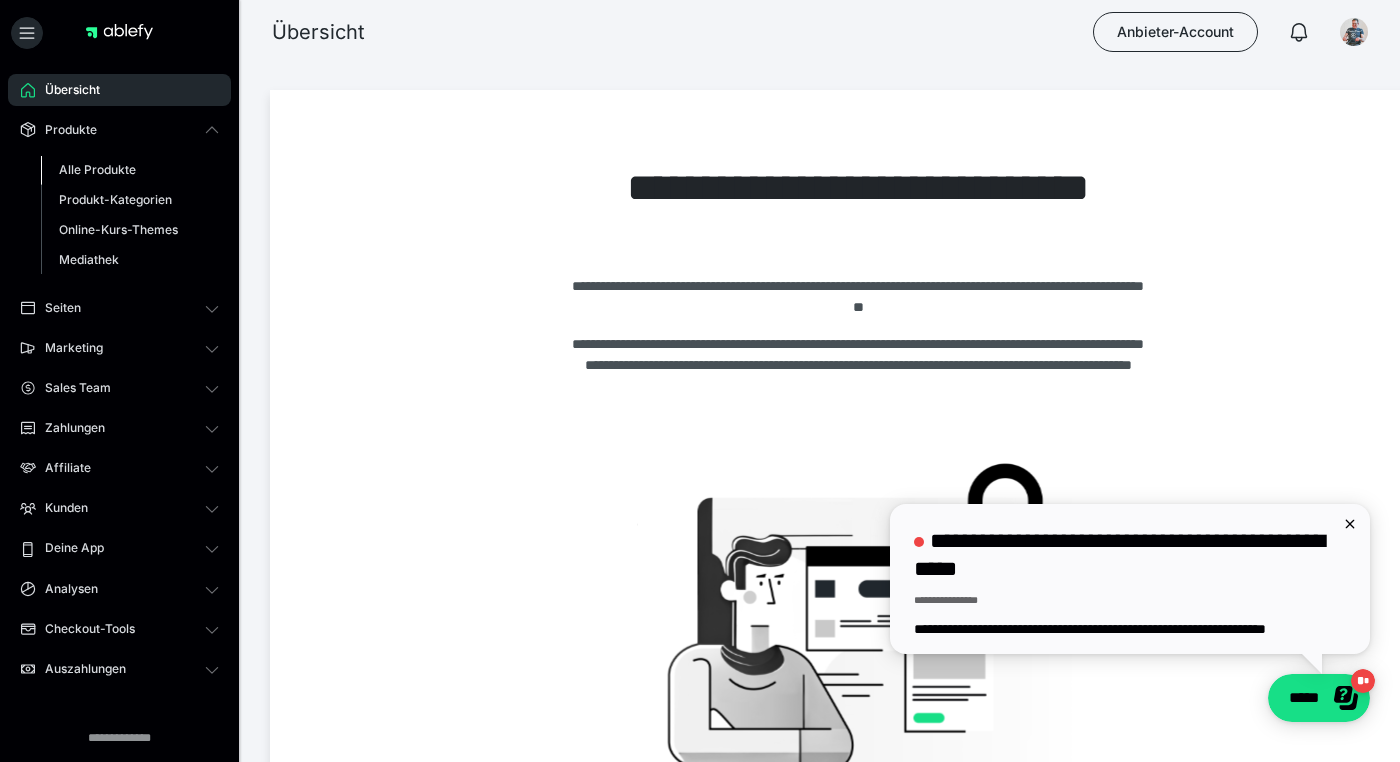 click on "Alle Produkte" at bounding box center (97, 169) 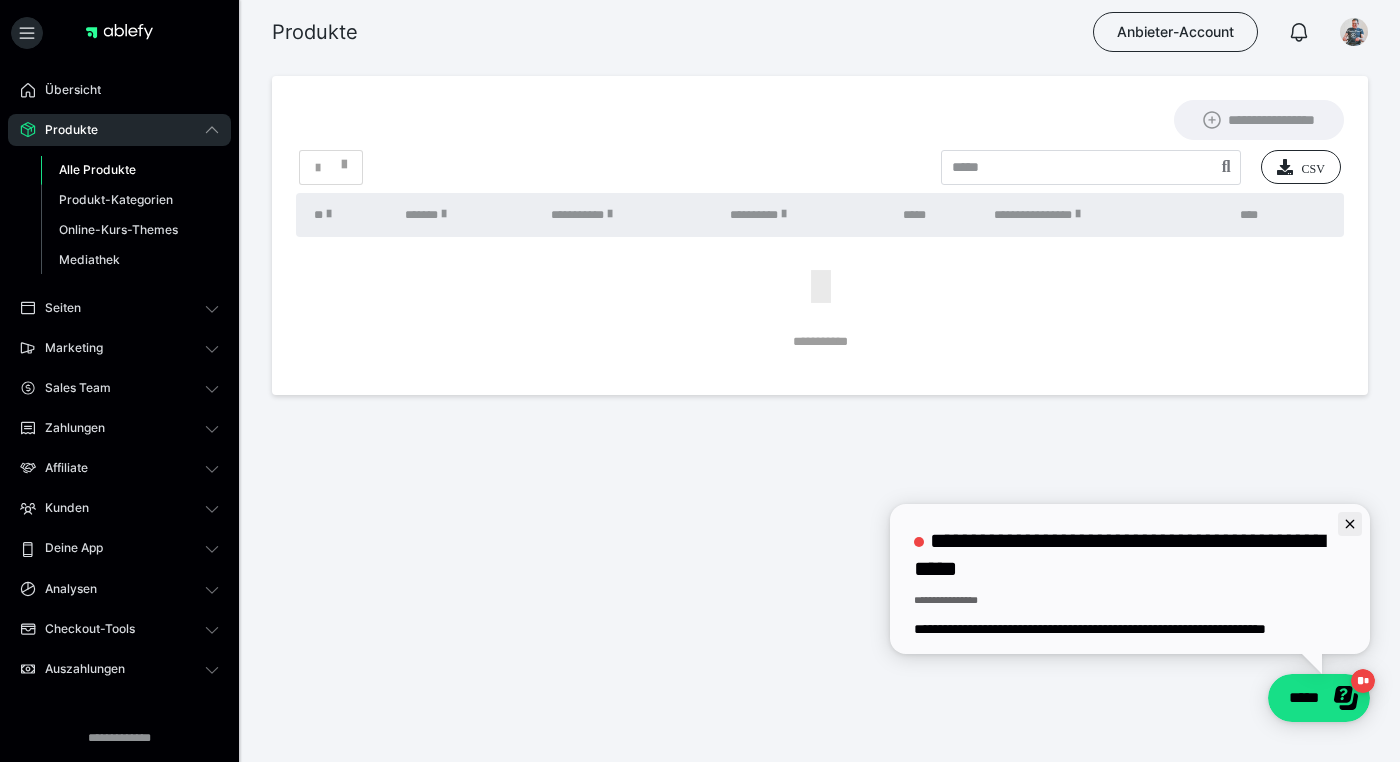 click 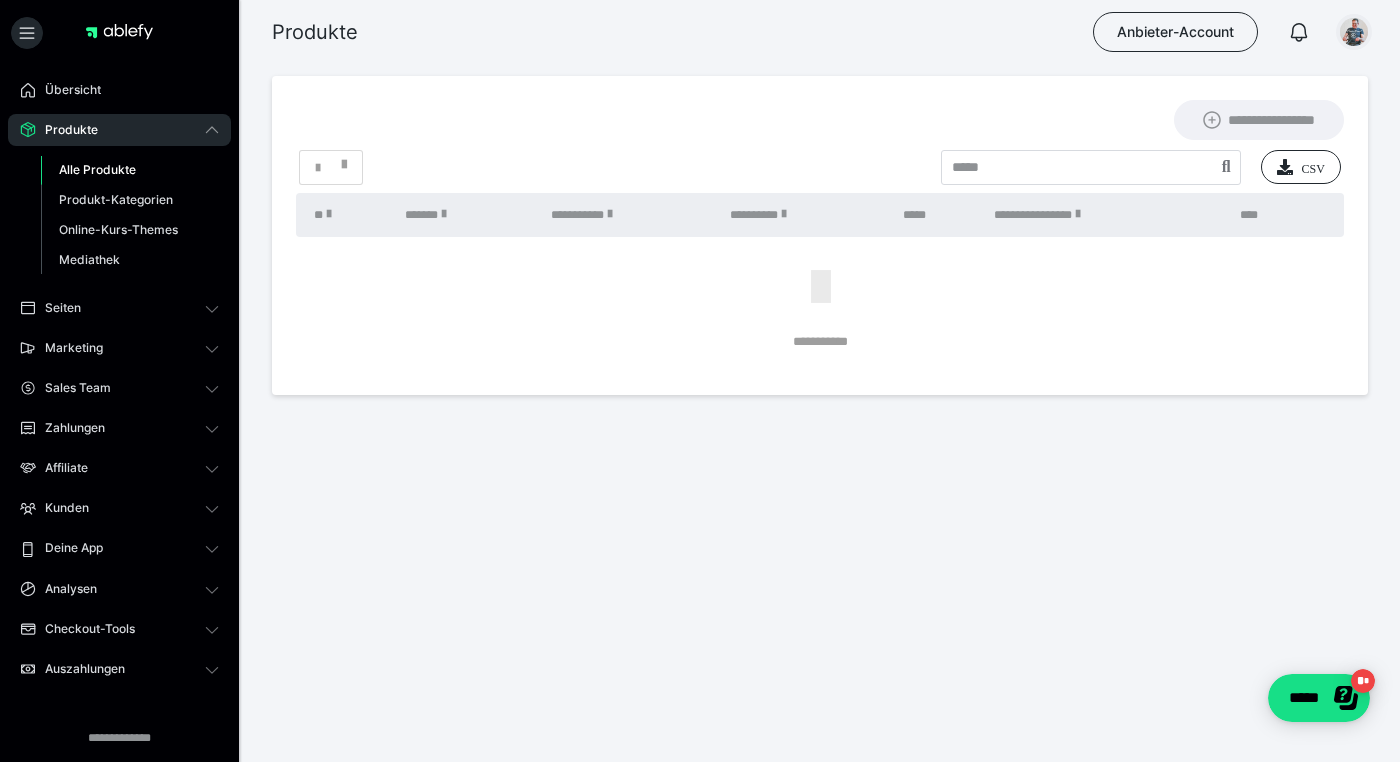 click at bounding box center [1354, 32] 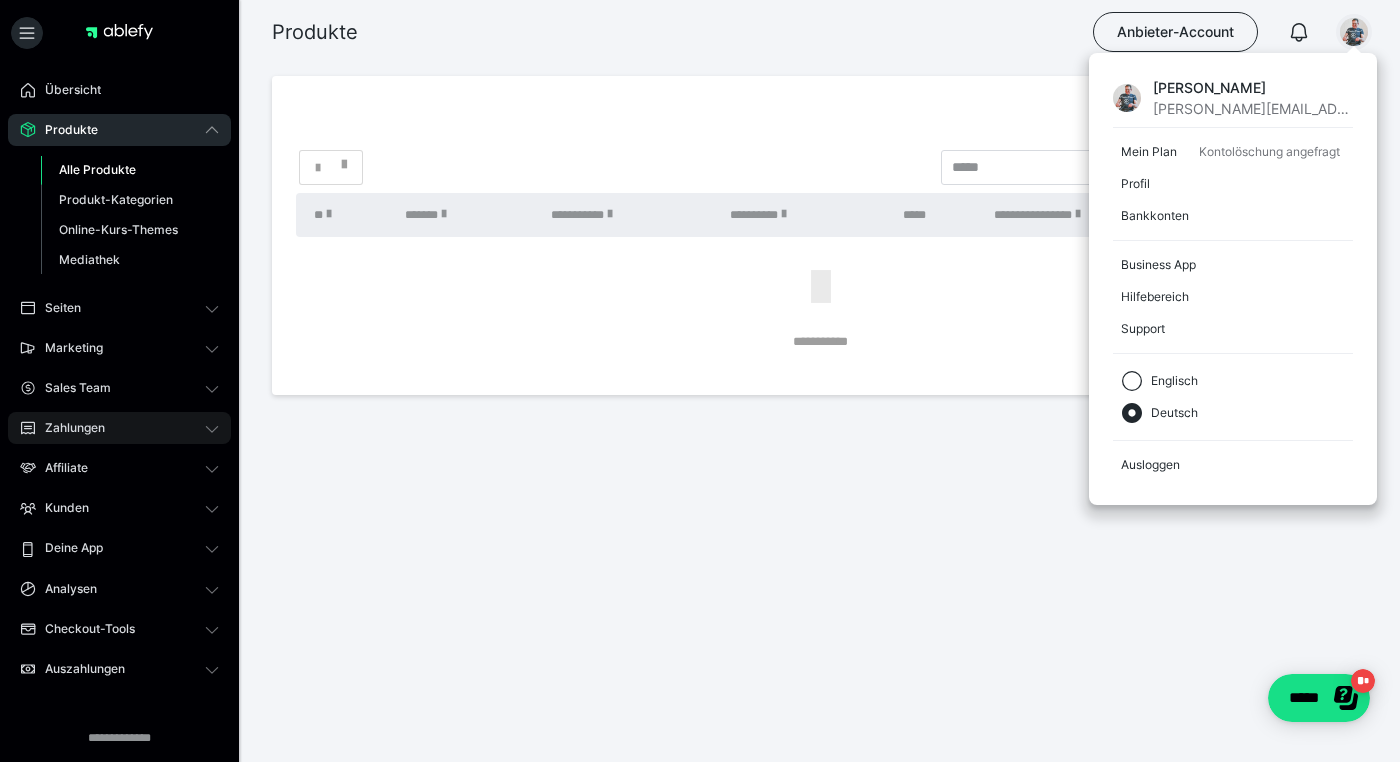 click on "Zahlungen" at bounding box center (68, 428) 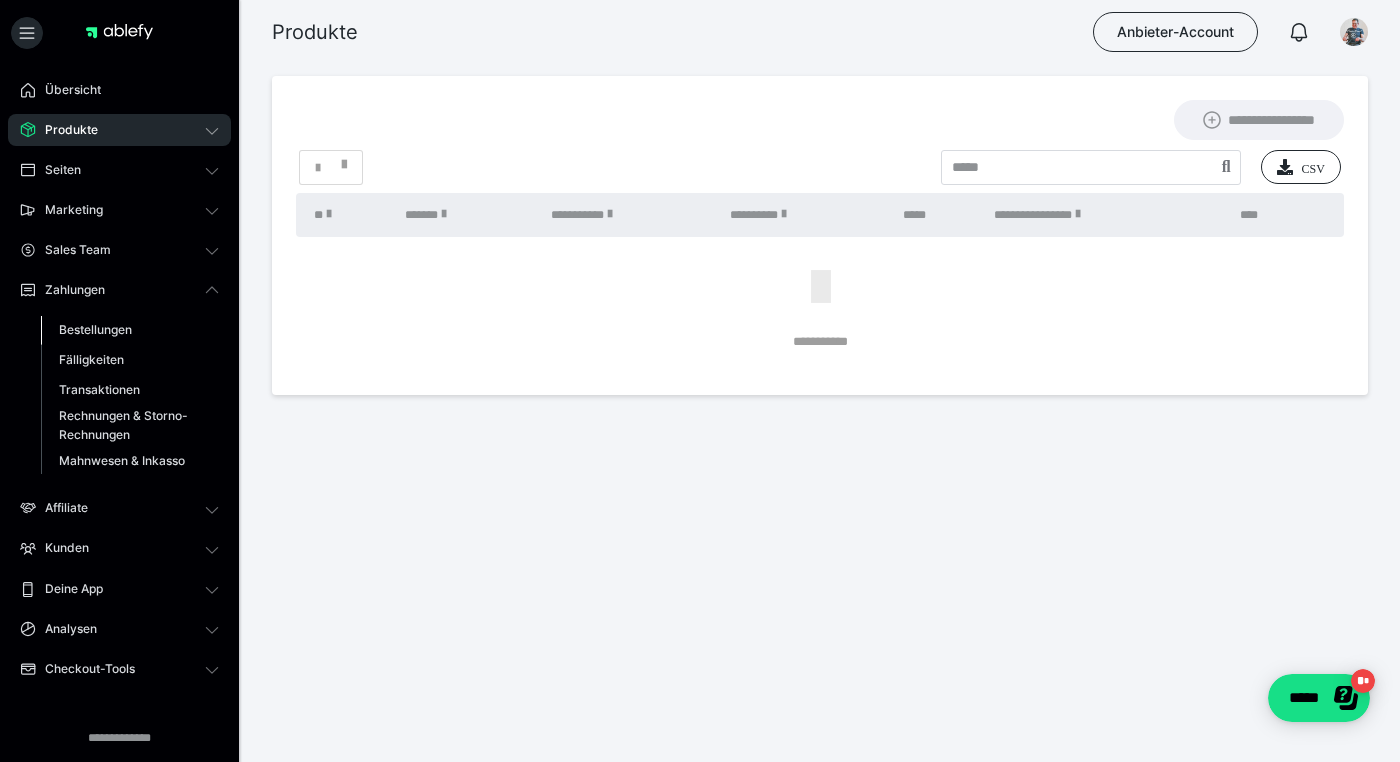 click on "Bestellungen" at bounding box center (95, 329) 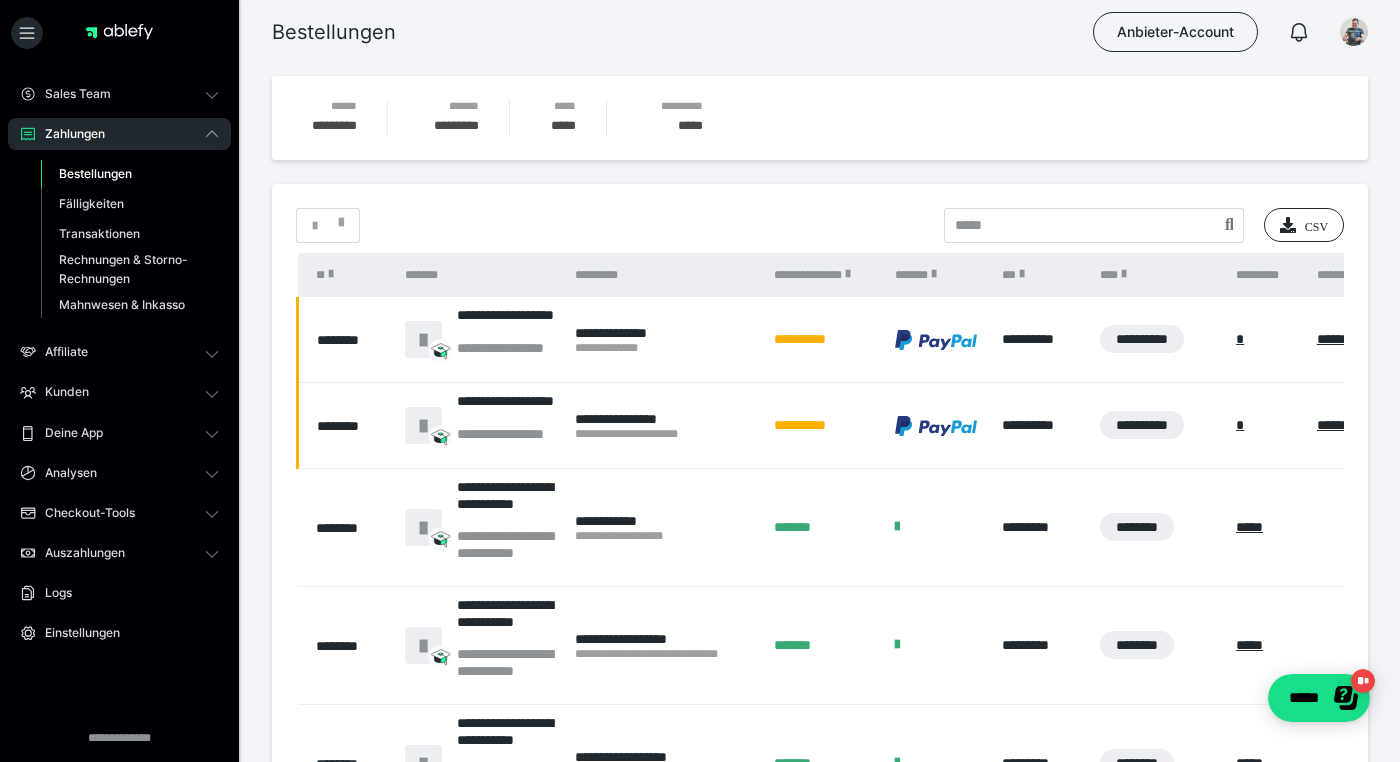 scroll, scrollTop: 156, scrollLeft: 0, axis: vertical 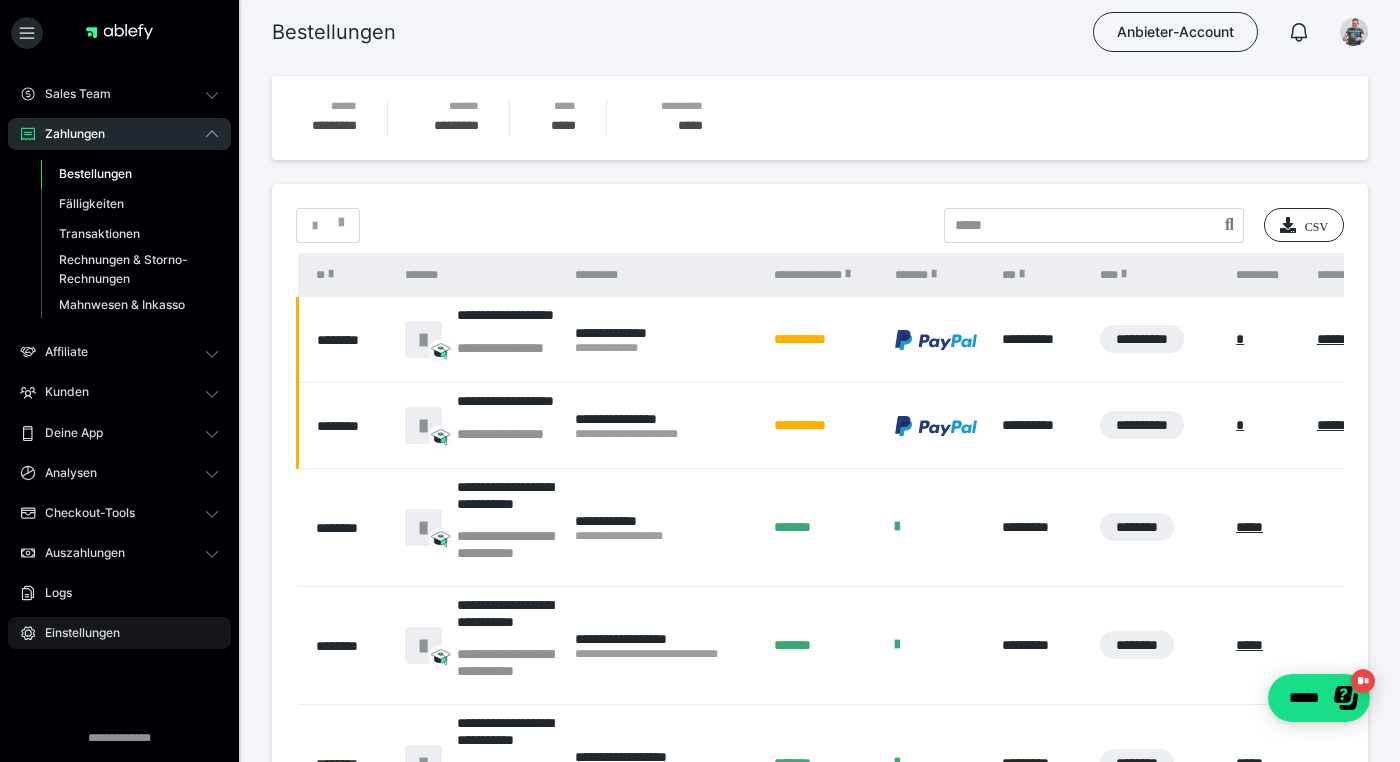 click on "Einstellungen" at bounding box center (75, 633) 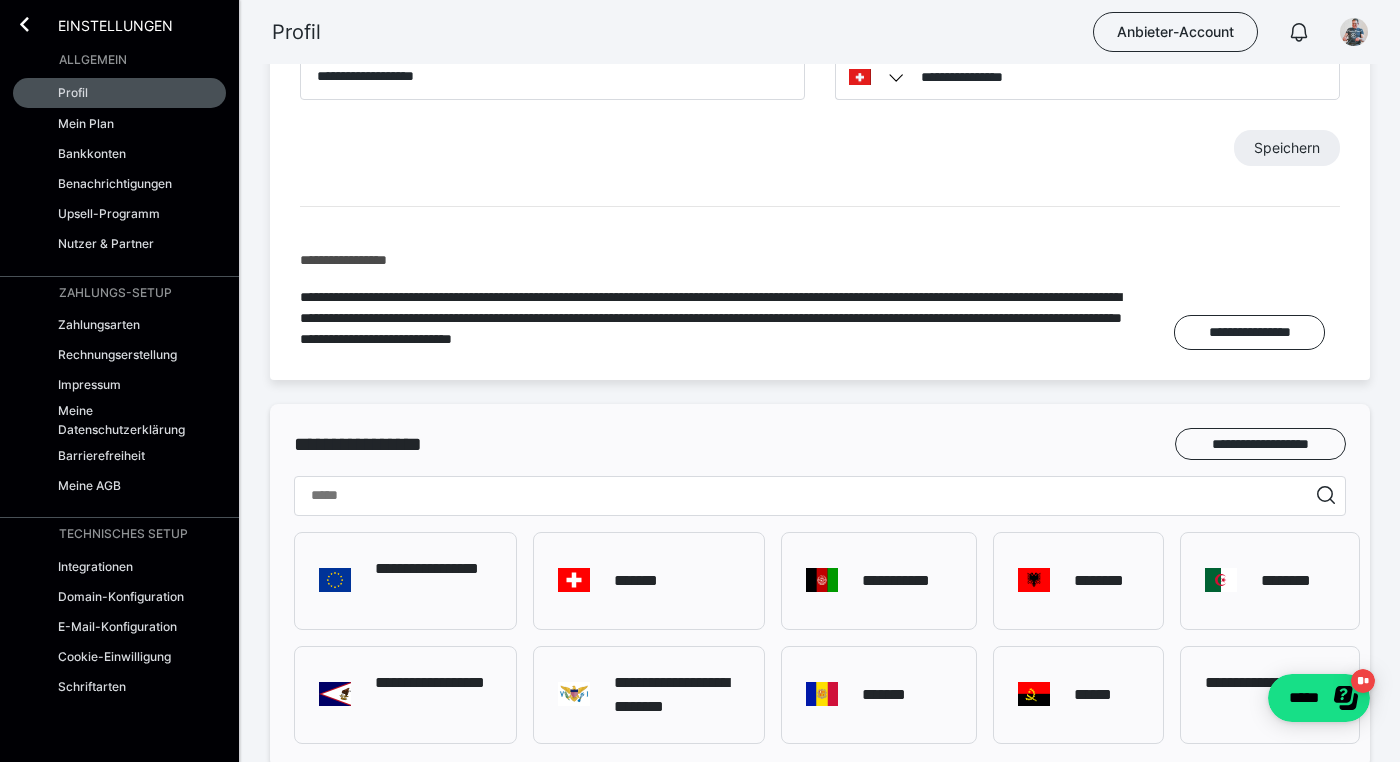 scroll, scrollTop: 1048, scrollLeft: 0, axis: vertical 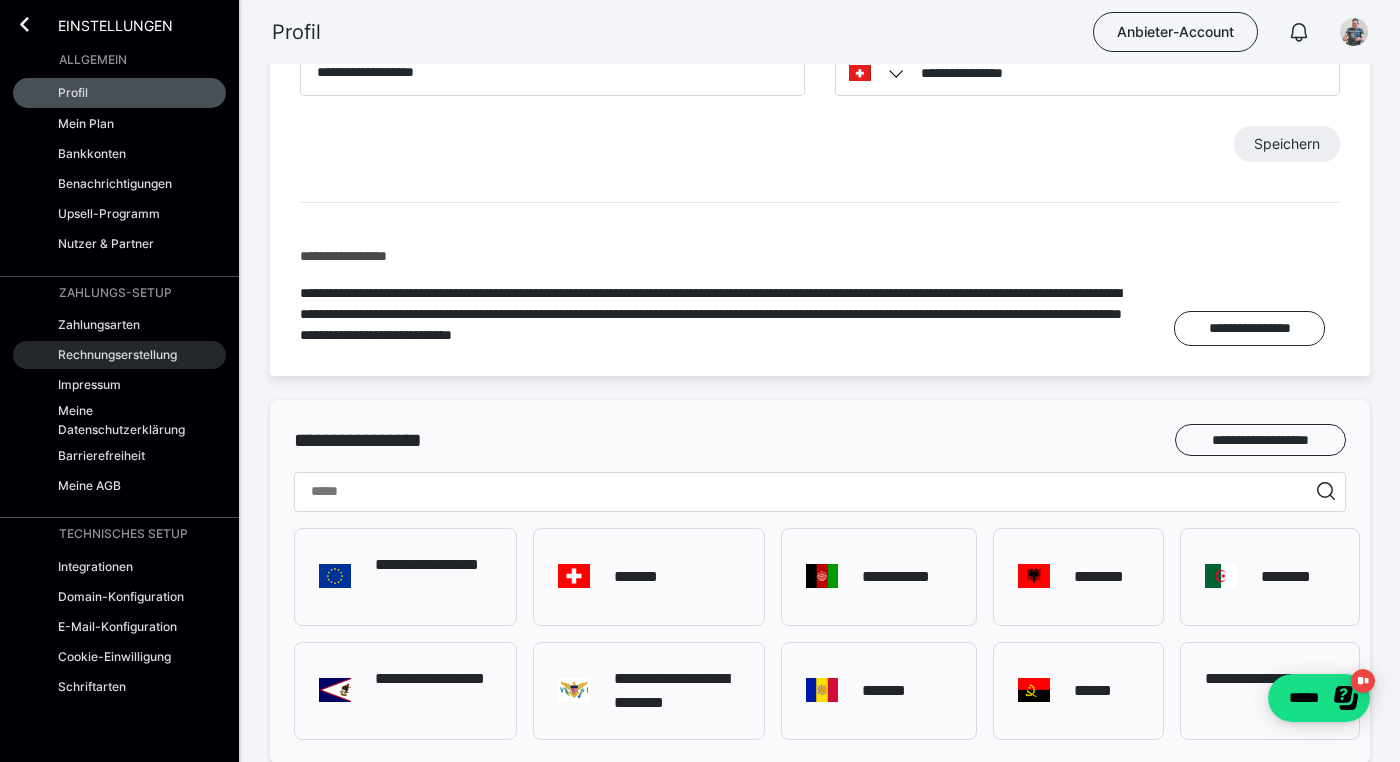 click on "Rechnungserstellung" at bounding box center (117, 354) 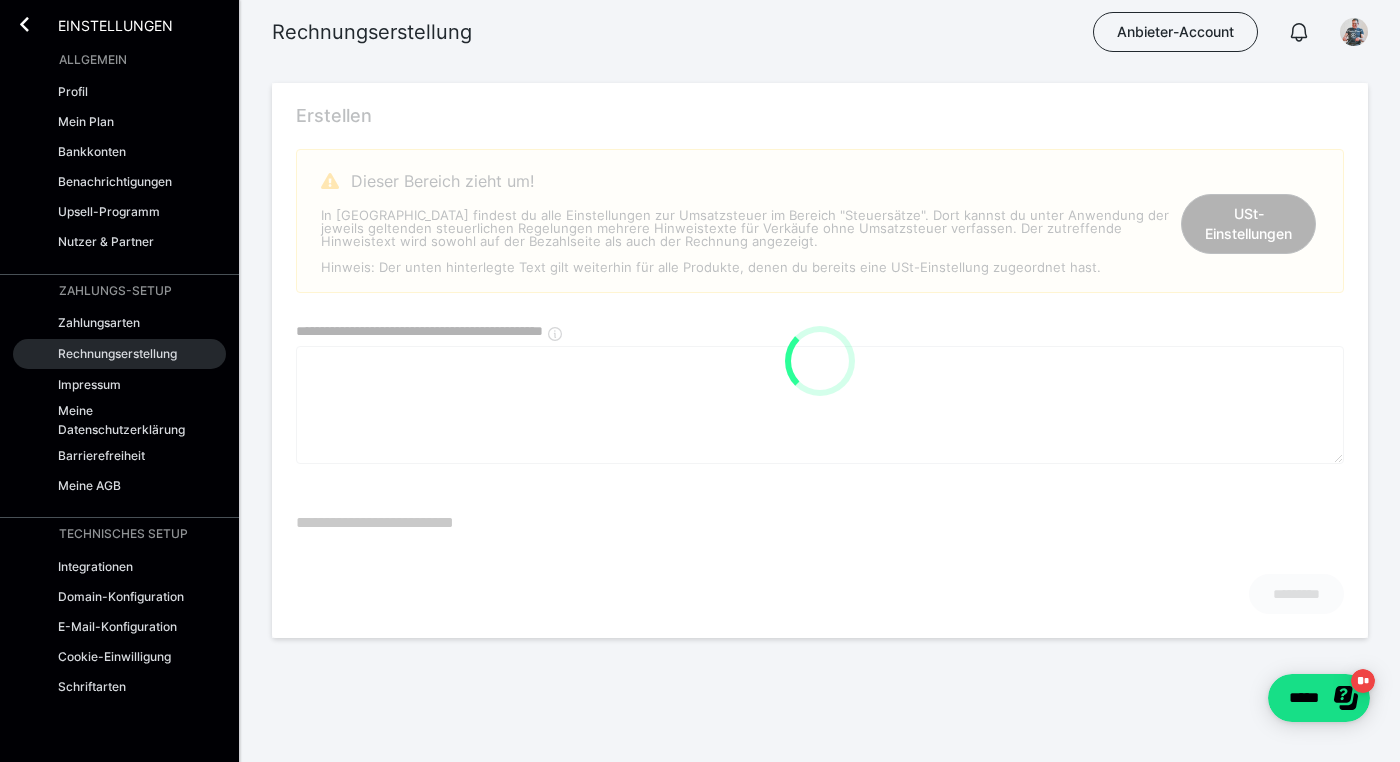 scroll, scrollTop: 0, scrollLeft: 0, axis: both 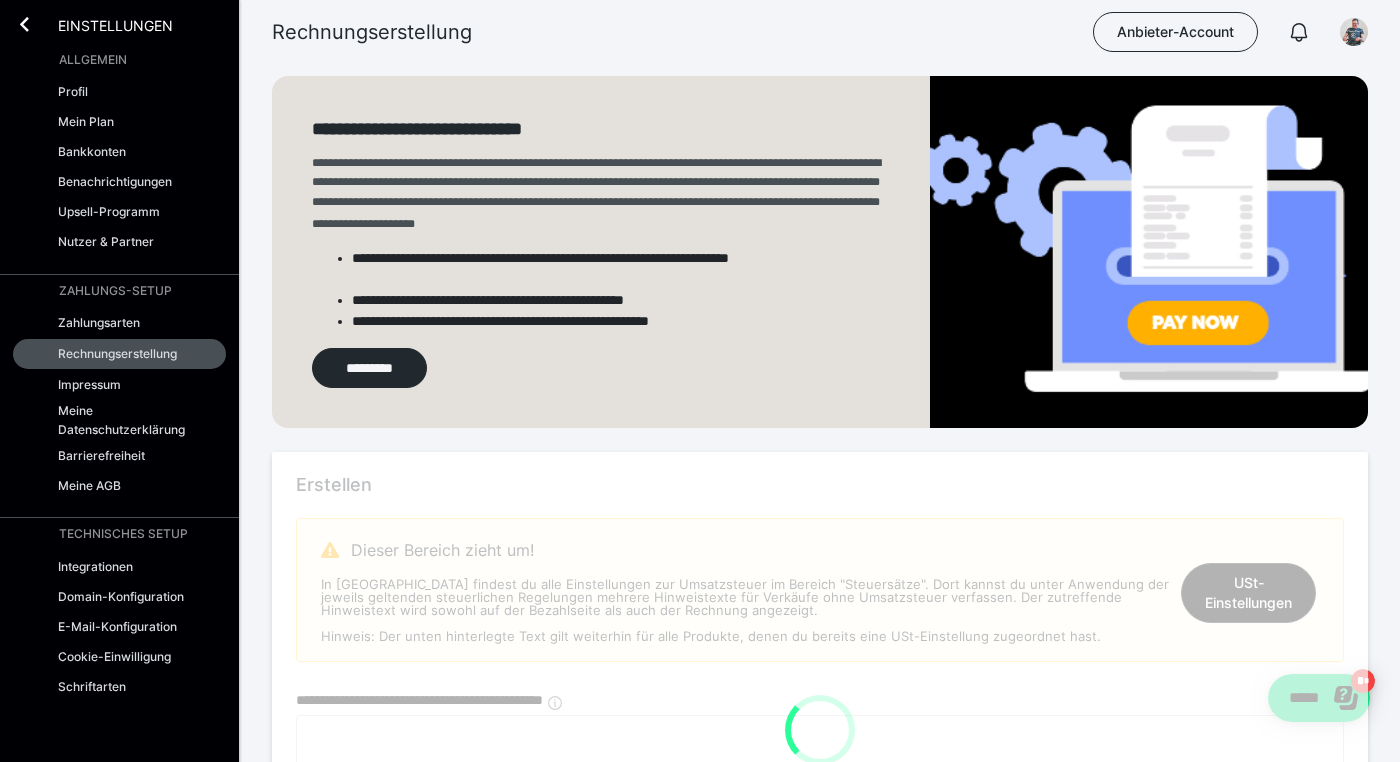 type on "**********" 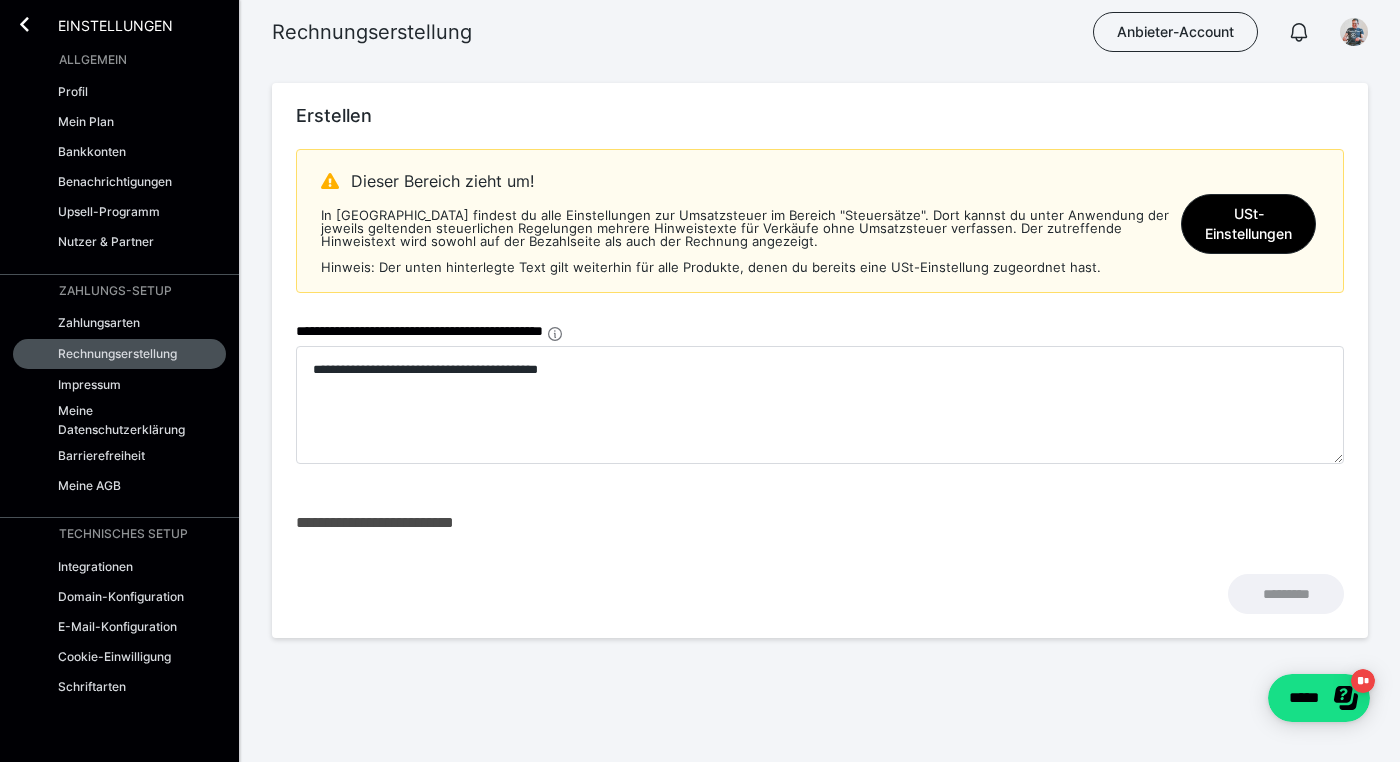 scroll, scrollTop: 369, scrollLeft: 0, axis: vertical 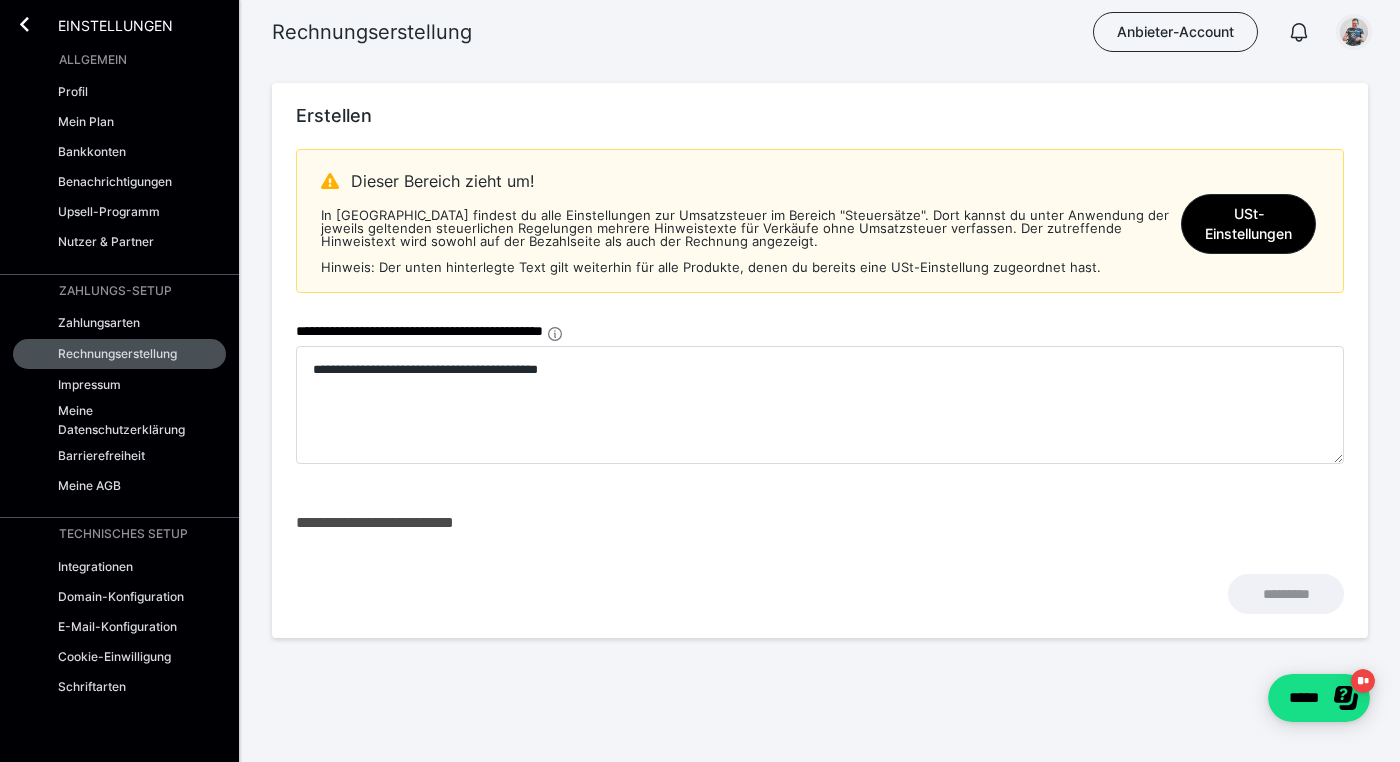 click at bounding box center [1354, 32] 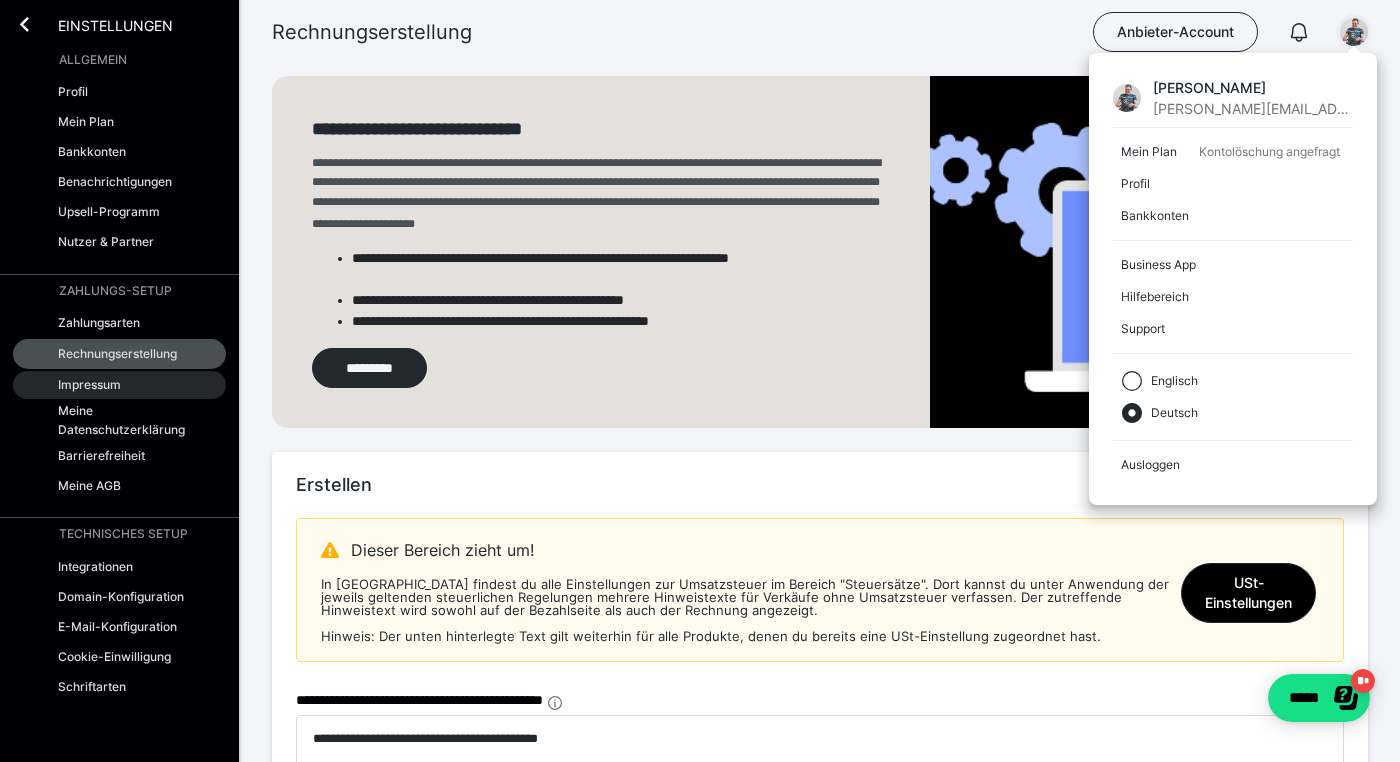 scroll, scrollTop: 0, scrollLeft: 0, axis: both 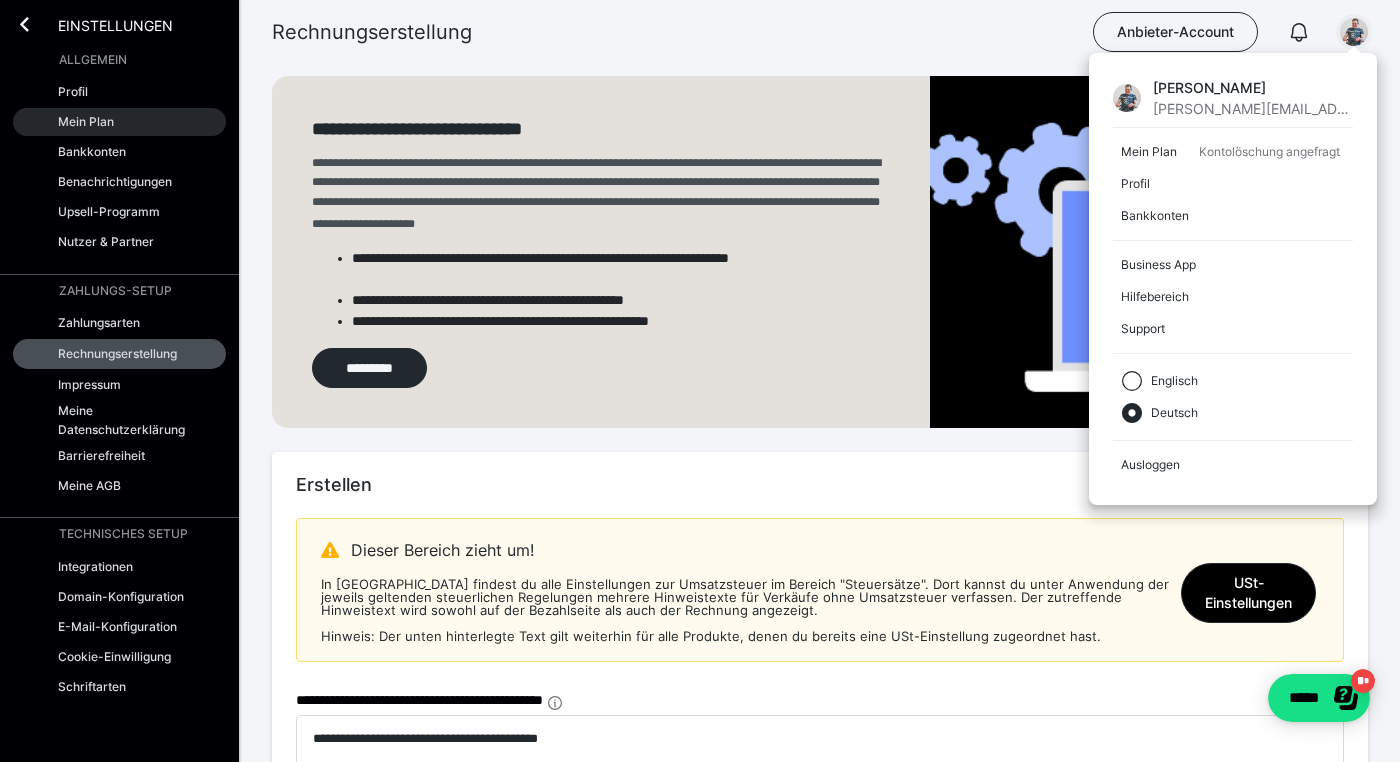 click on "Mein Plan" at bounding box center (86, 121) 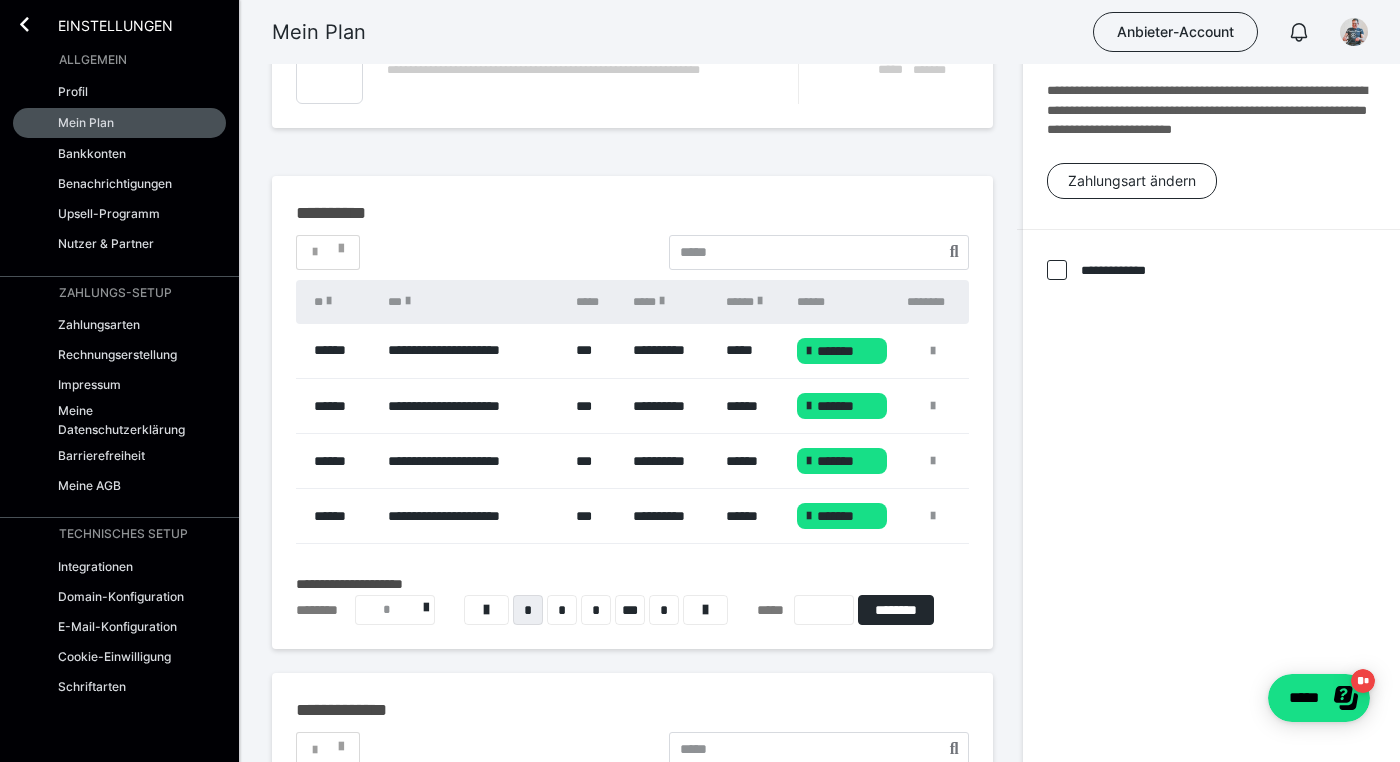 scroll, scrollTop: 119, scrollLeft: 0, axis: vertical 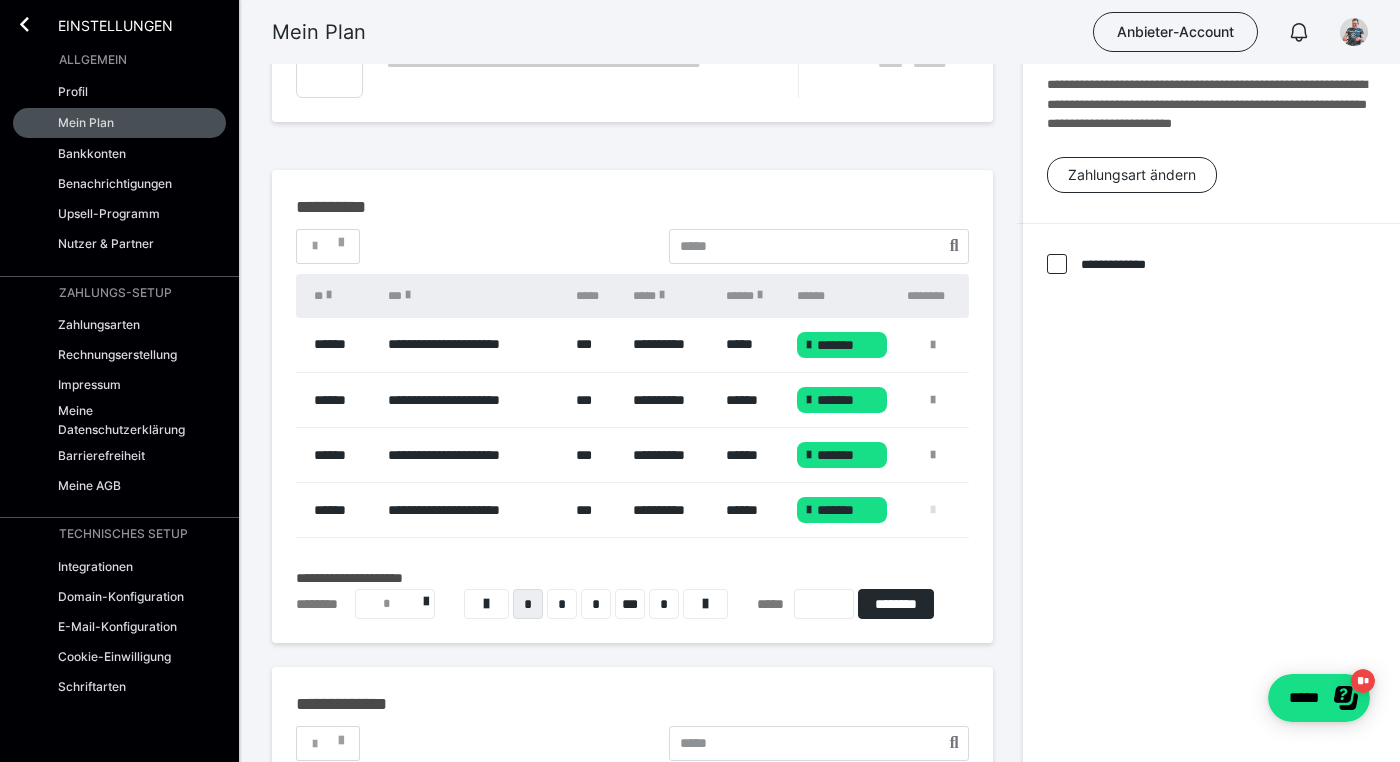 click at bounding box center [933, 510] 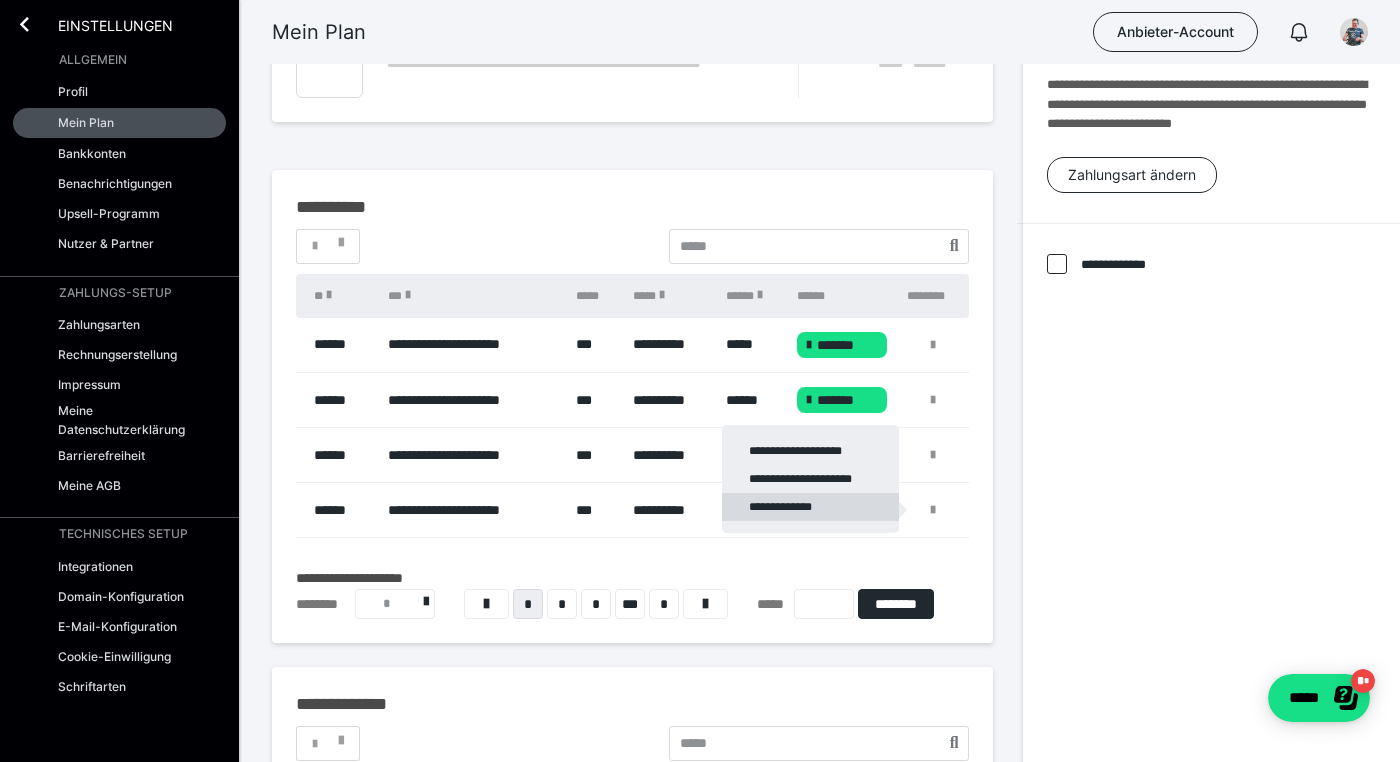 click on "**********" at bounding box center [810, 507] 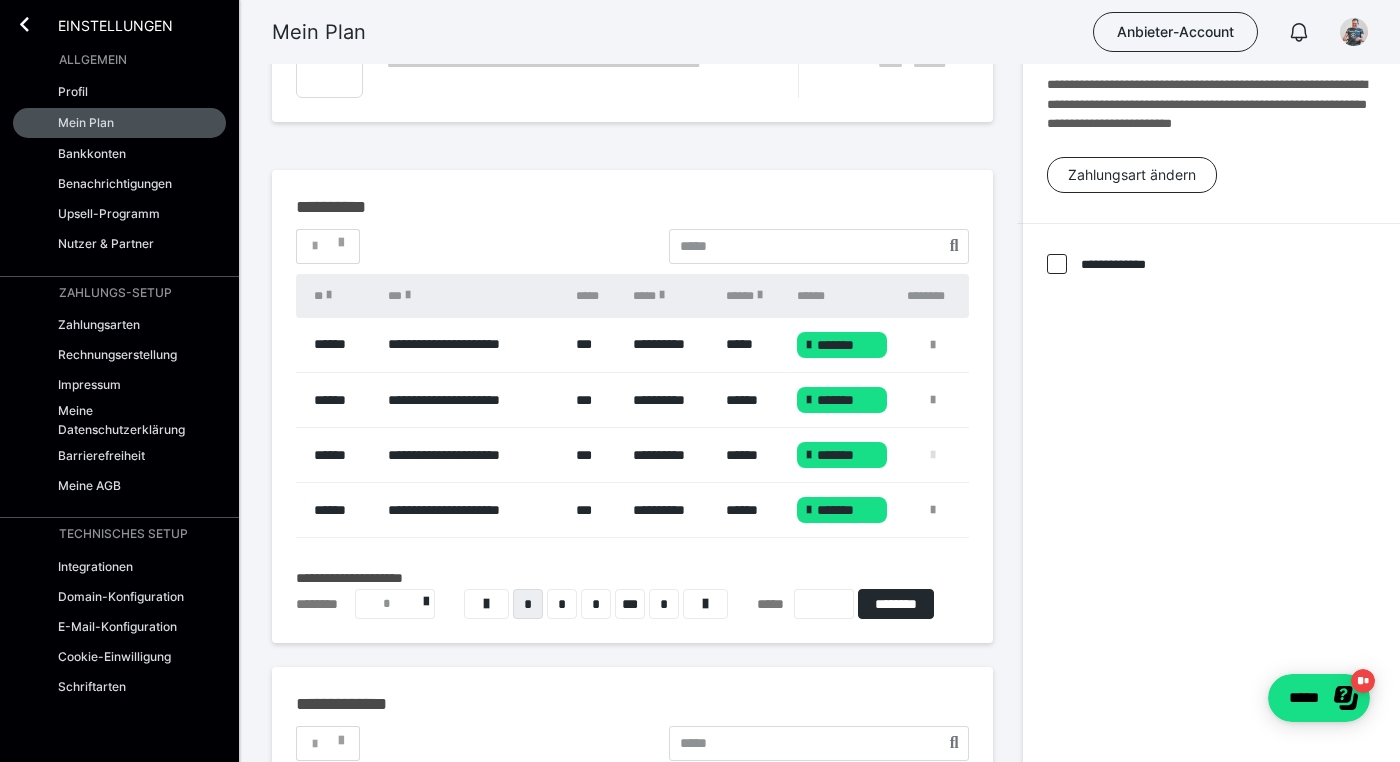 click at bounding box center (933, 455) 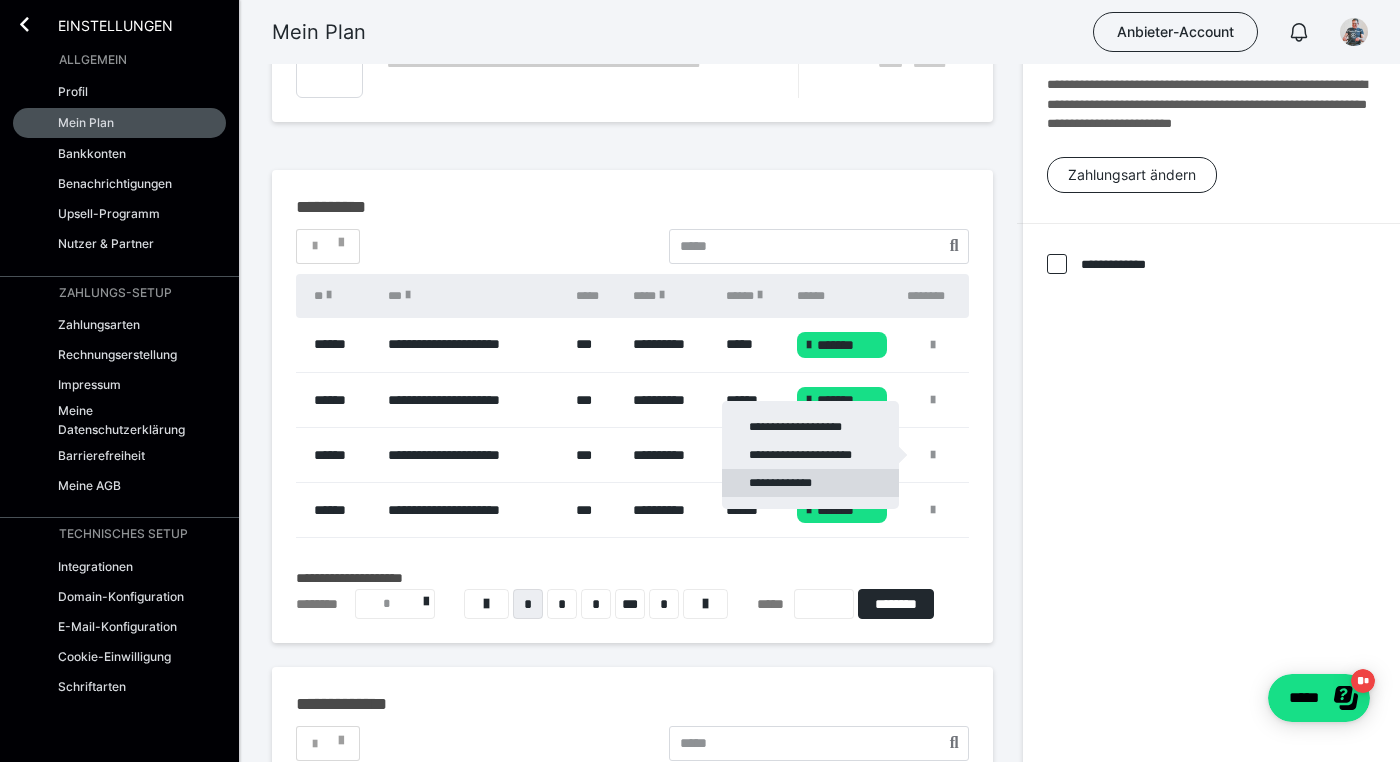 click on "**********" at bounding box center (810, 483) 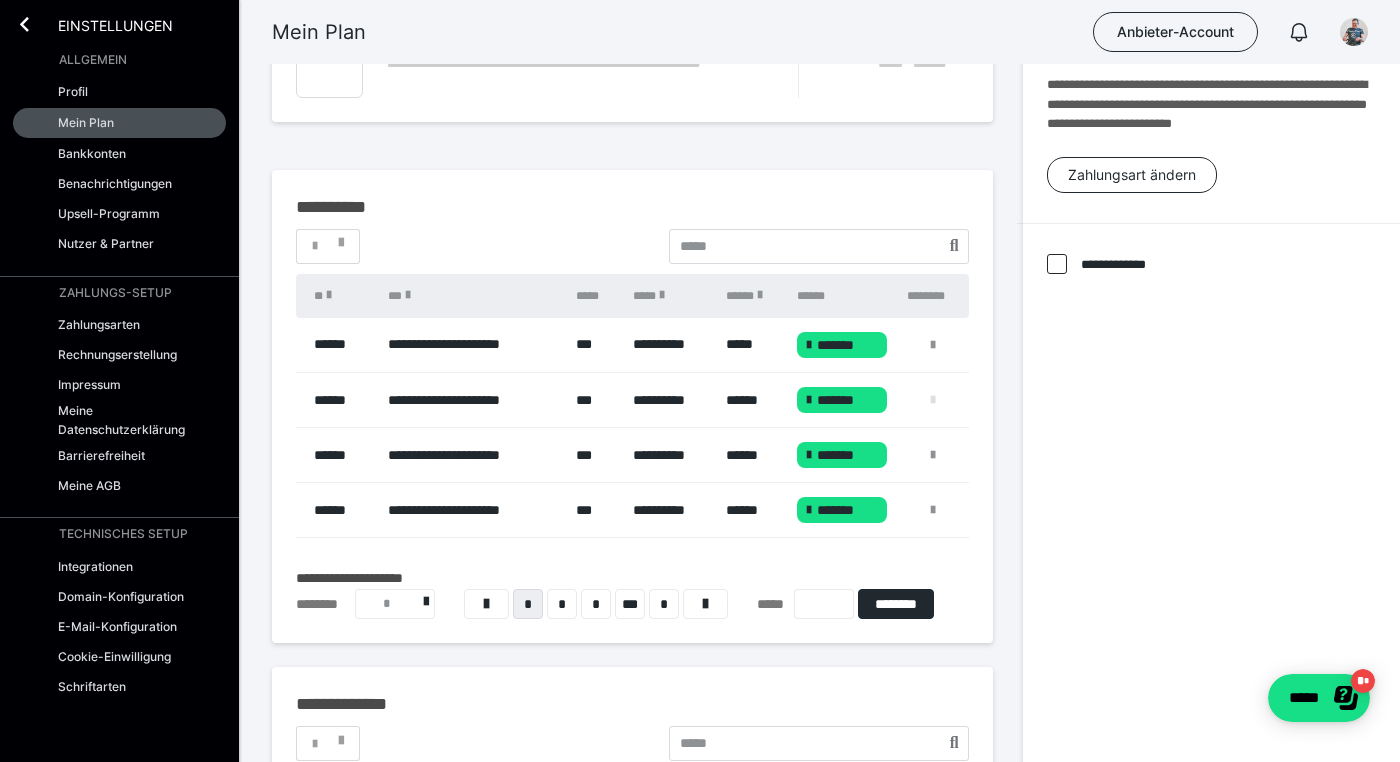 click at bounding box center (933, 400) 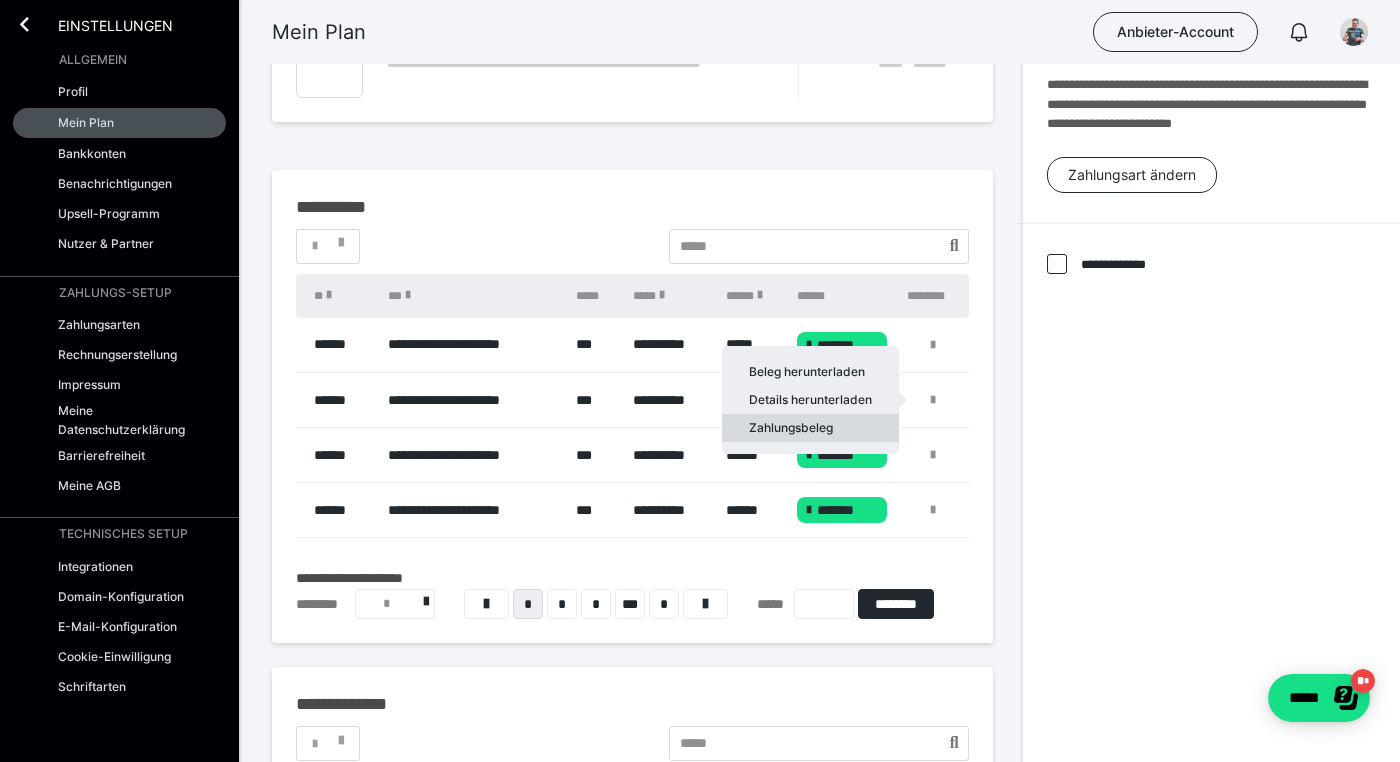 click on "Zahlungsbeleg" at bounding box center (810, 428) 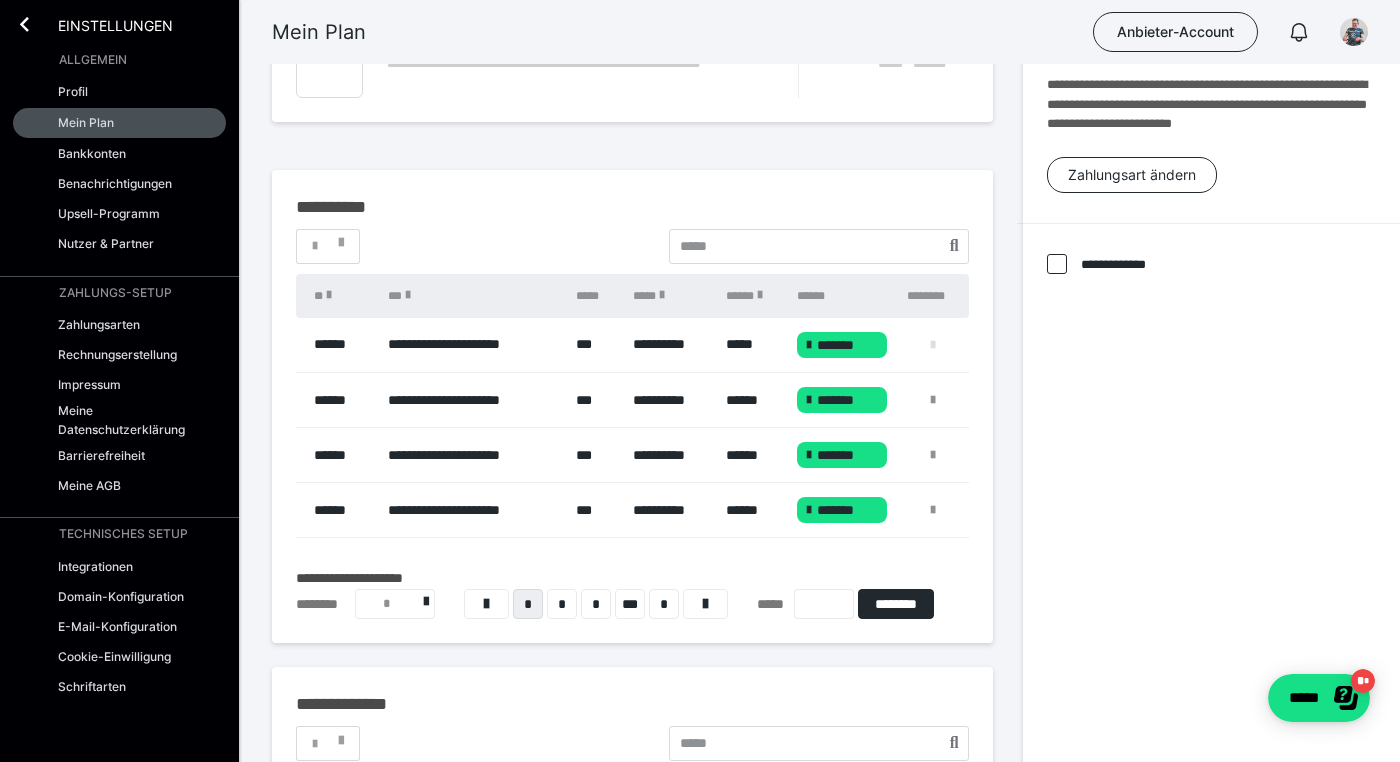 click at bounding box center [933, 345] 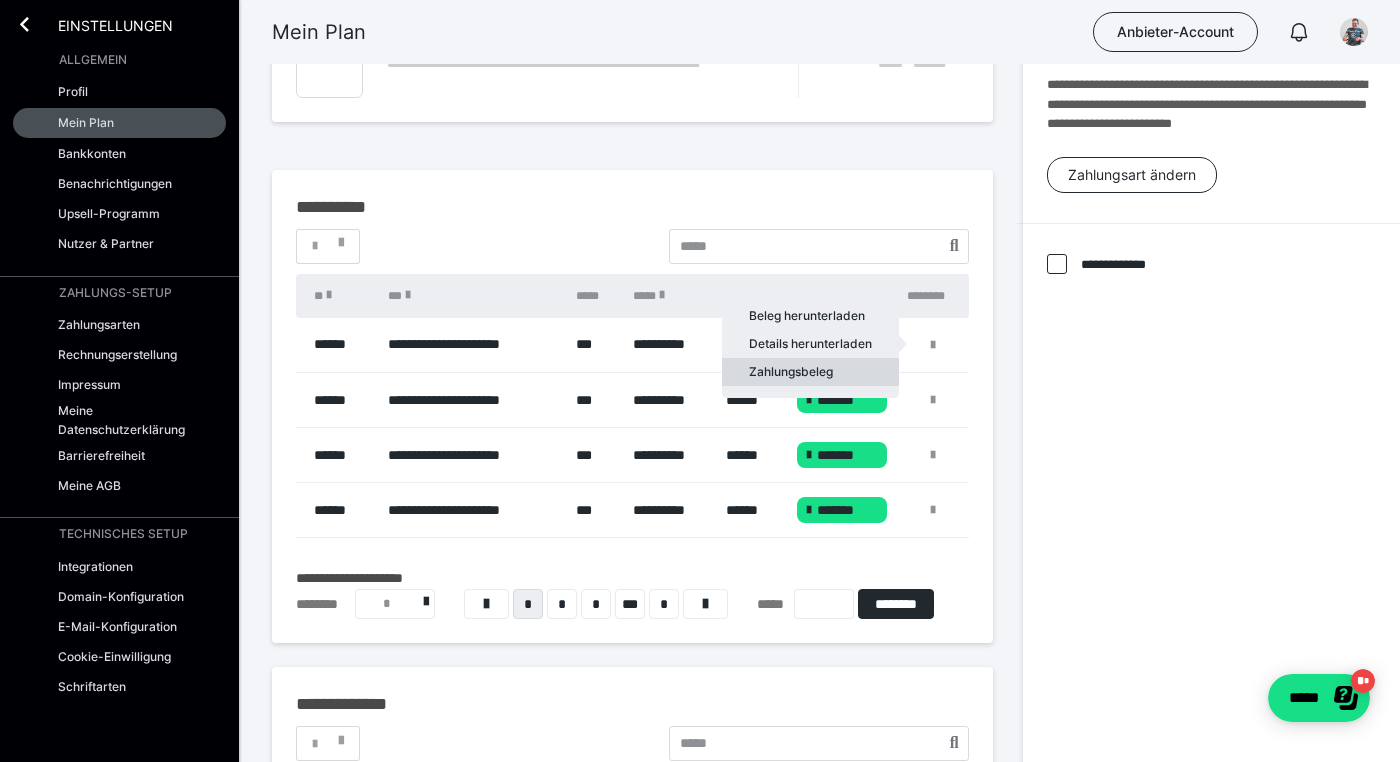 click on "Zahlungsbeleg" at bounding box center (810, 372) 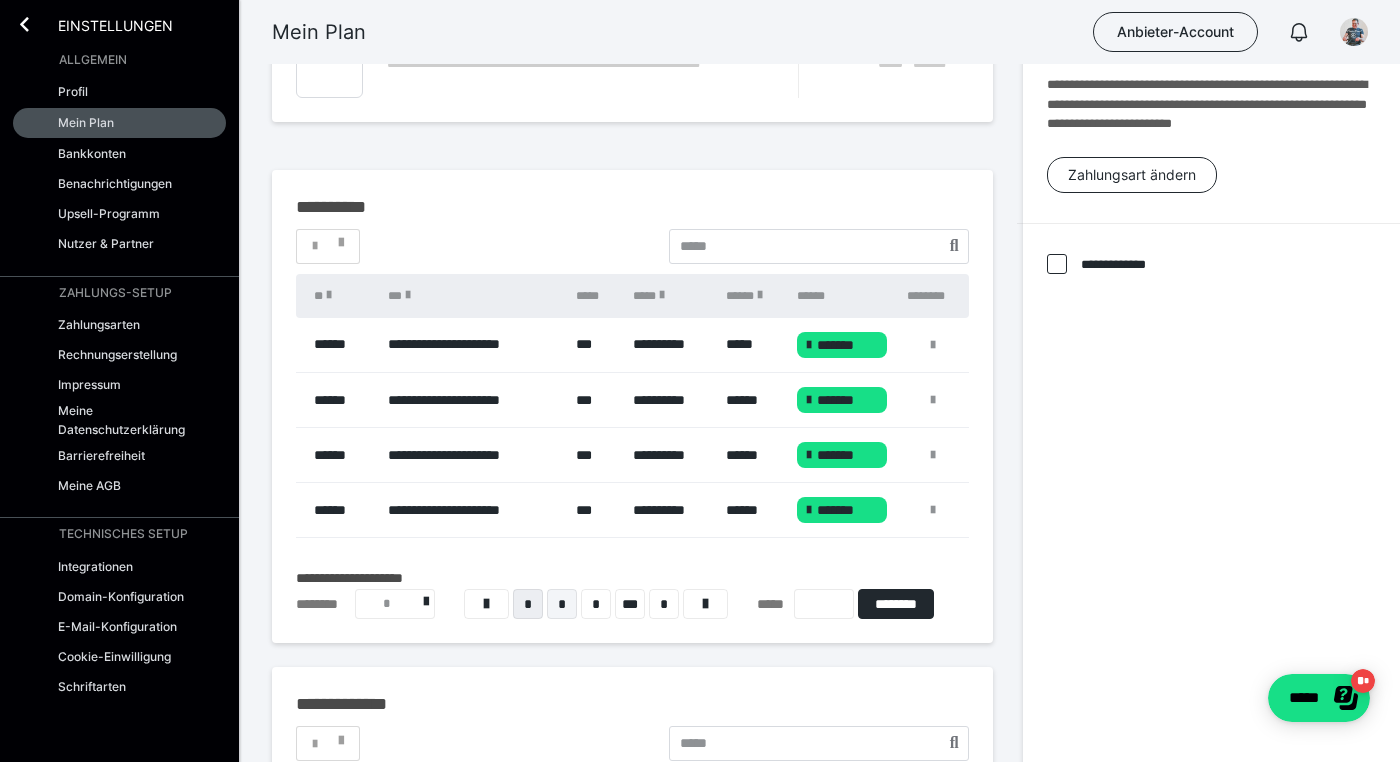 click on "*" at bounding box center (562, 604) 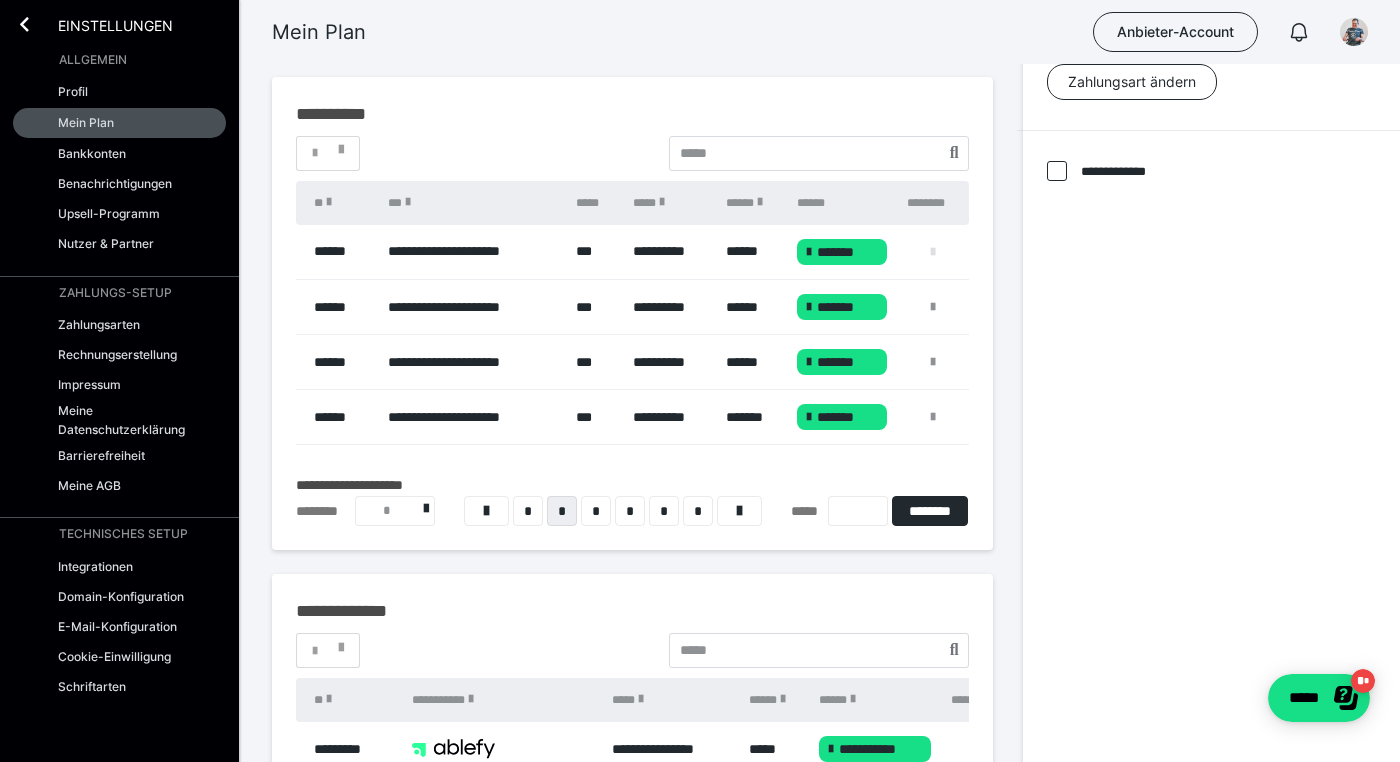 click at bounding box center (933, 252) 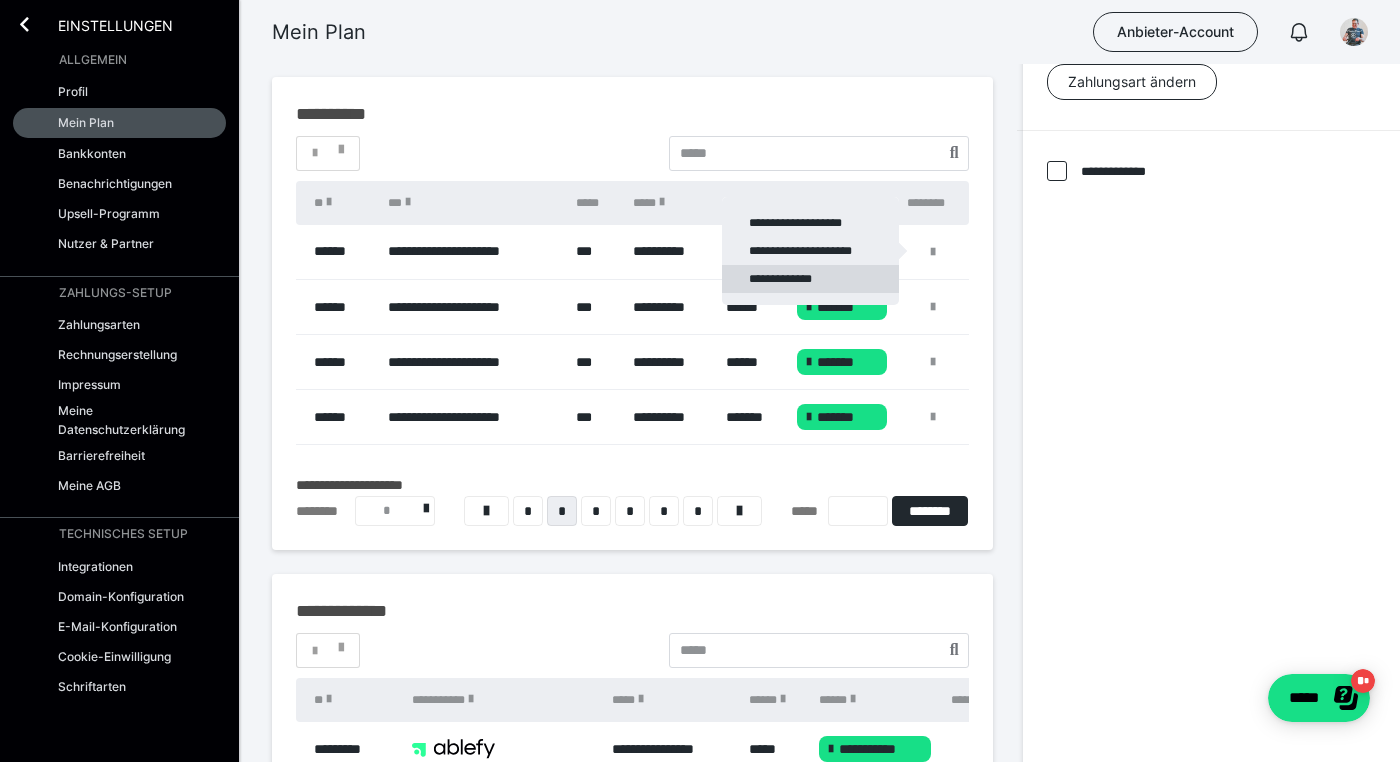 click on "**********" at bounding box center [810, 279] 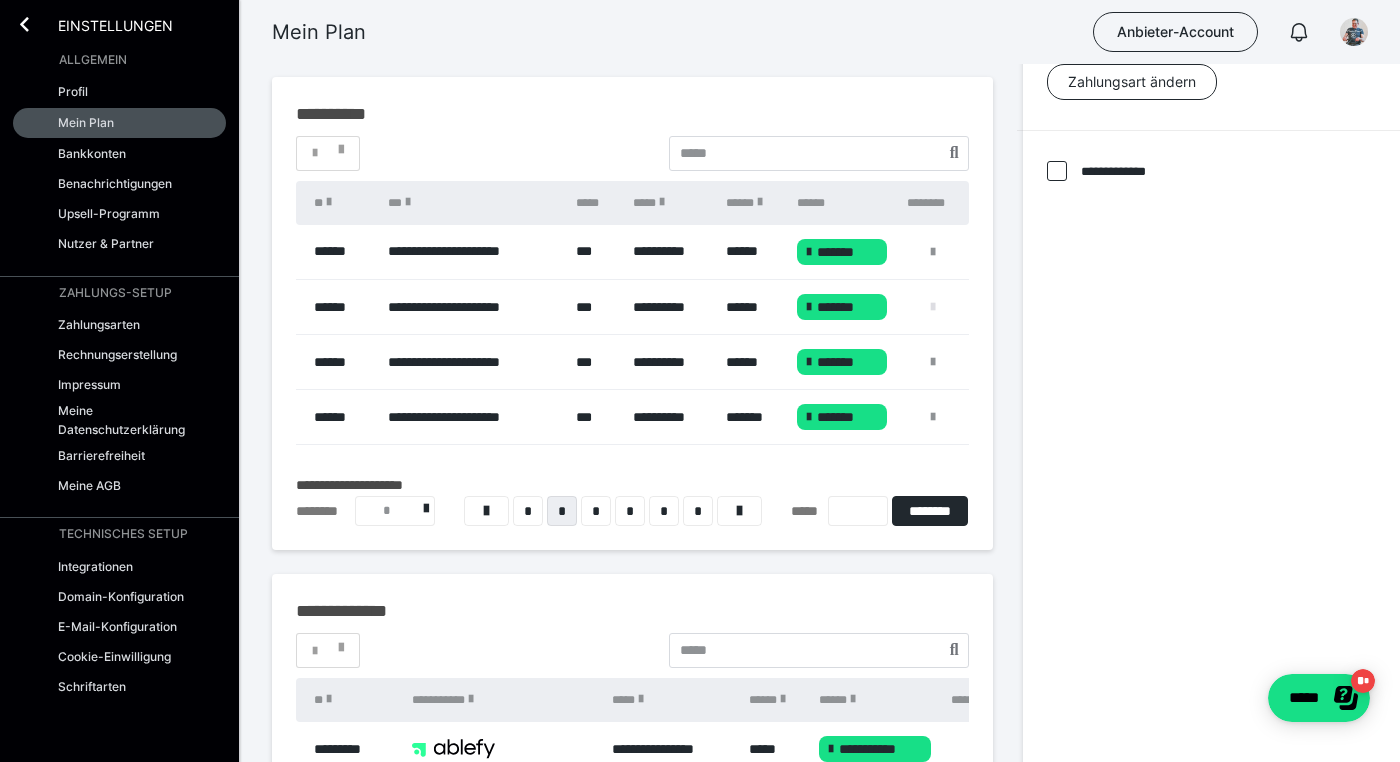 click at bounding box center (933, 307) 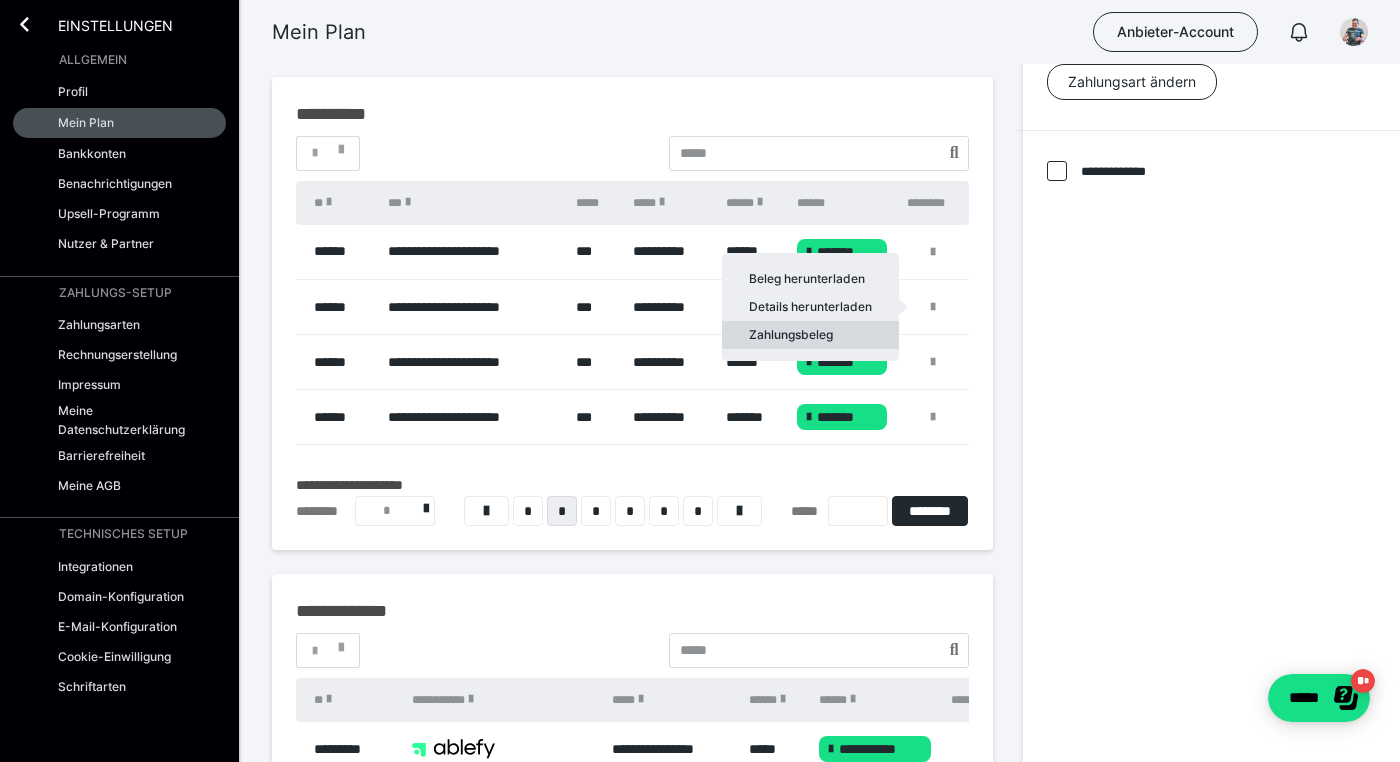 click on "Zahlungsbeleg" at bounding box center (810, 335) 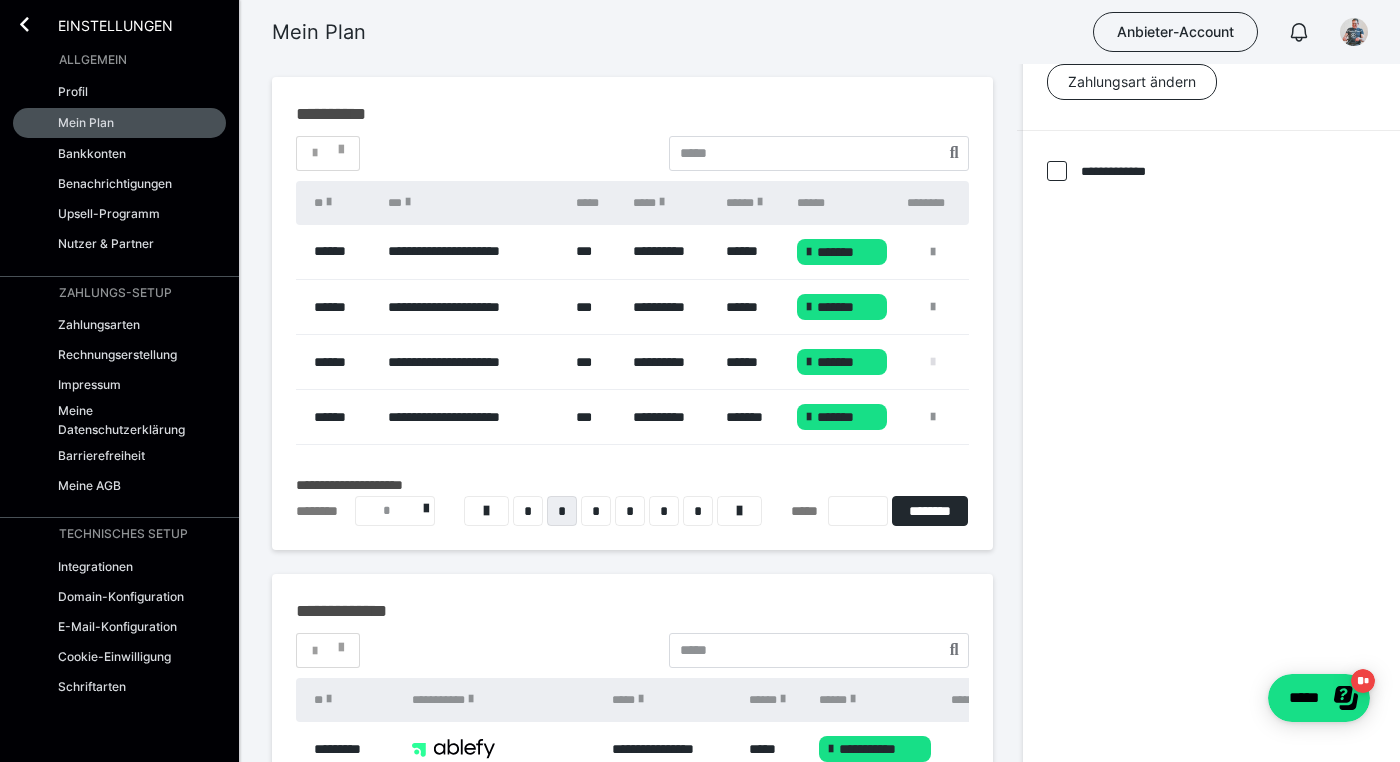 click at bounding box center (933, 362) 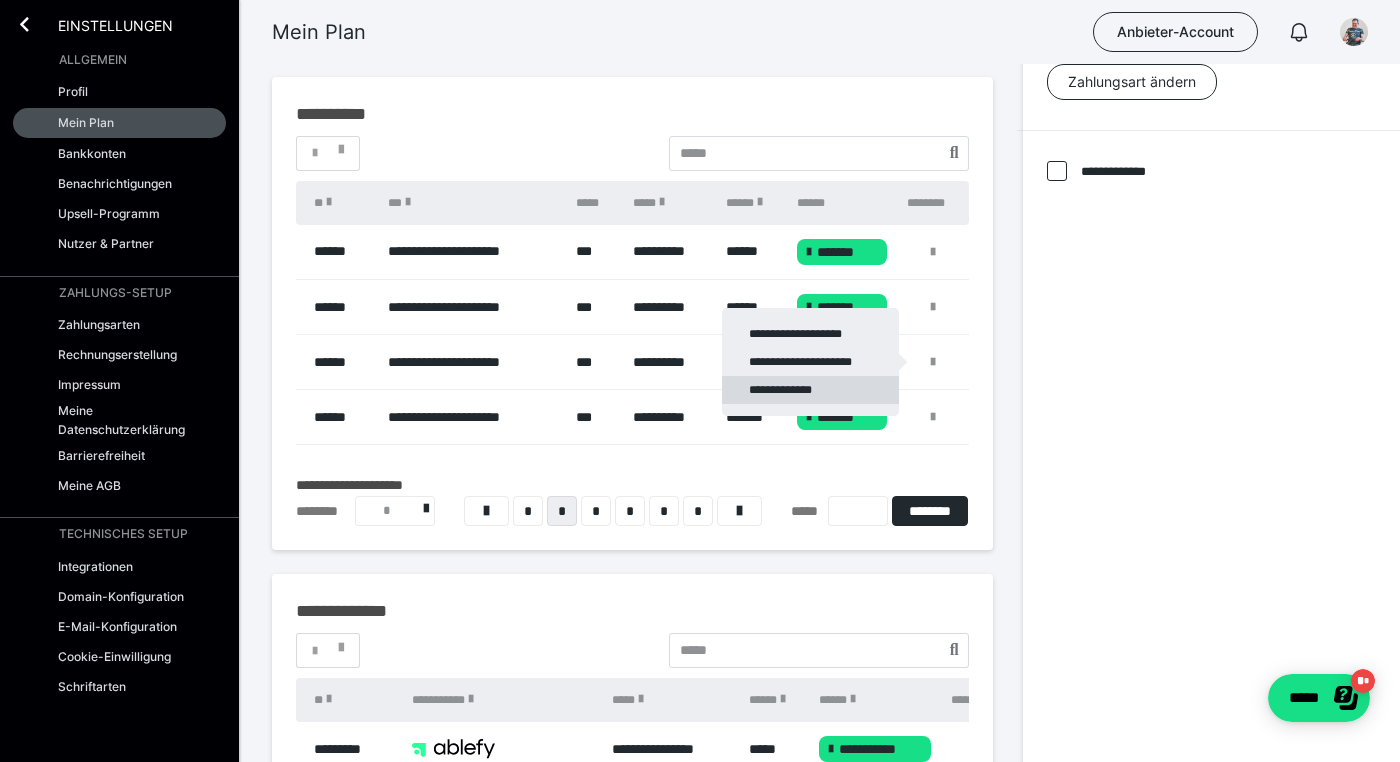 click on "**********" at bounding box center (810, 390) 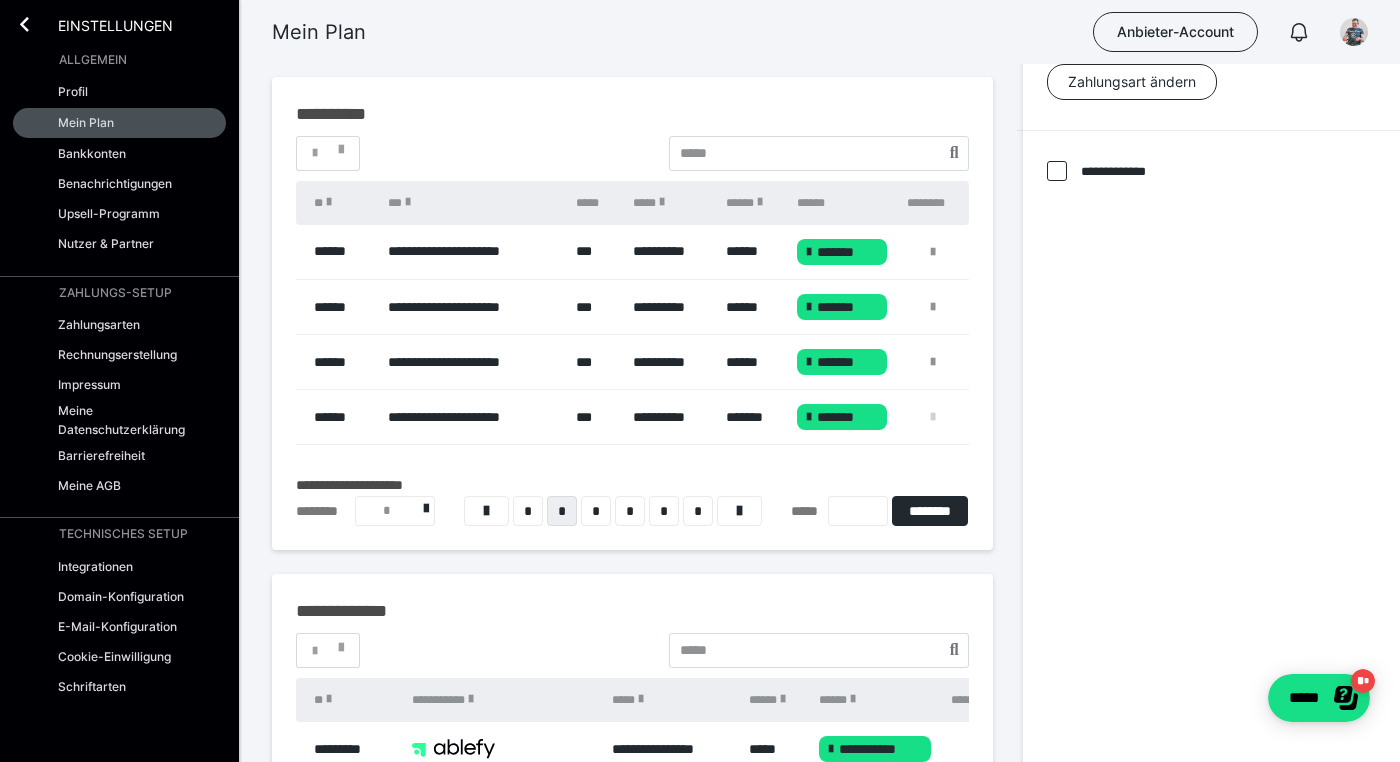 click at bounding box center [933, 417] 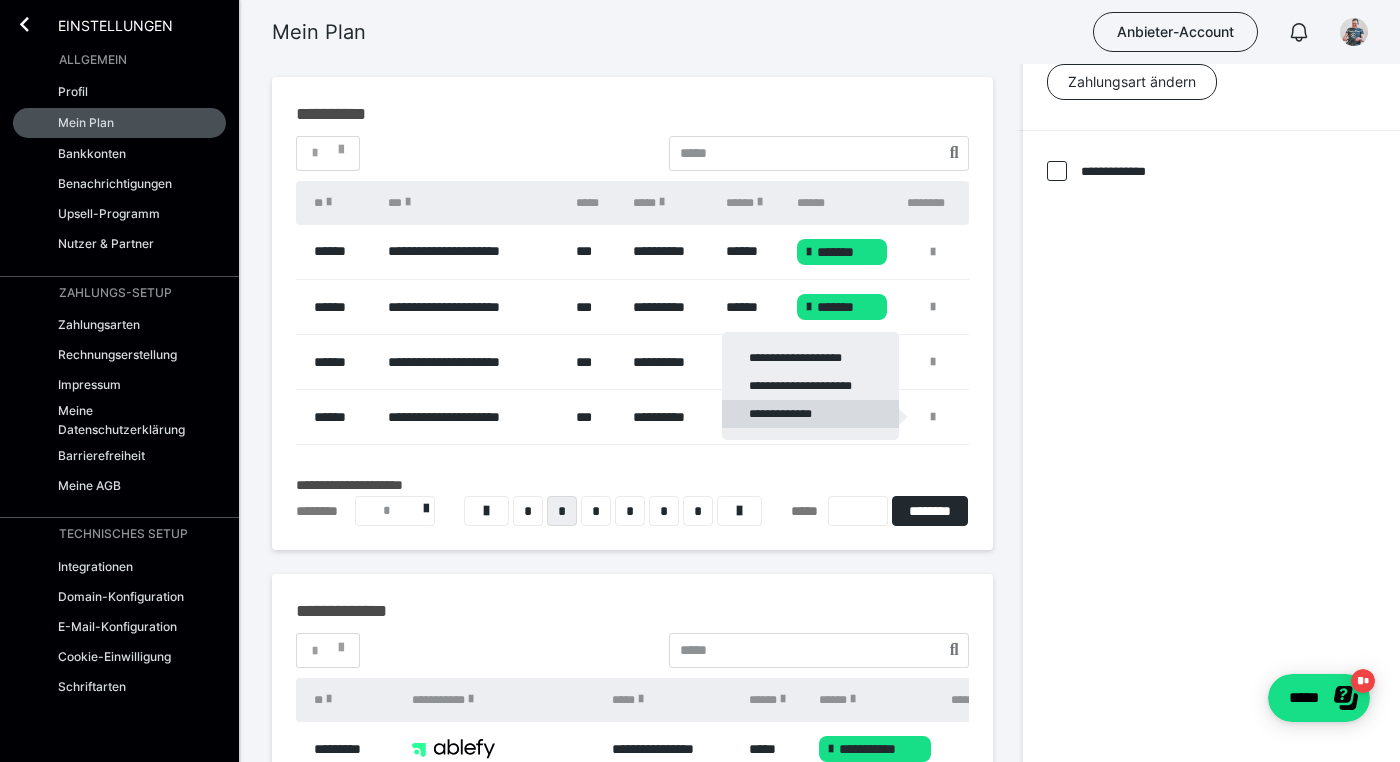 click on "**********" at bounding box center (810, 414) 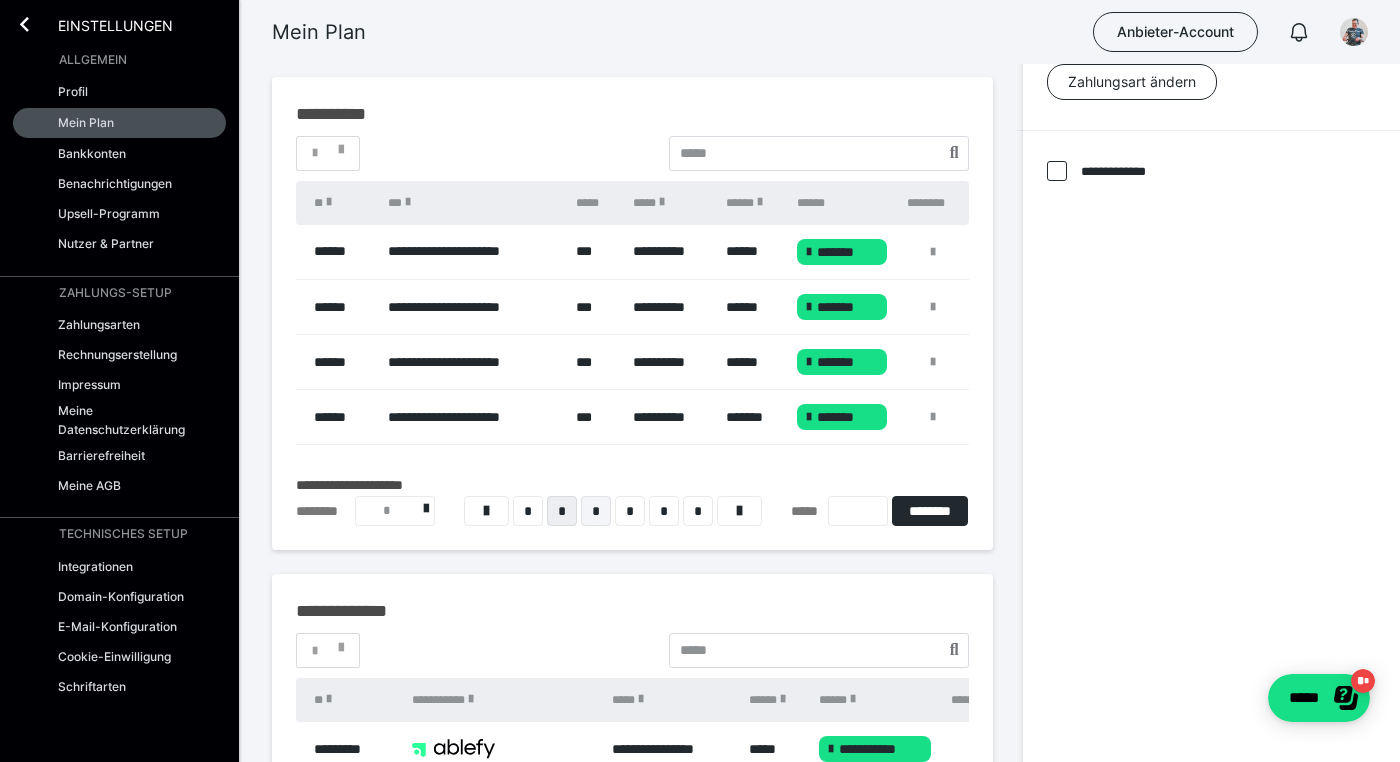 click on "*" at bounding box center (596, 511) 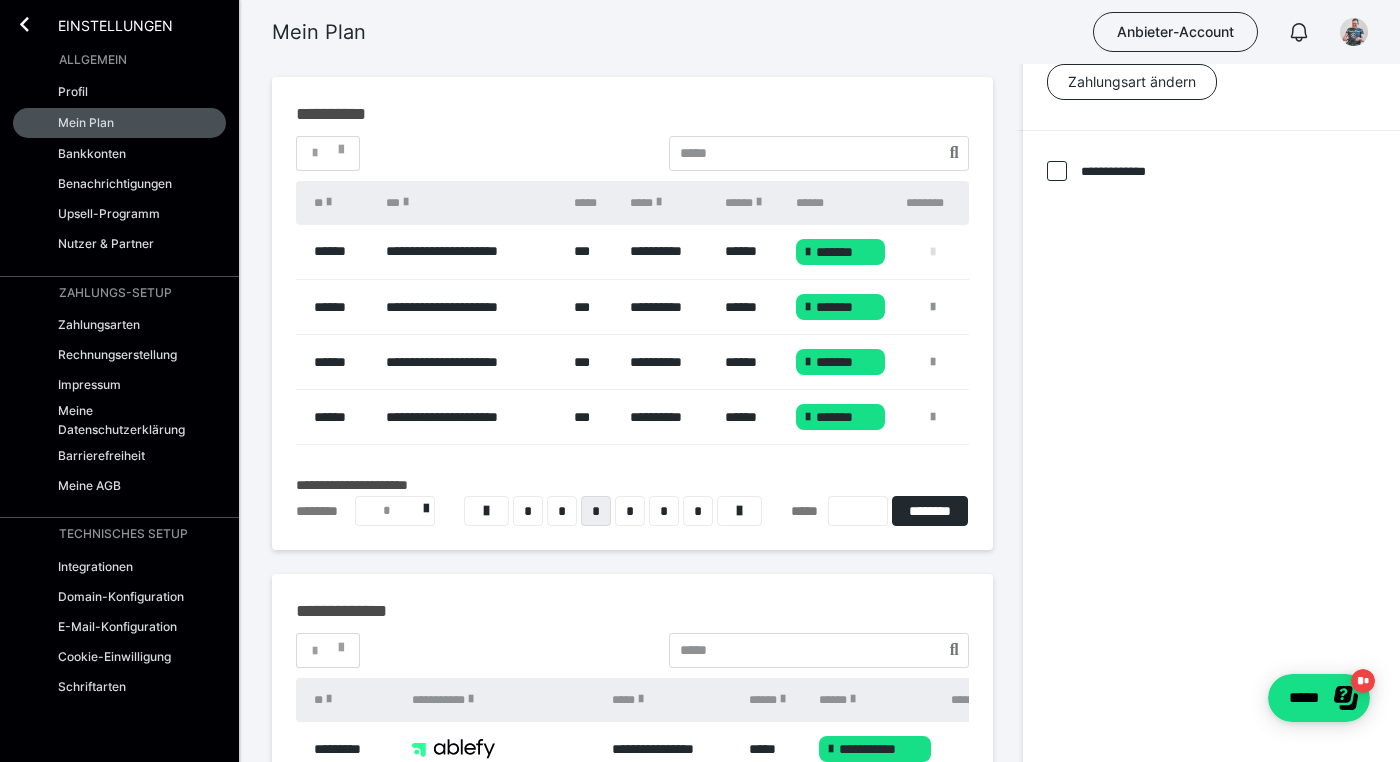 click at bounding box center (933, 252) 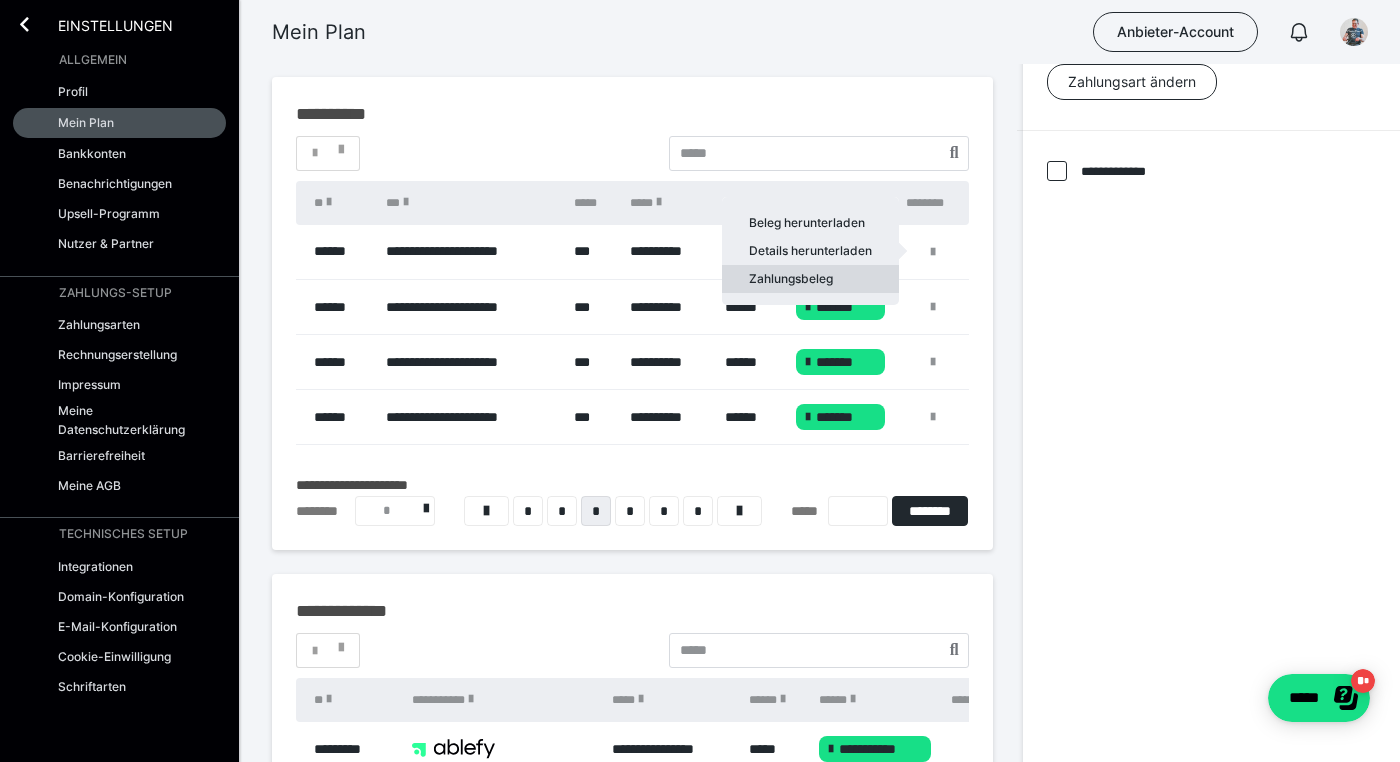 click on "Zahlungsbeleg" at bounding box center [810, 279] 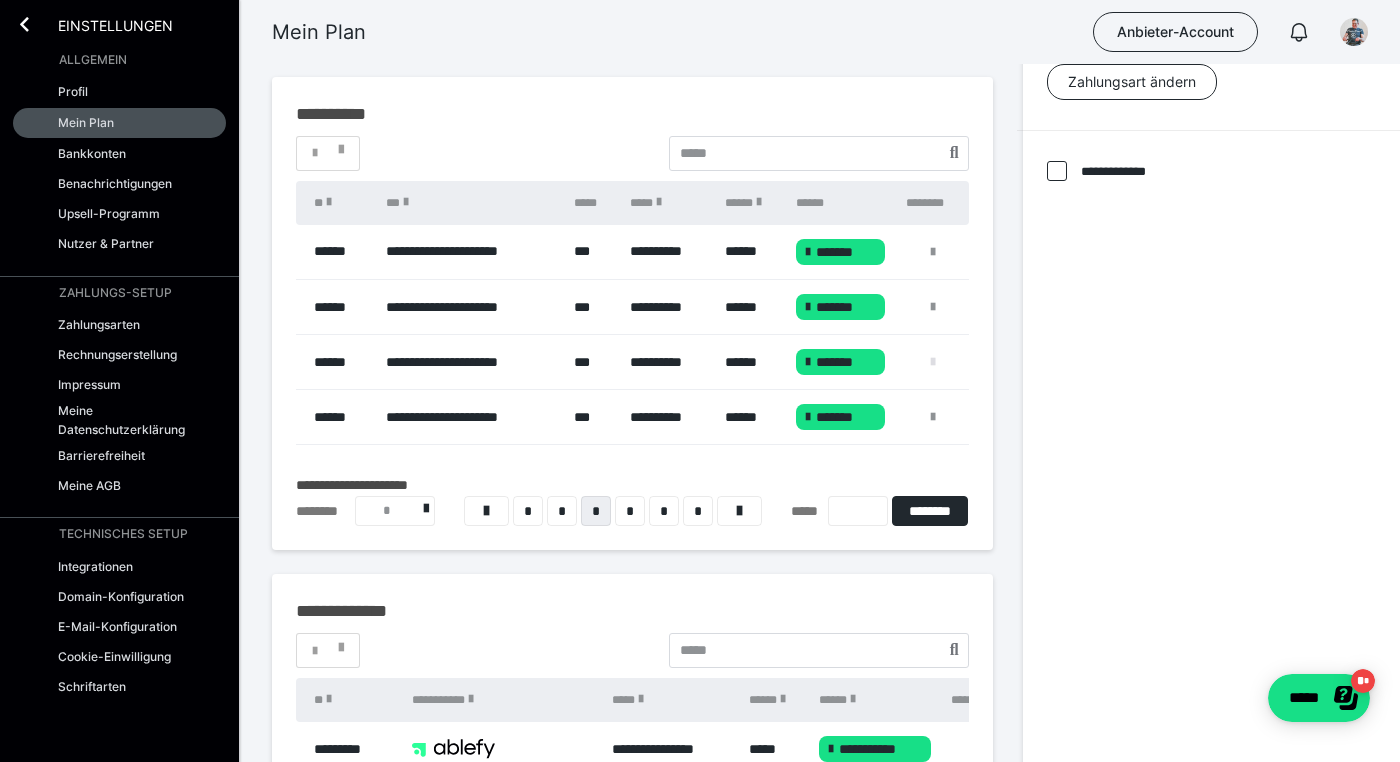 click at bounding box center (933, 362) 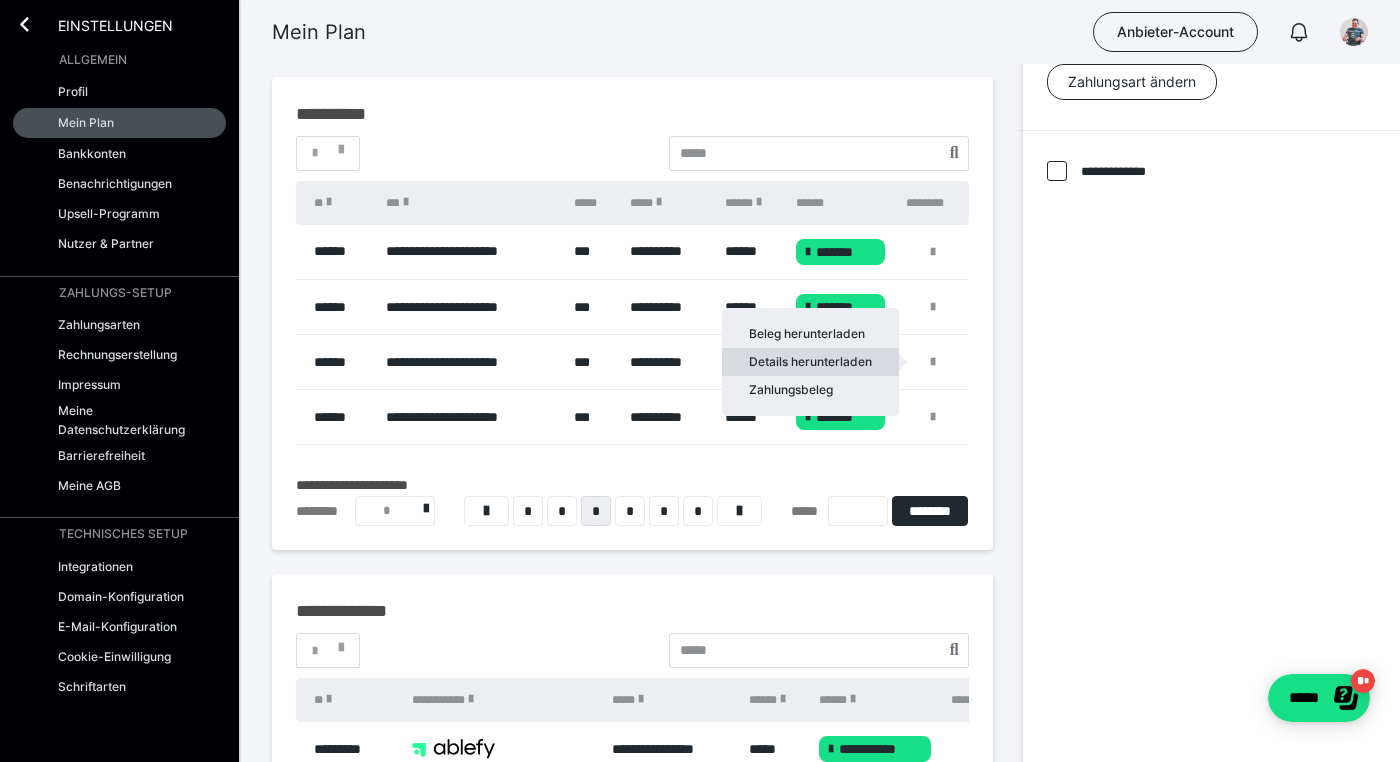 click on "Details herunterladen" at bounding box center [810, 362] 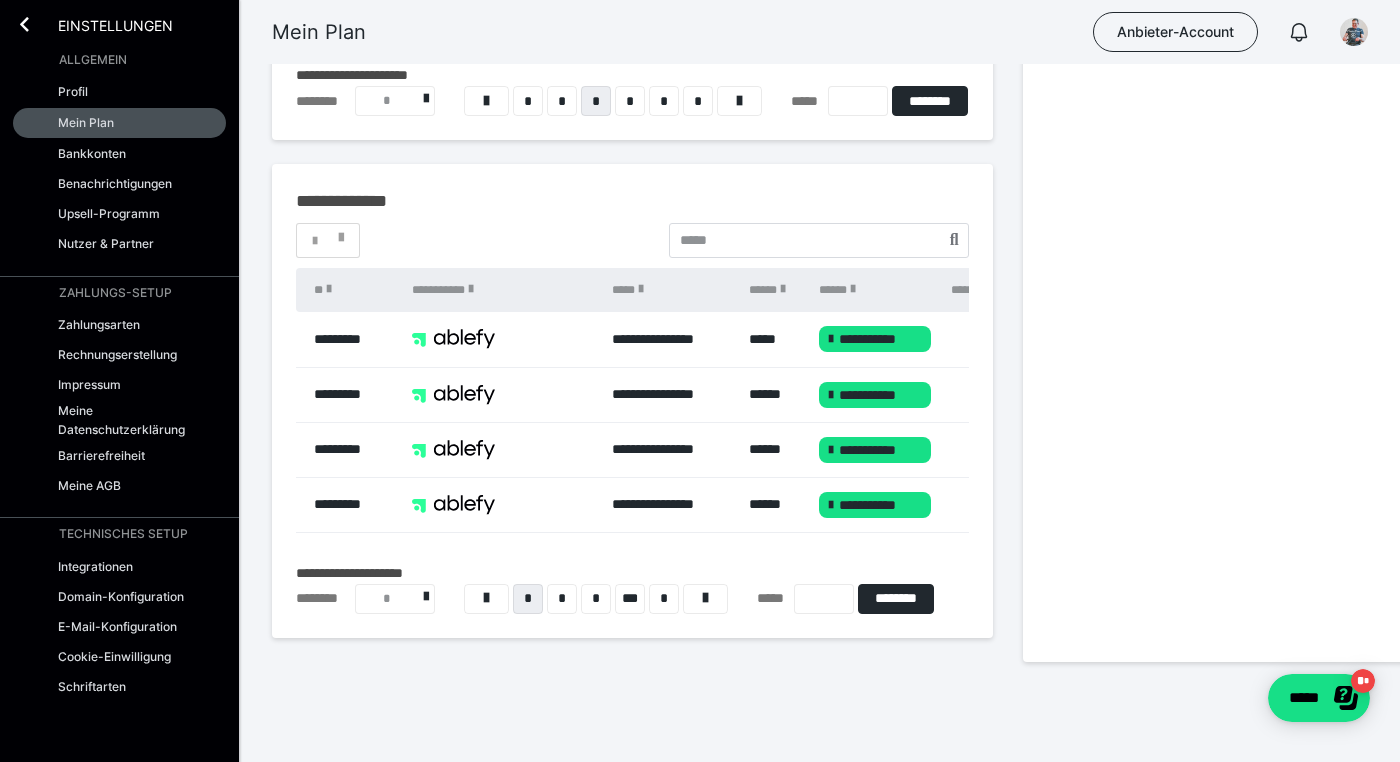 scroll, scrollTop: 621, scrollLeft: 0, axis: vertical 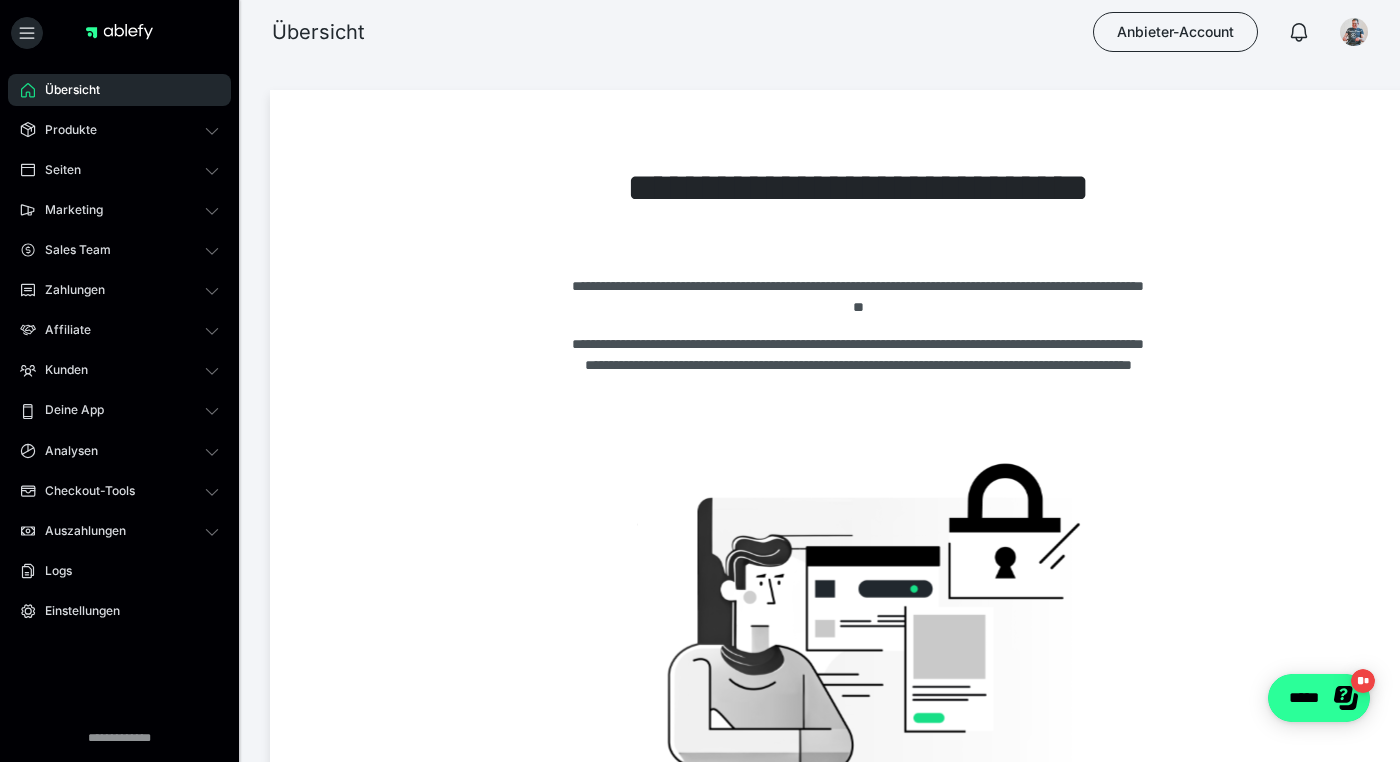 click on "*" at bounding box center (1365, 680) 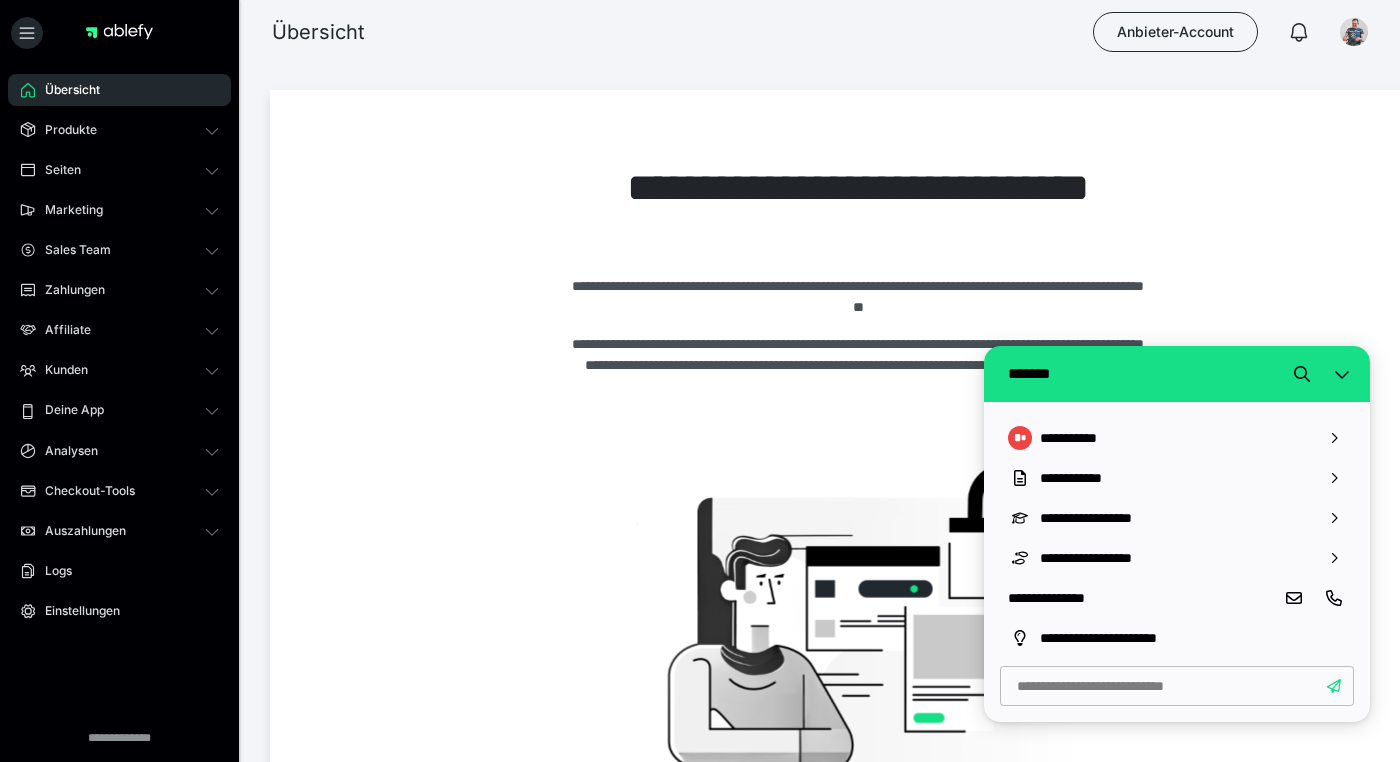 click on "**********" at bounding box center [858, 469] 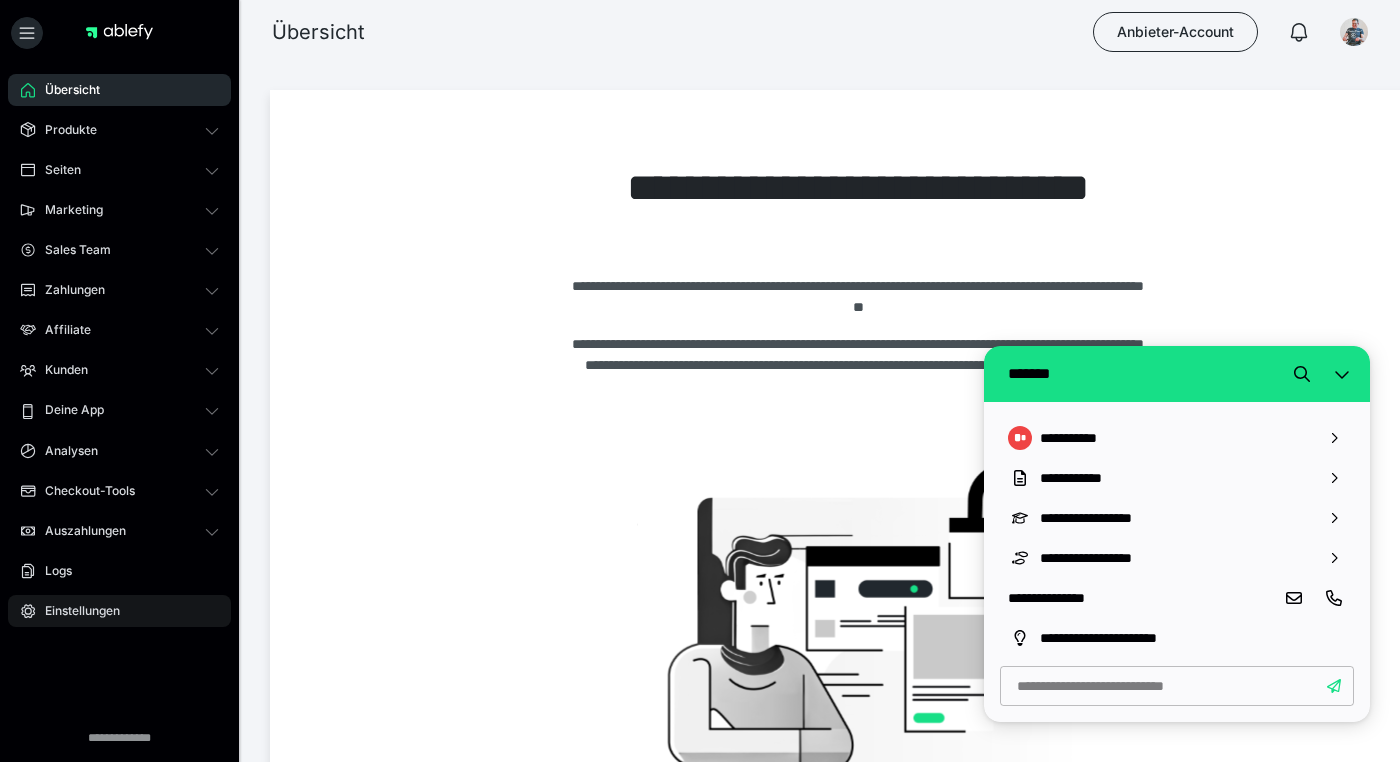click on "Einstellungen" at bounding box center (75, 611) 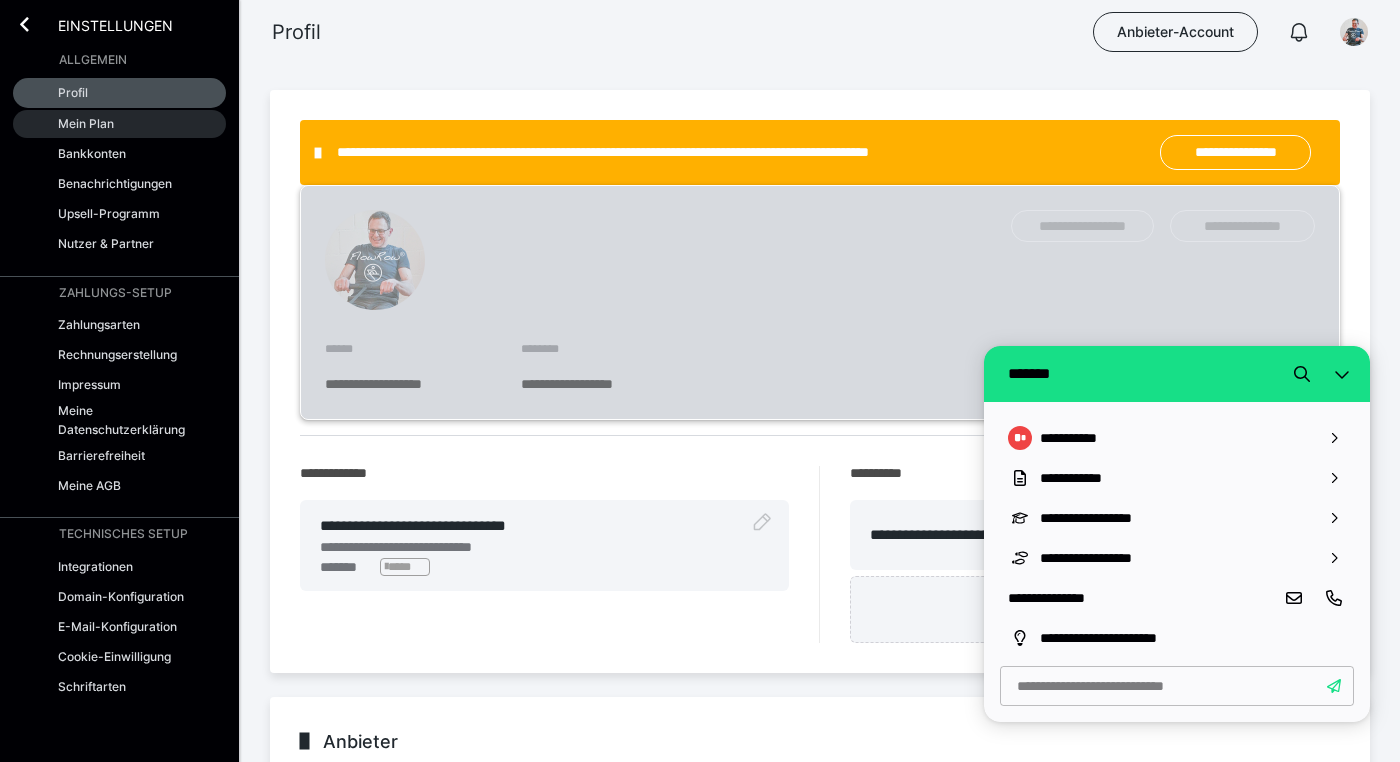 click on "Mein Plan" at bounding box center [119, 124] 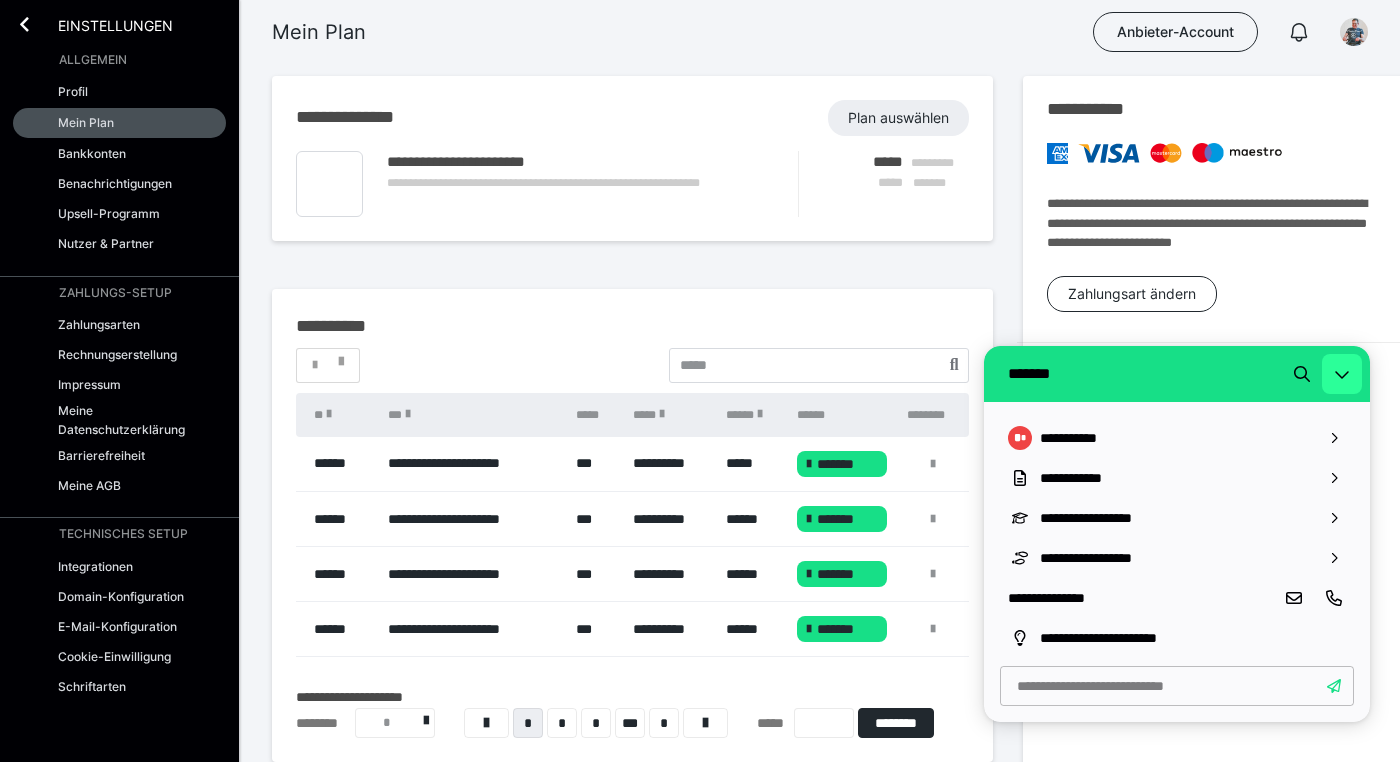click 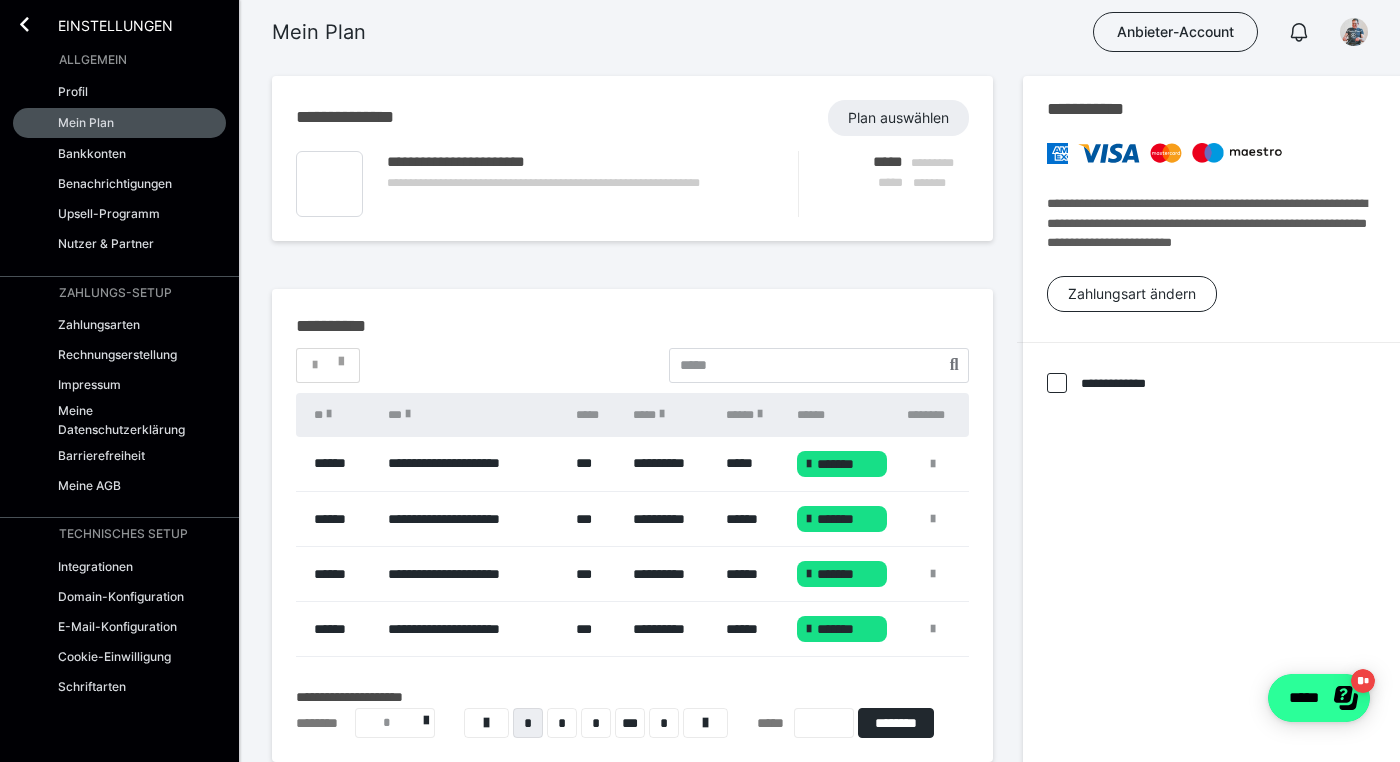 scroll, scrollTop: 0, scrollLeft: 0, axis: both 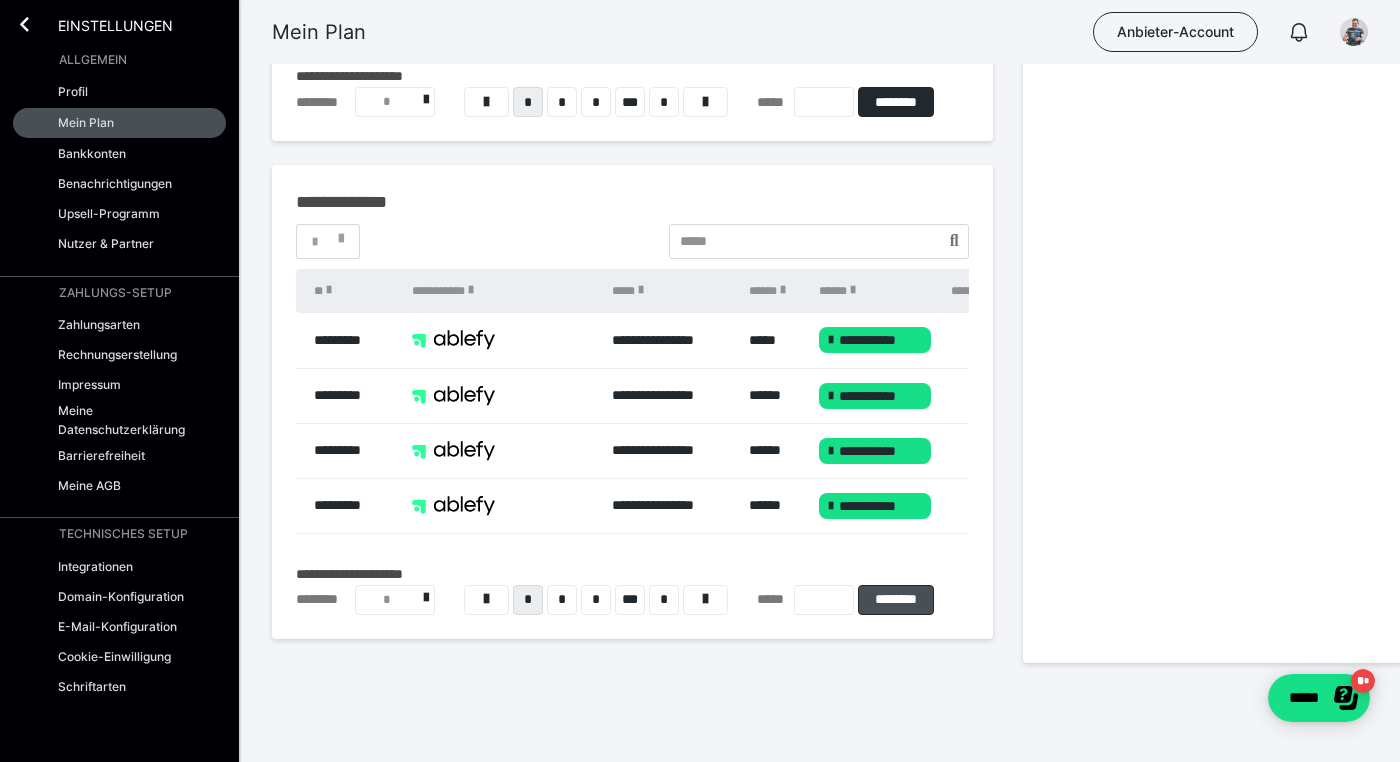 click on "********" at bounding box center [895, 600] 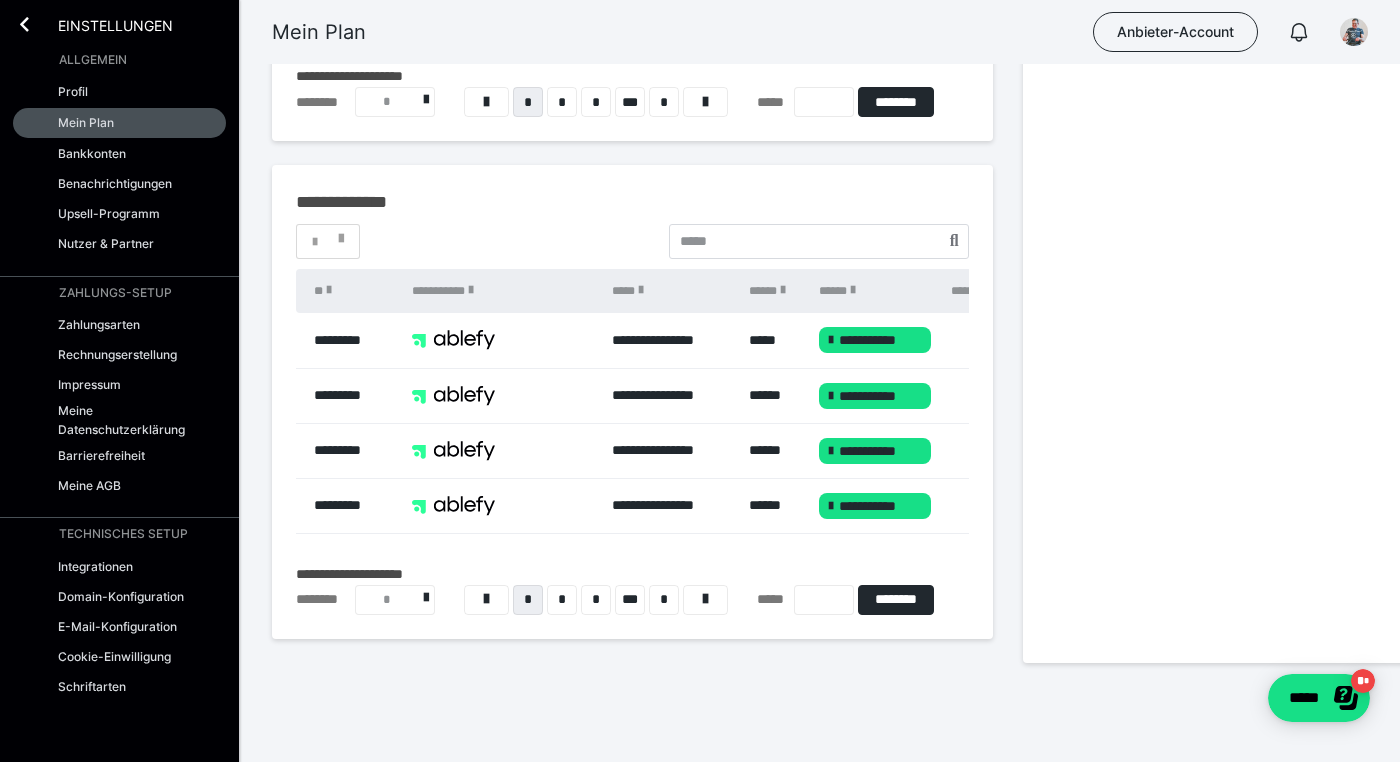 click at bounding box center [824, 102] 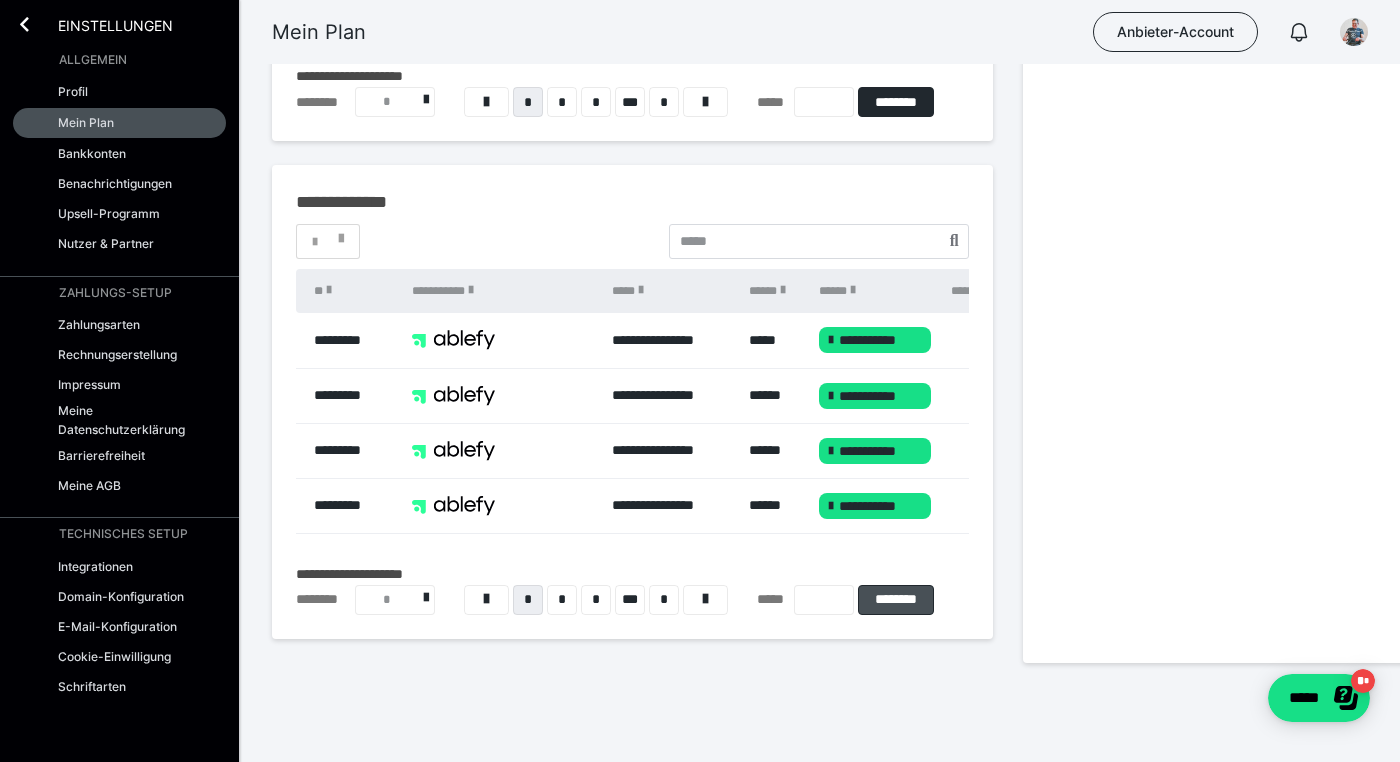 click on "********" at bounding box center (895, 600) 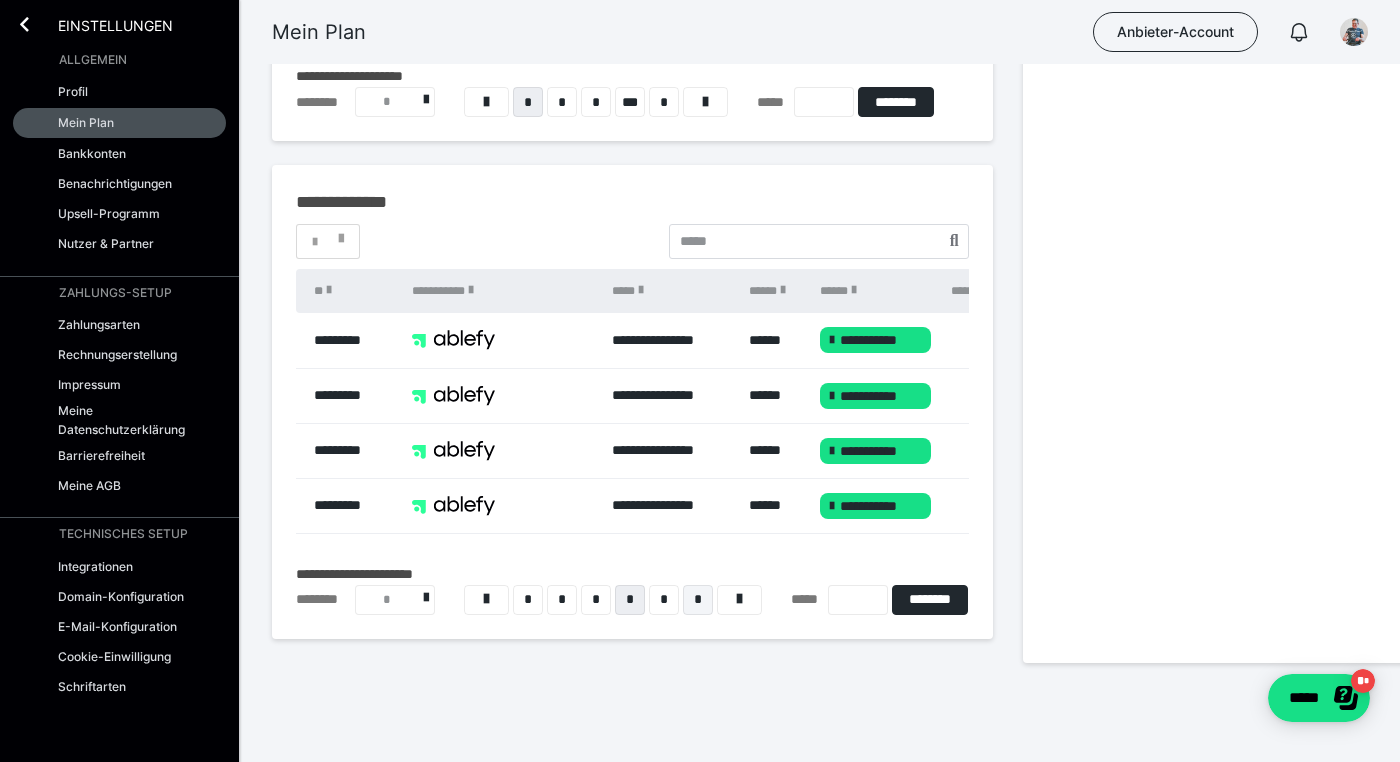 click on "*" at bounding box center (698, 600) 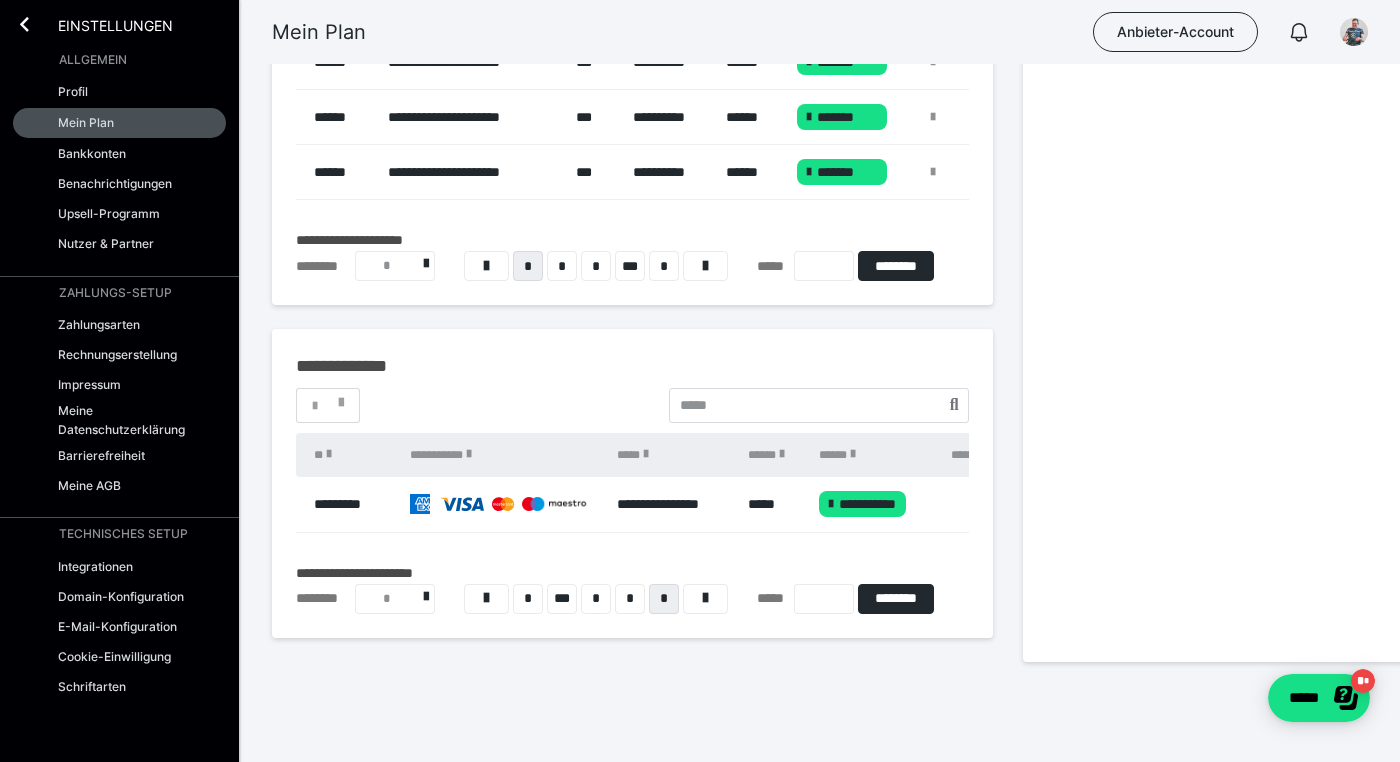 scroll, scrollTop: 456, scrollLeft: 0, axis: vertical 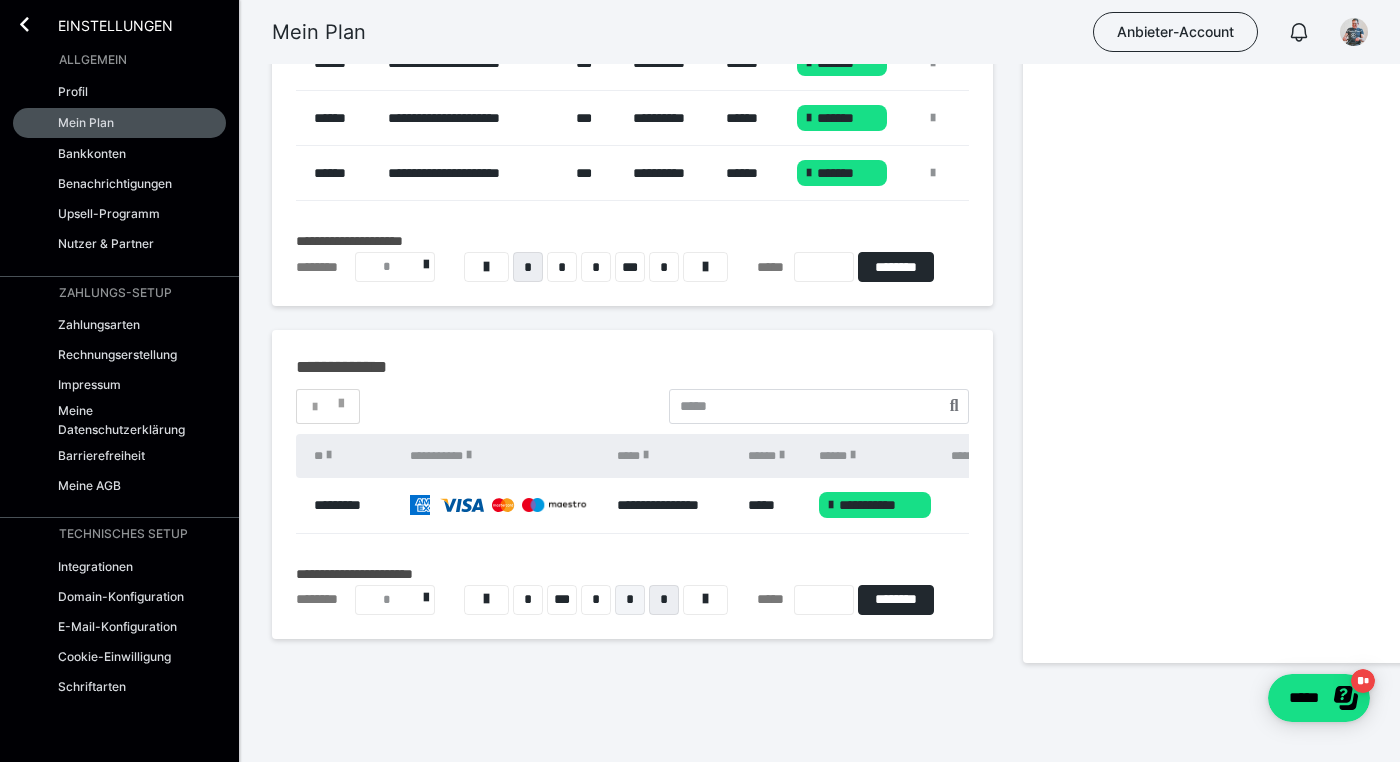click on "*" at bounding box center [630, 600] 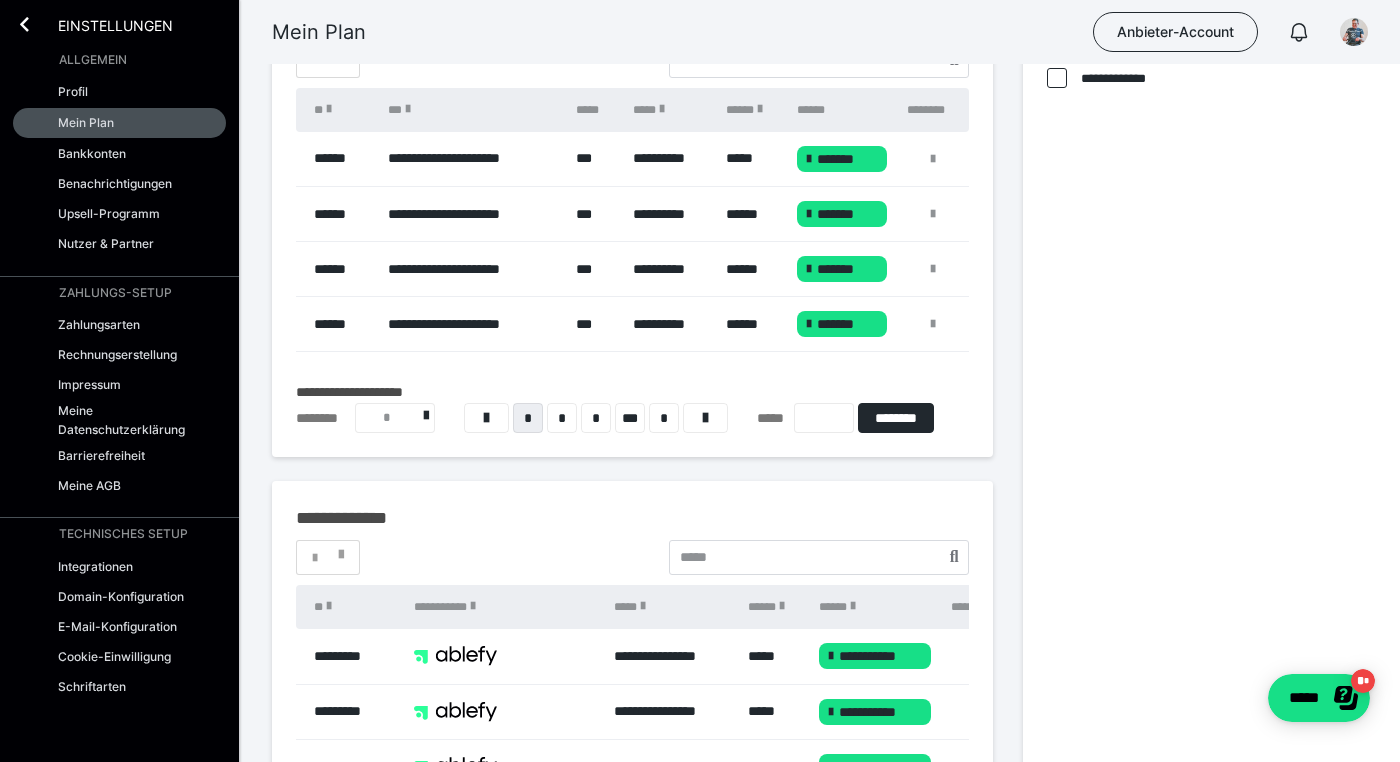 scroll, scrollTop: 288, scrollLeft: 0, axis: vertical 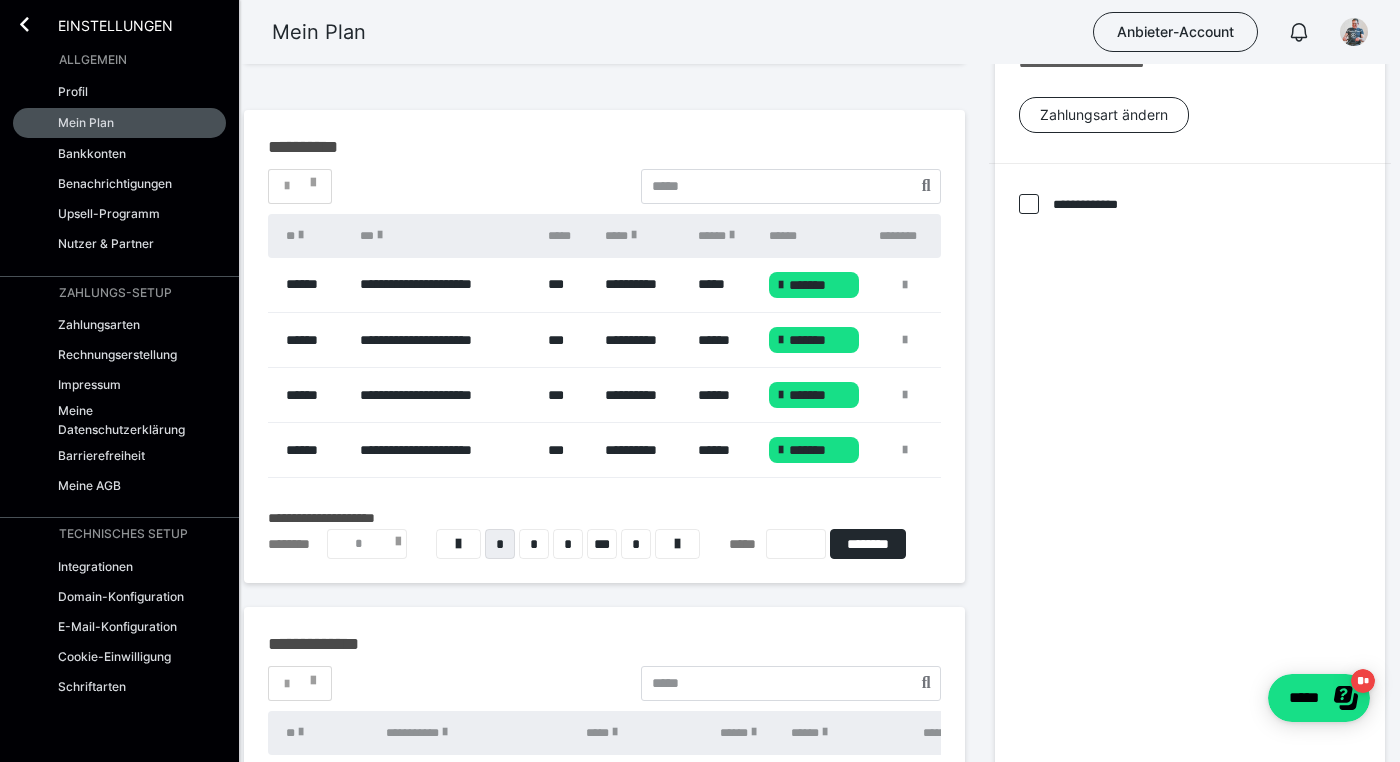click at bounding box center [398, 545] 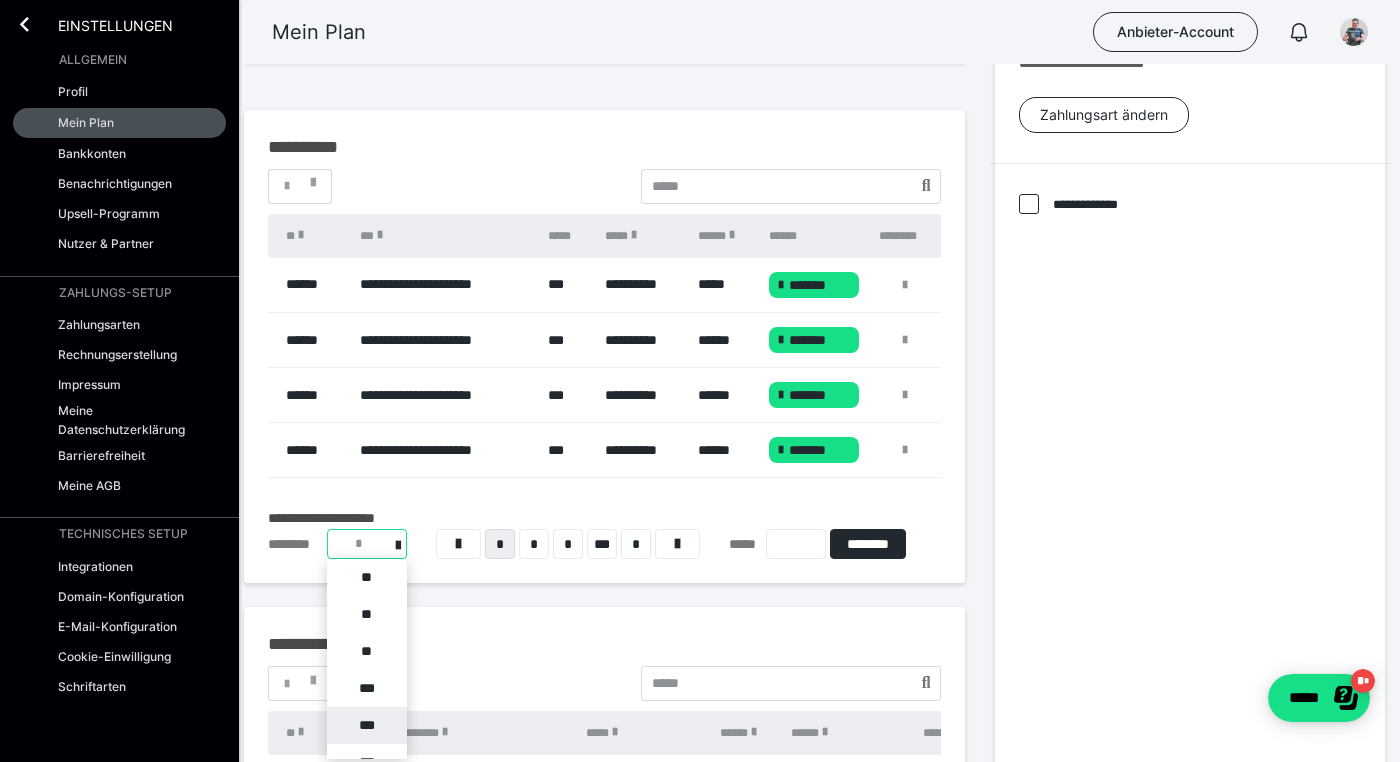 click on "***" at bounding box center [367, 725] 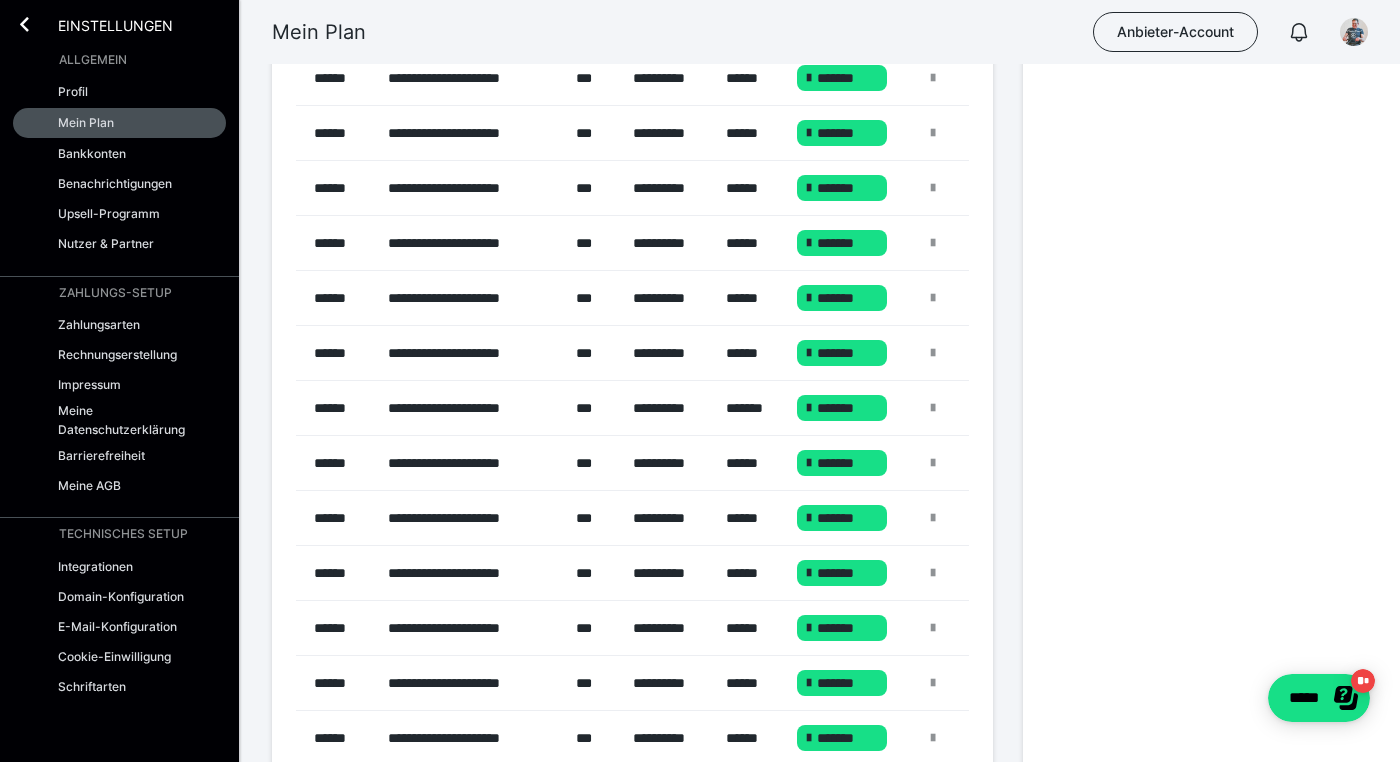 scroll, scrollTop: 456, scrollLeft: 0, axis: vertical 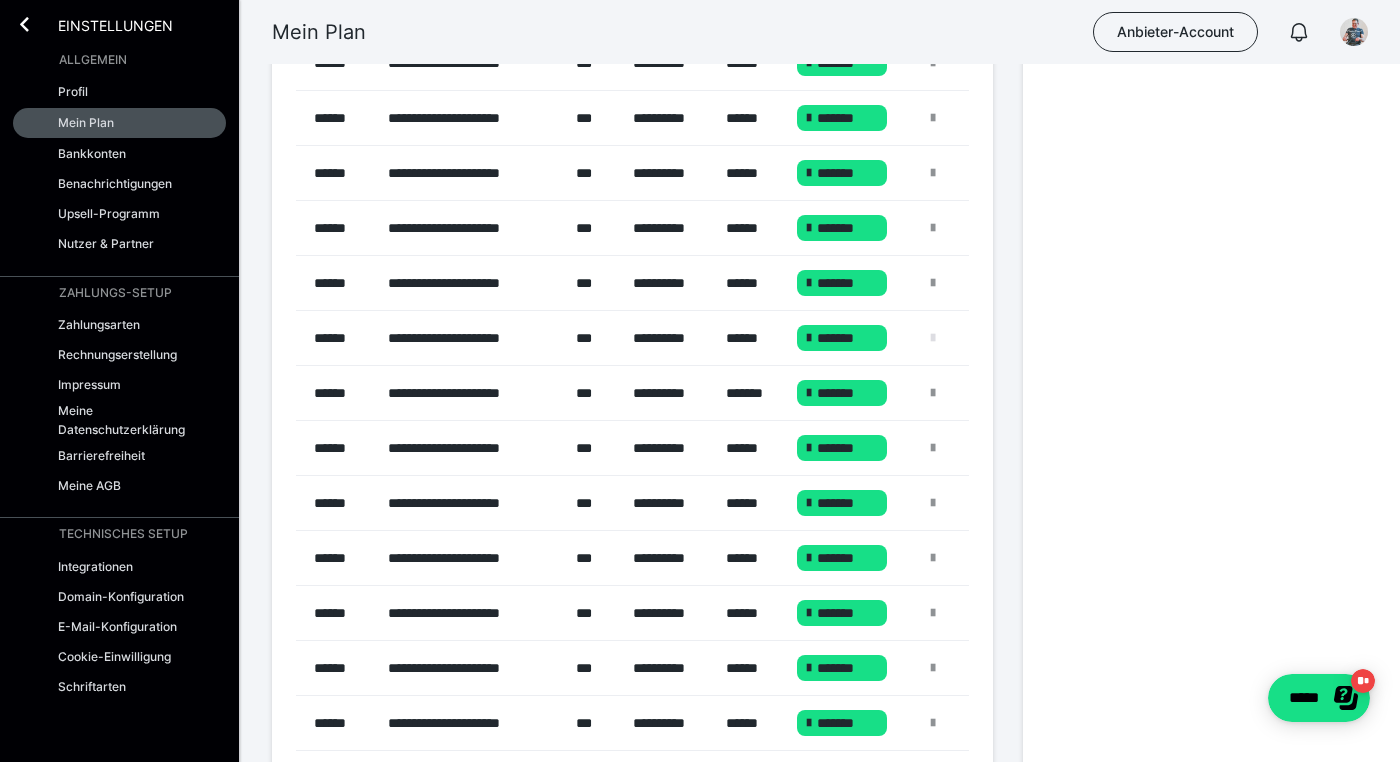 click at bounding box center [933, 338] 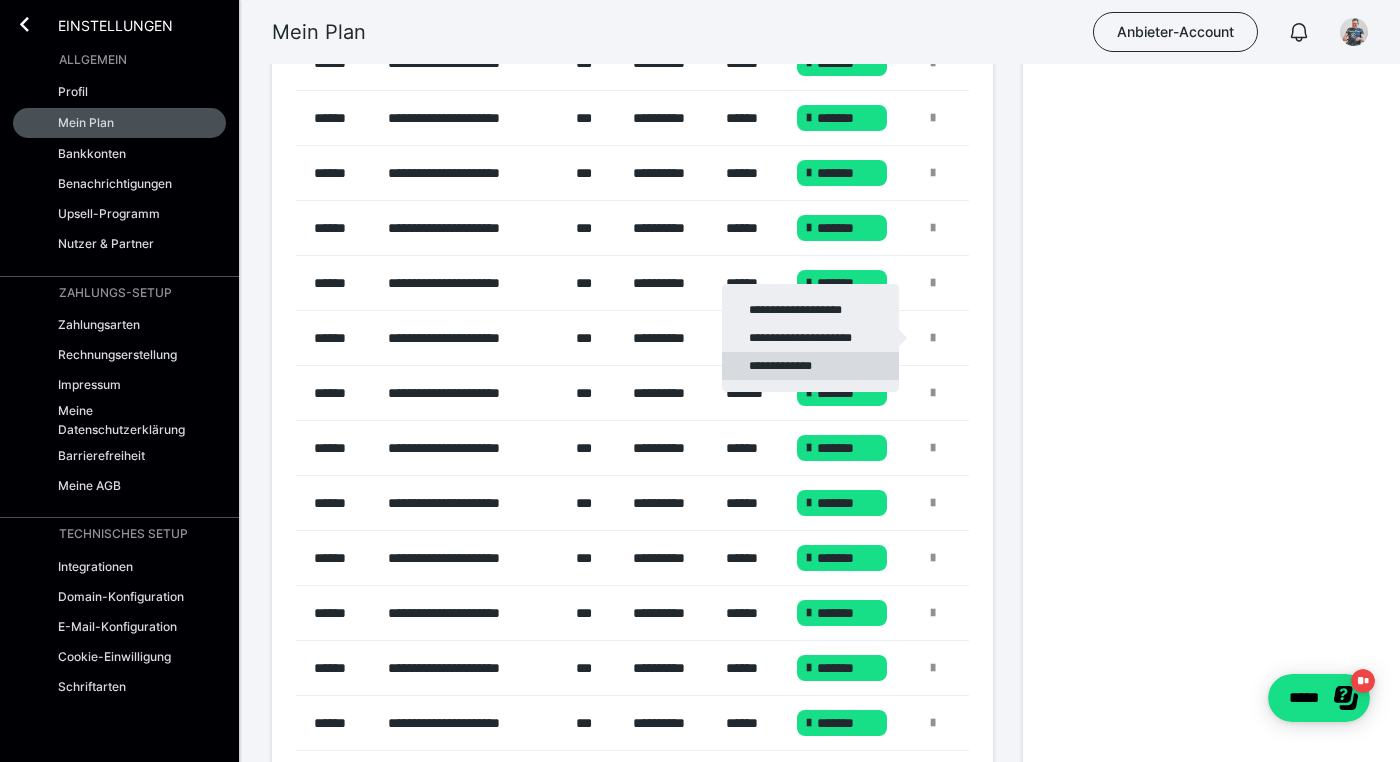click on "**********" at bounding box center (810, 366) 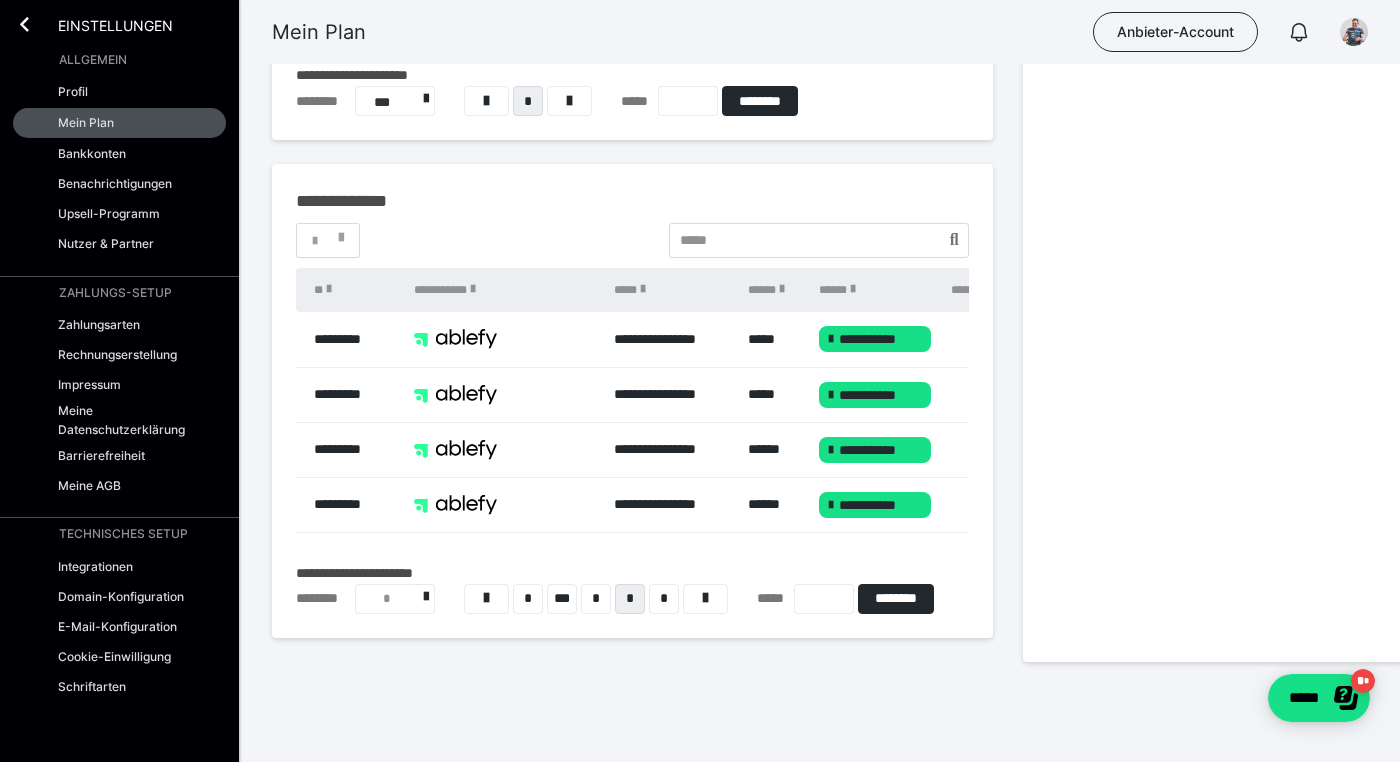 scroll, scrollTop: 1556, scrollLeft: 0, axis: vertical 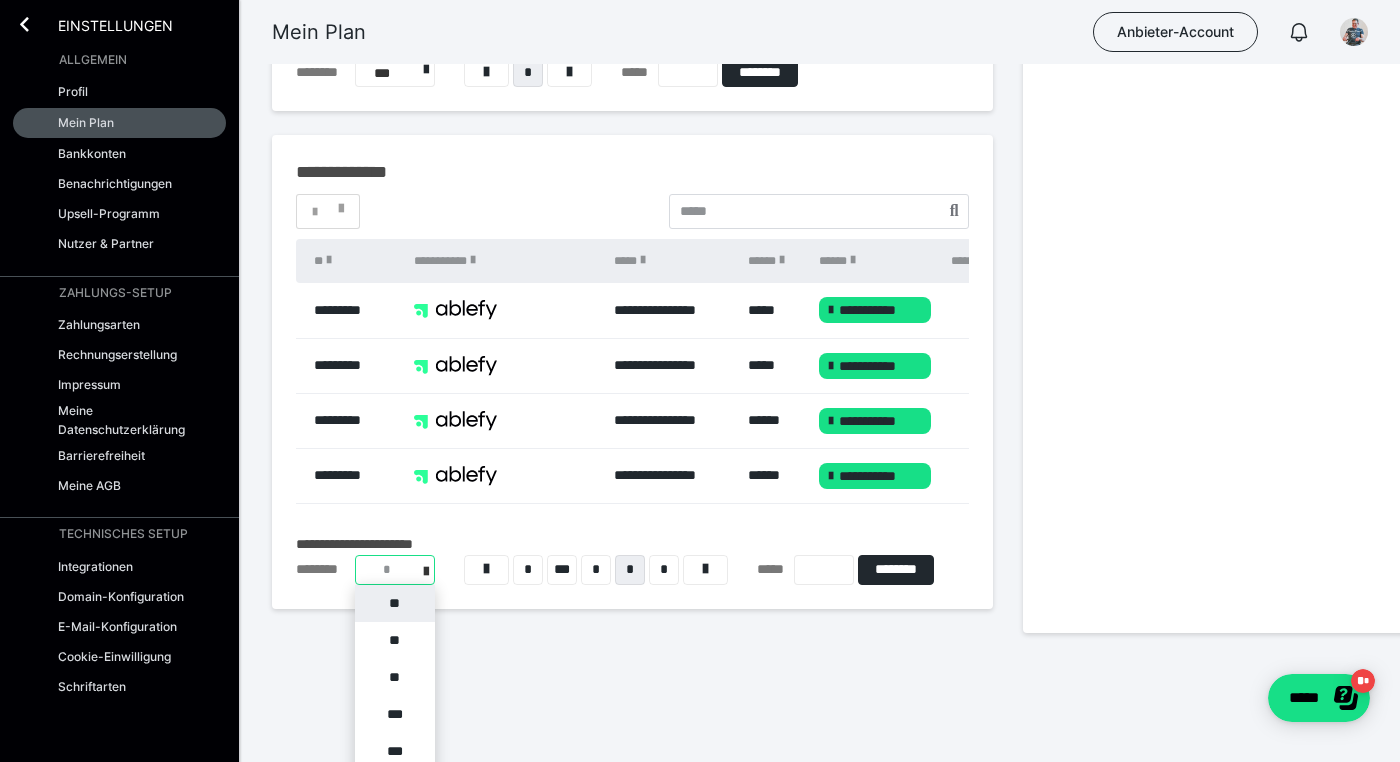 click on "**********" at bounding box center (395, 570) 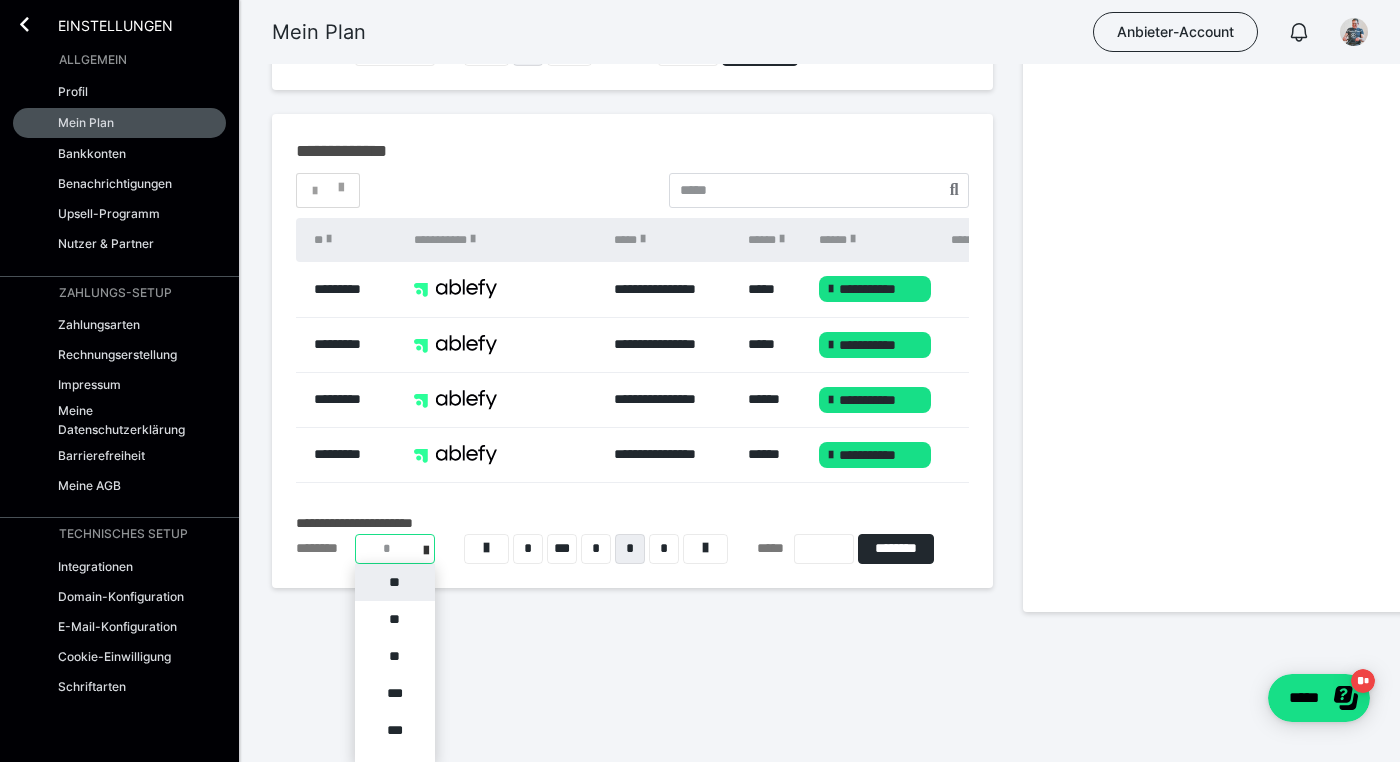 scroll, scrollTop: 1608, scrollLeft: 0, axis: vertical 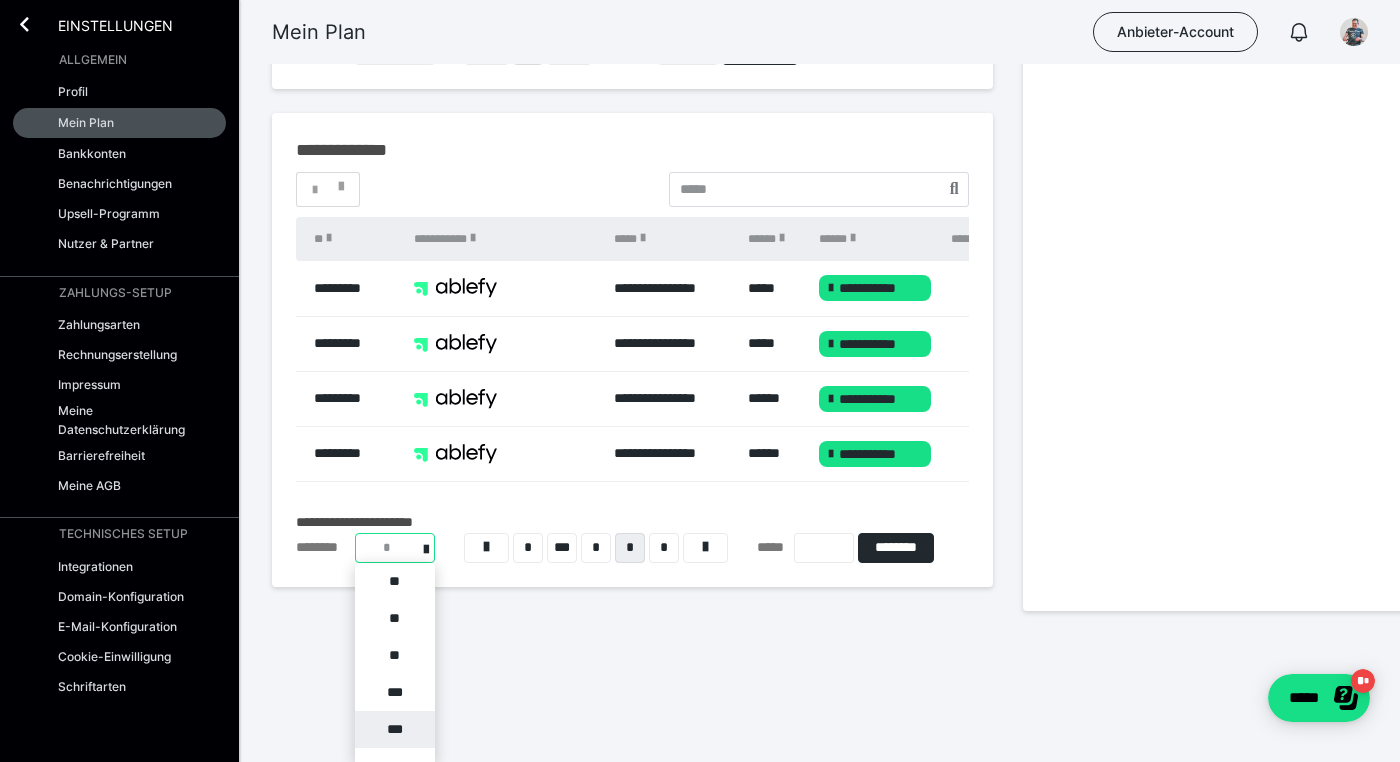 click on "***" at bounding box center (395, 729) 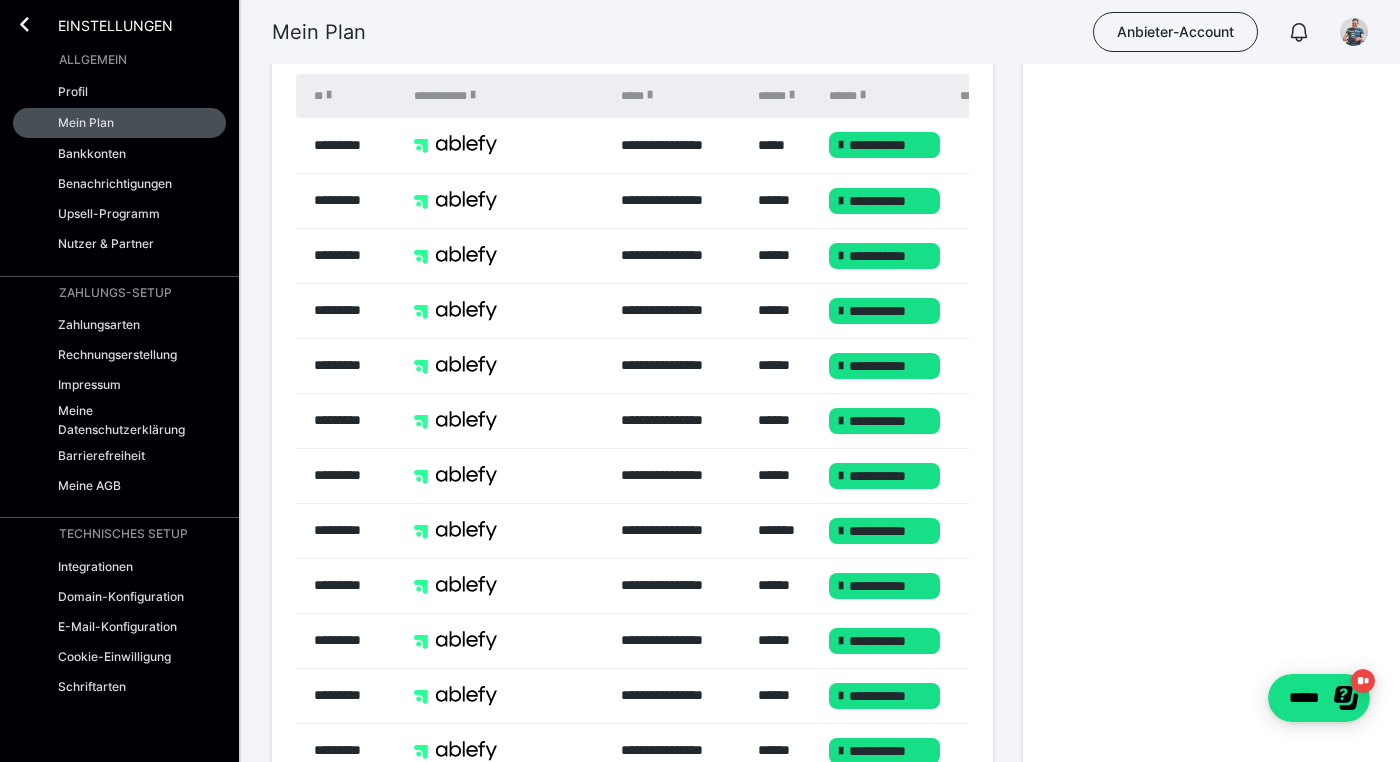scroll, scrollTop: 1754, scrollLeft: 0, axis: vertical 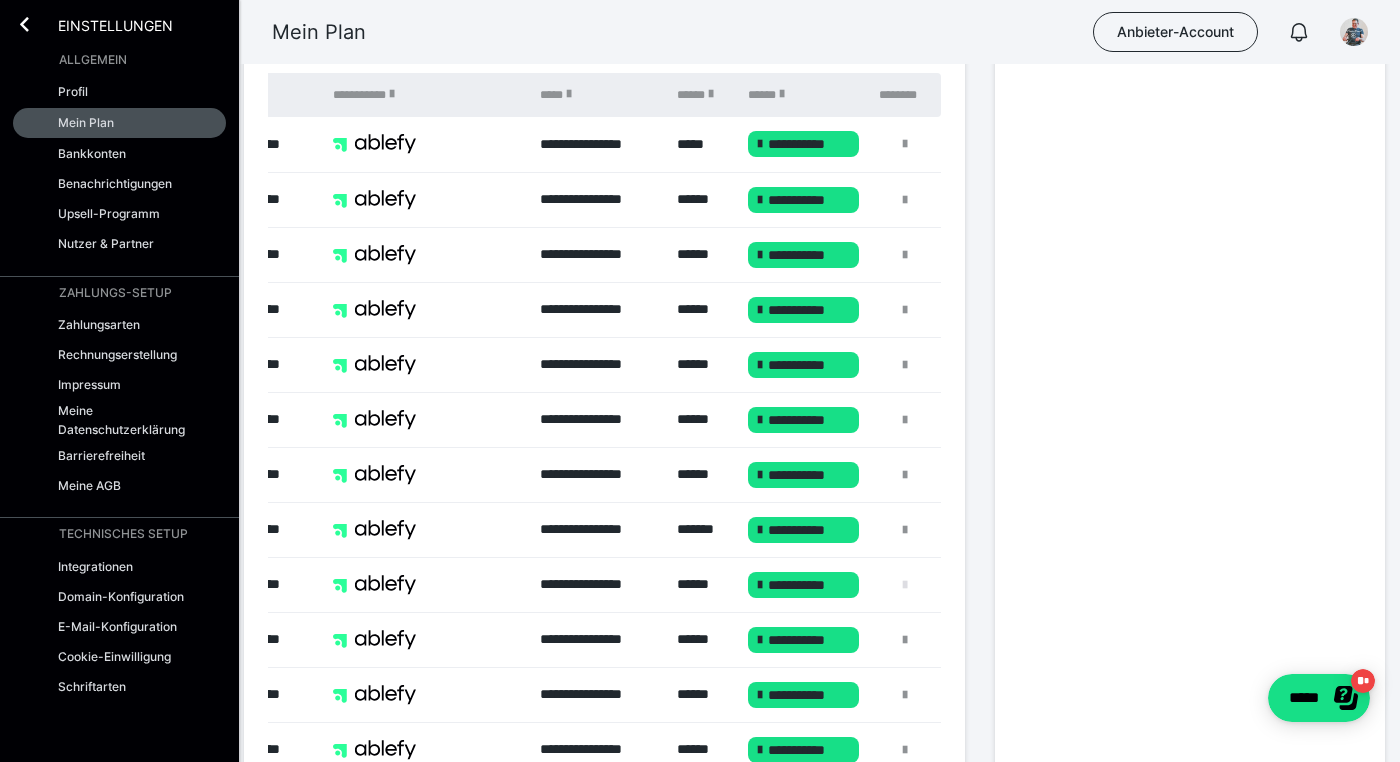 click at bounding box center [905, 585] 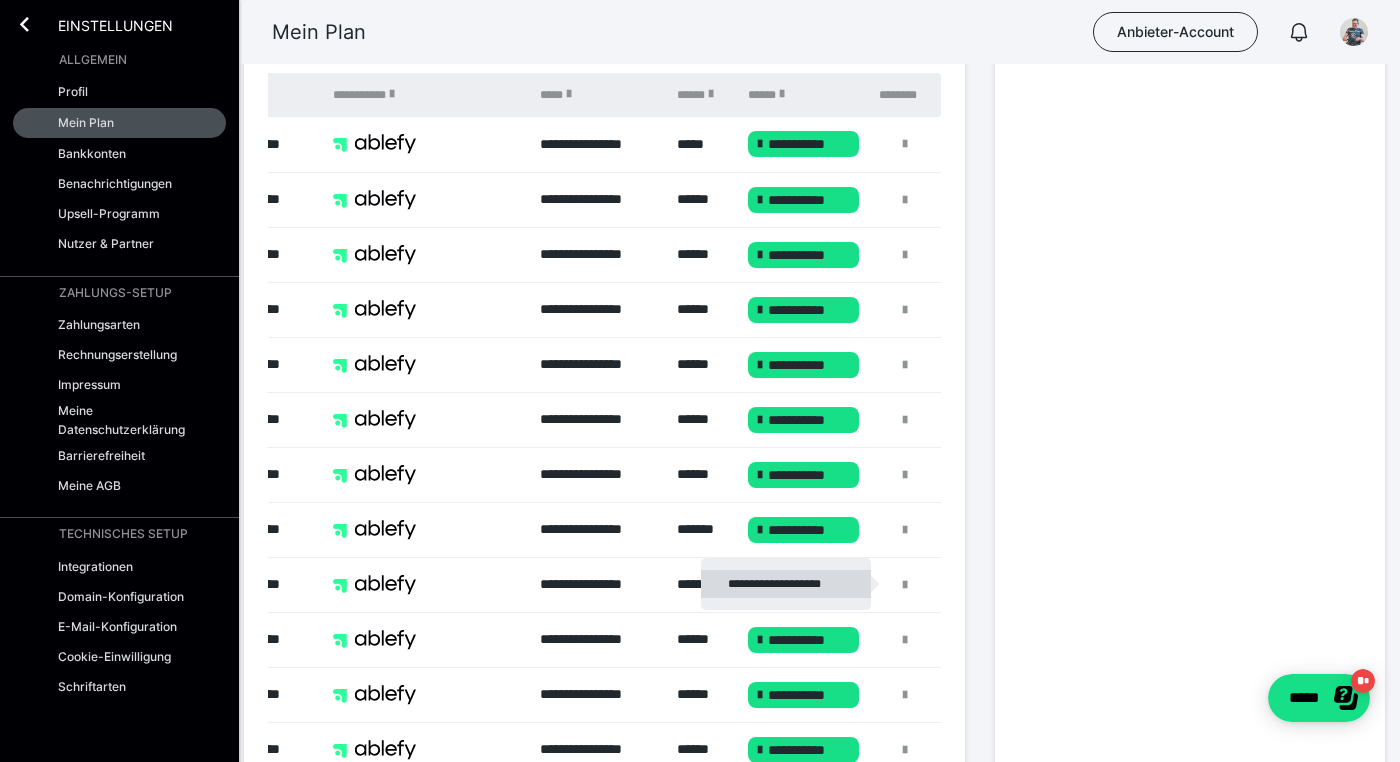 click on "**********" at bounding box center [786, 584] 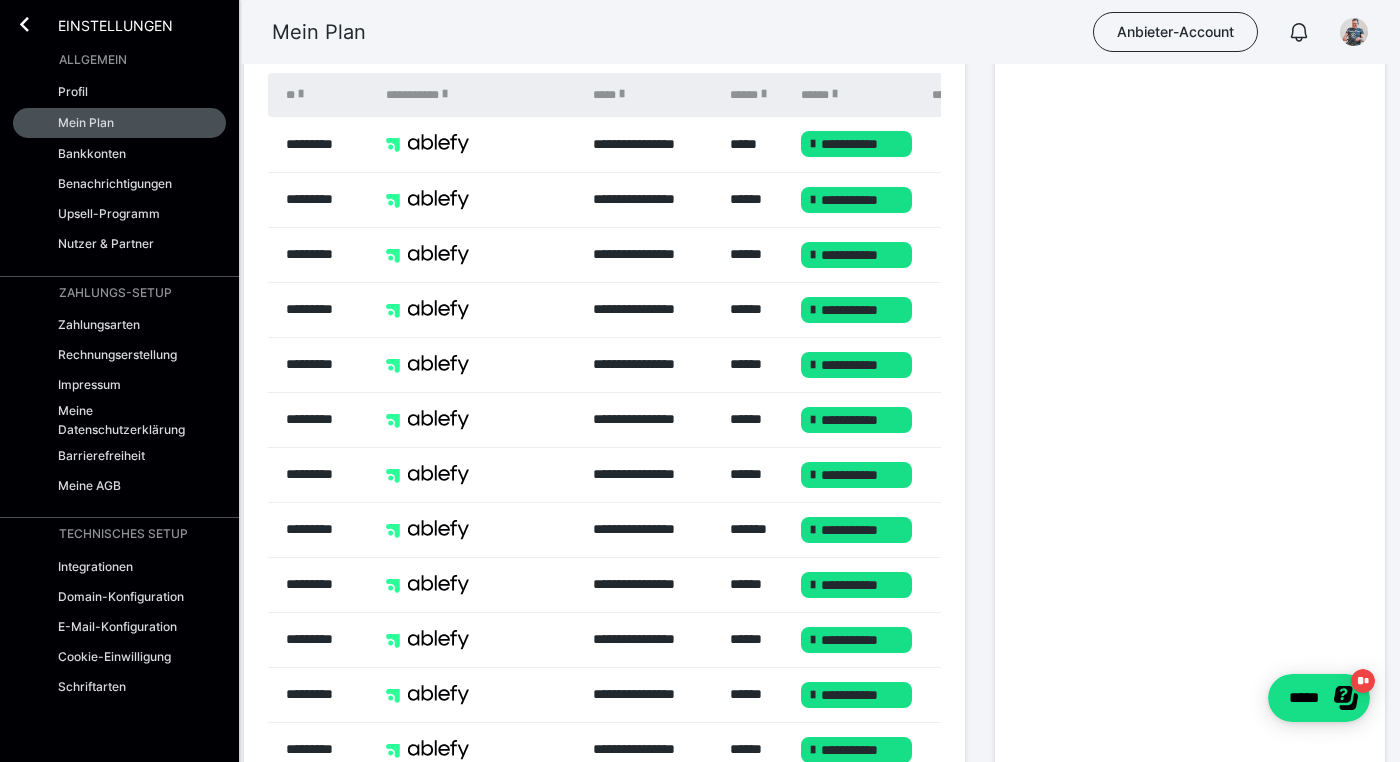 scroll, scrollTop: 0, scrollLeft: 0, axis: both 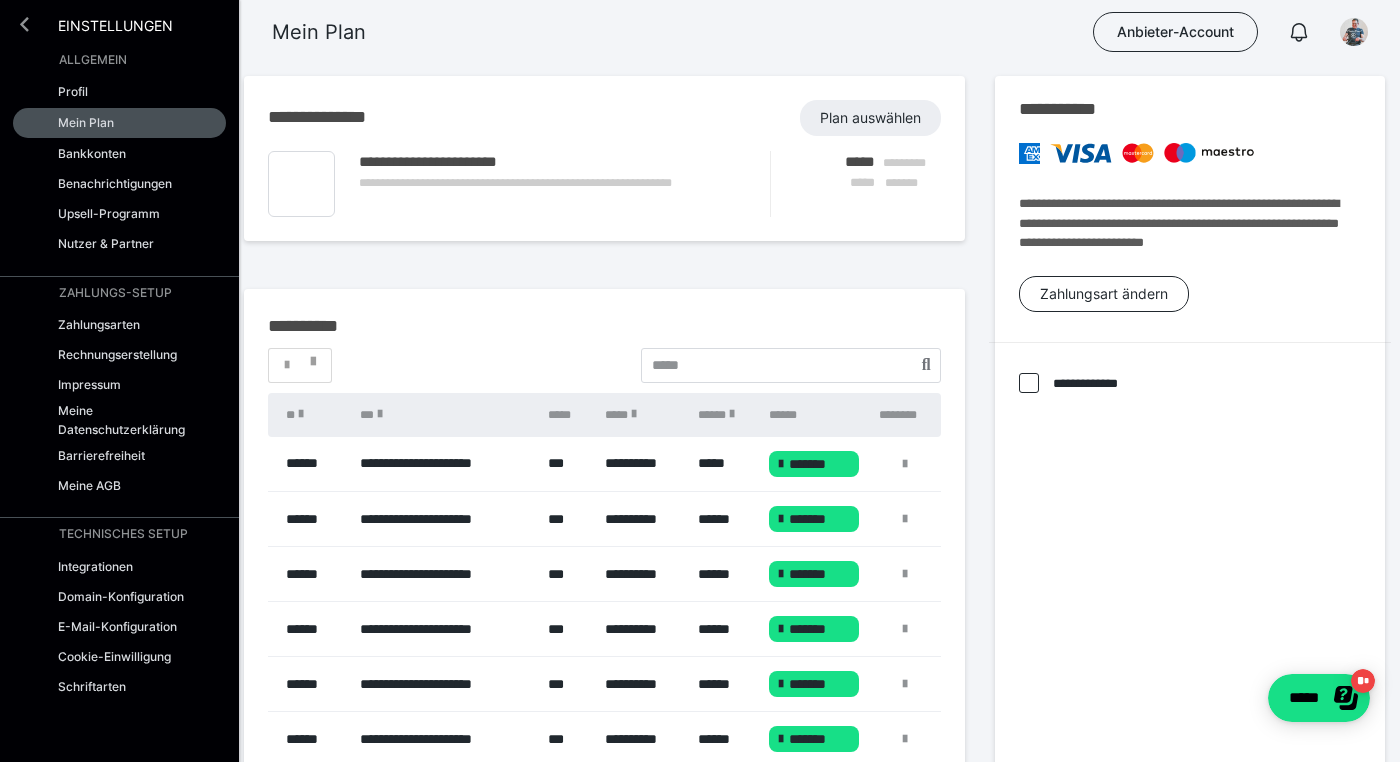 click at bounding box center [24, 24] 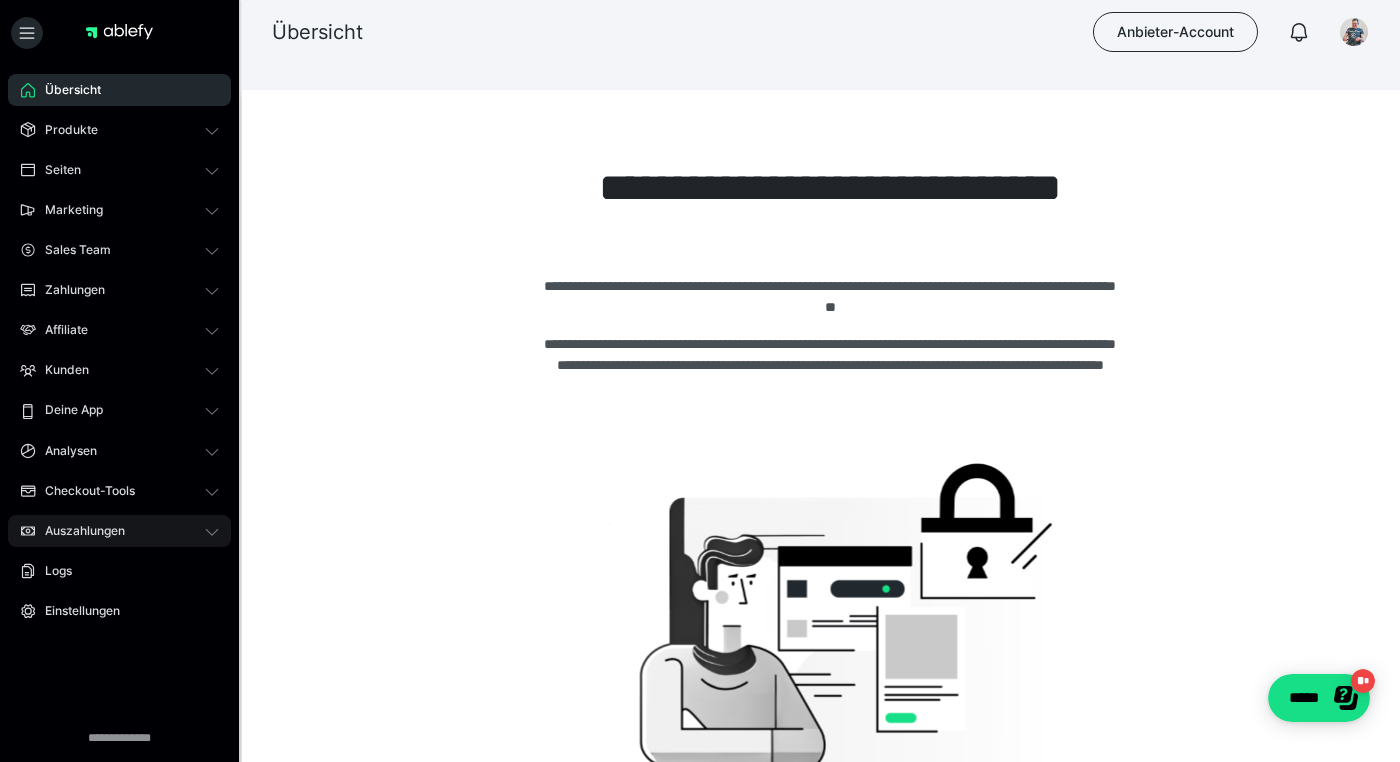 click on "Auszahlungen" at bounding box center (78, 531) 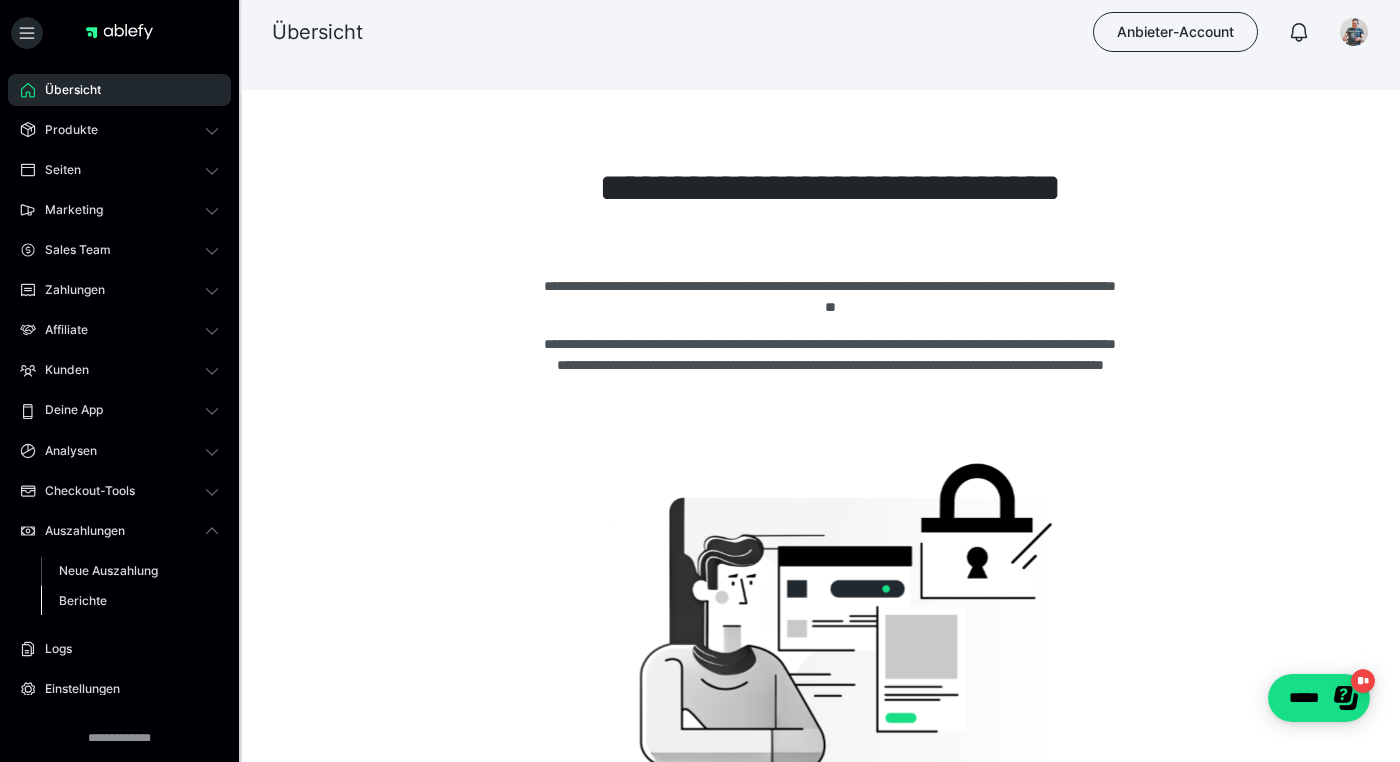 click on "Berichte" at bounding box center (83, 600) 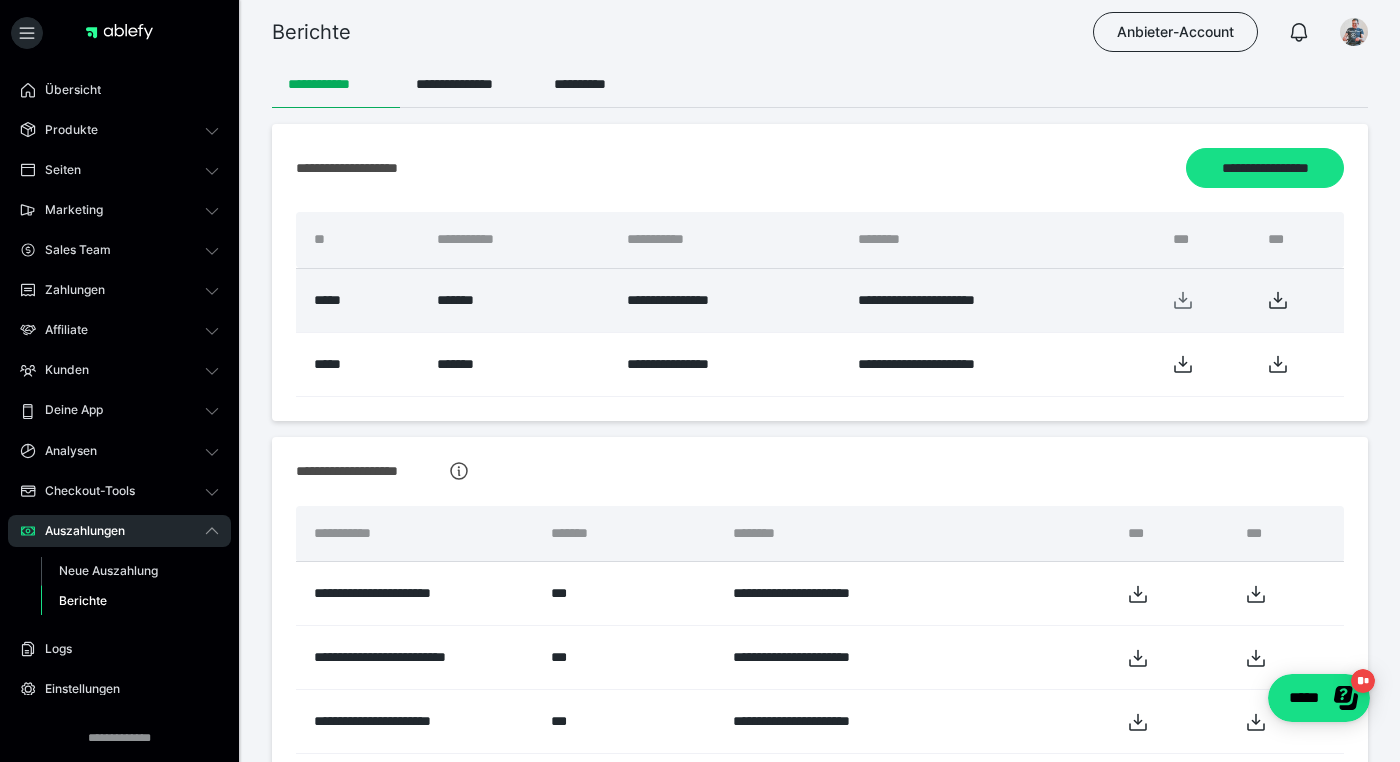scroll, scrollTop: 0, scrollLeft: 0, axis: both 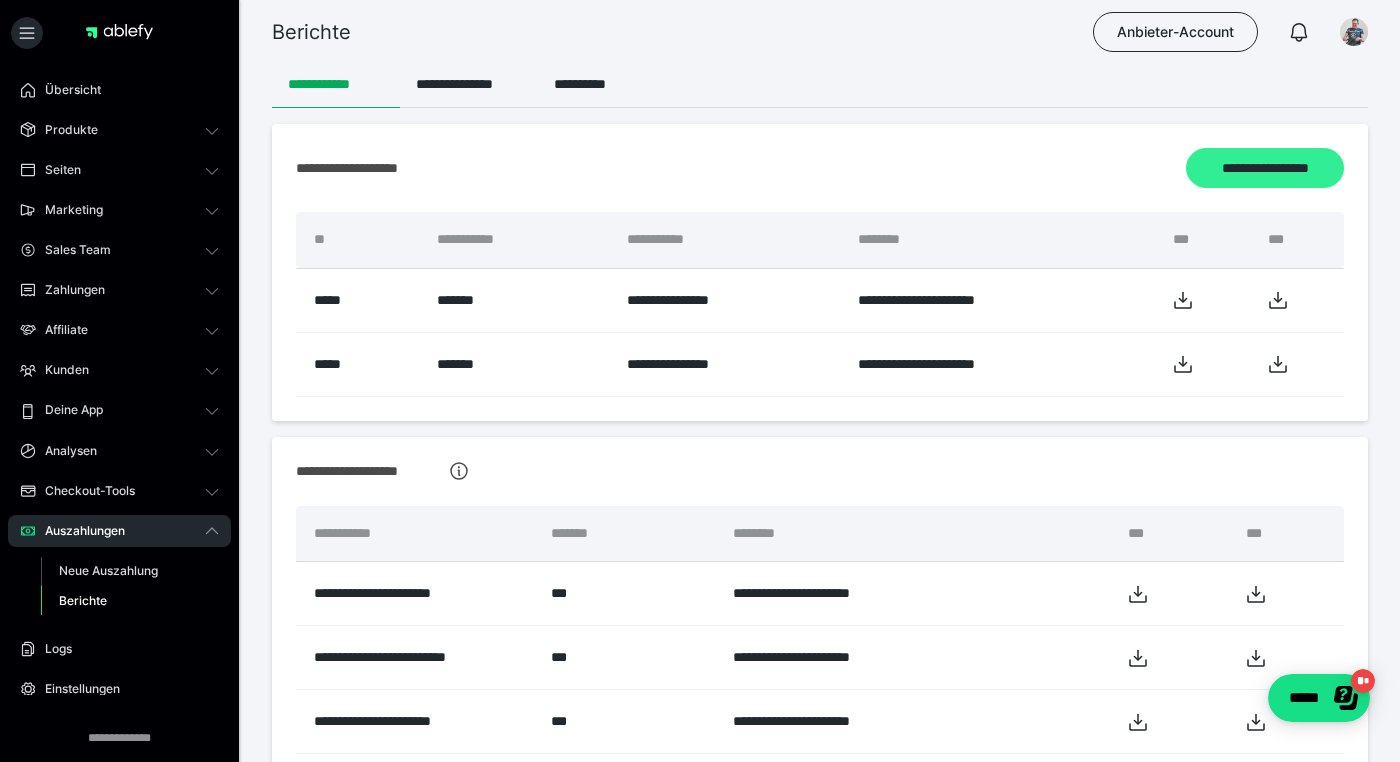 click on "**********" at bounding box center (1265, 168) 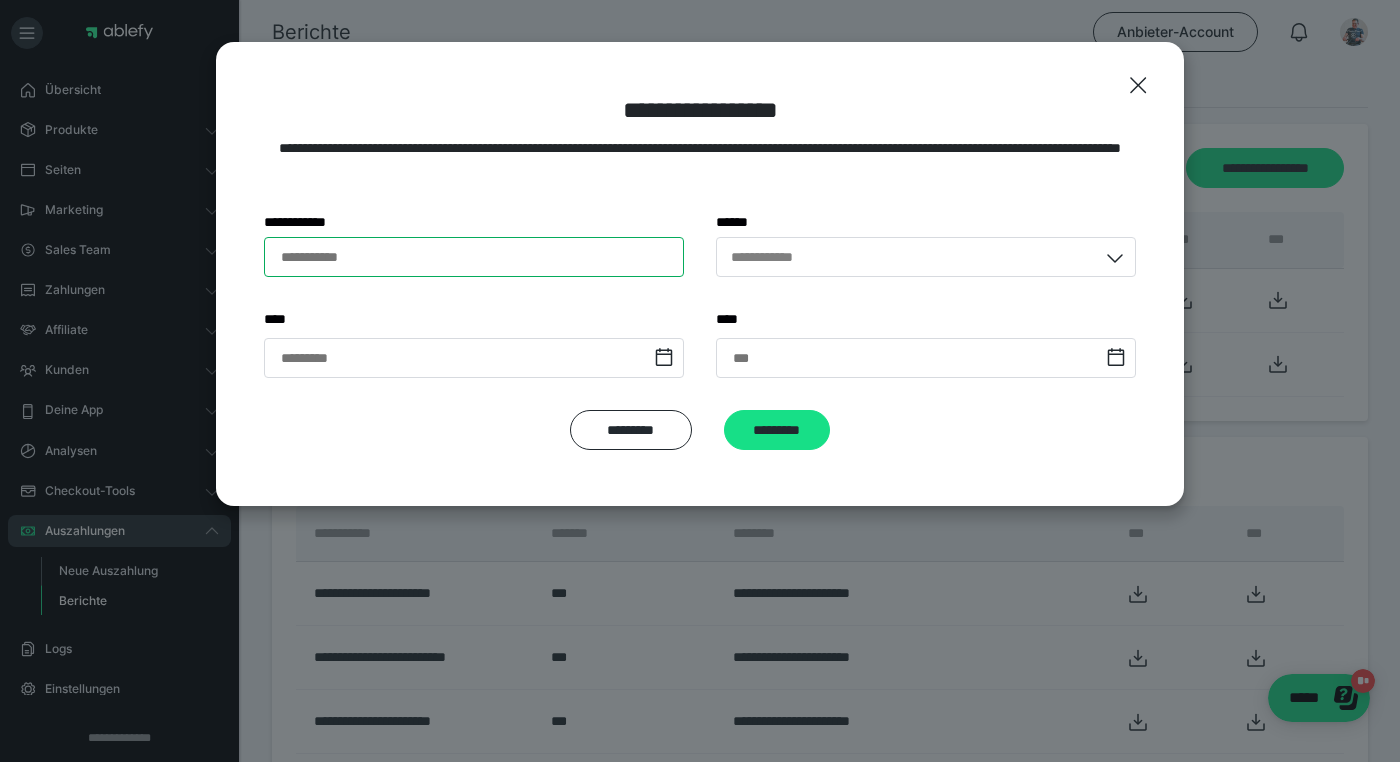click on "**********" at bounding box center [474, 257] 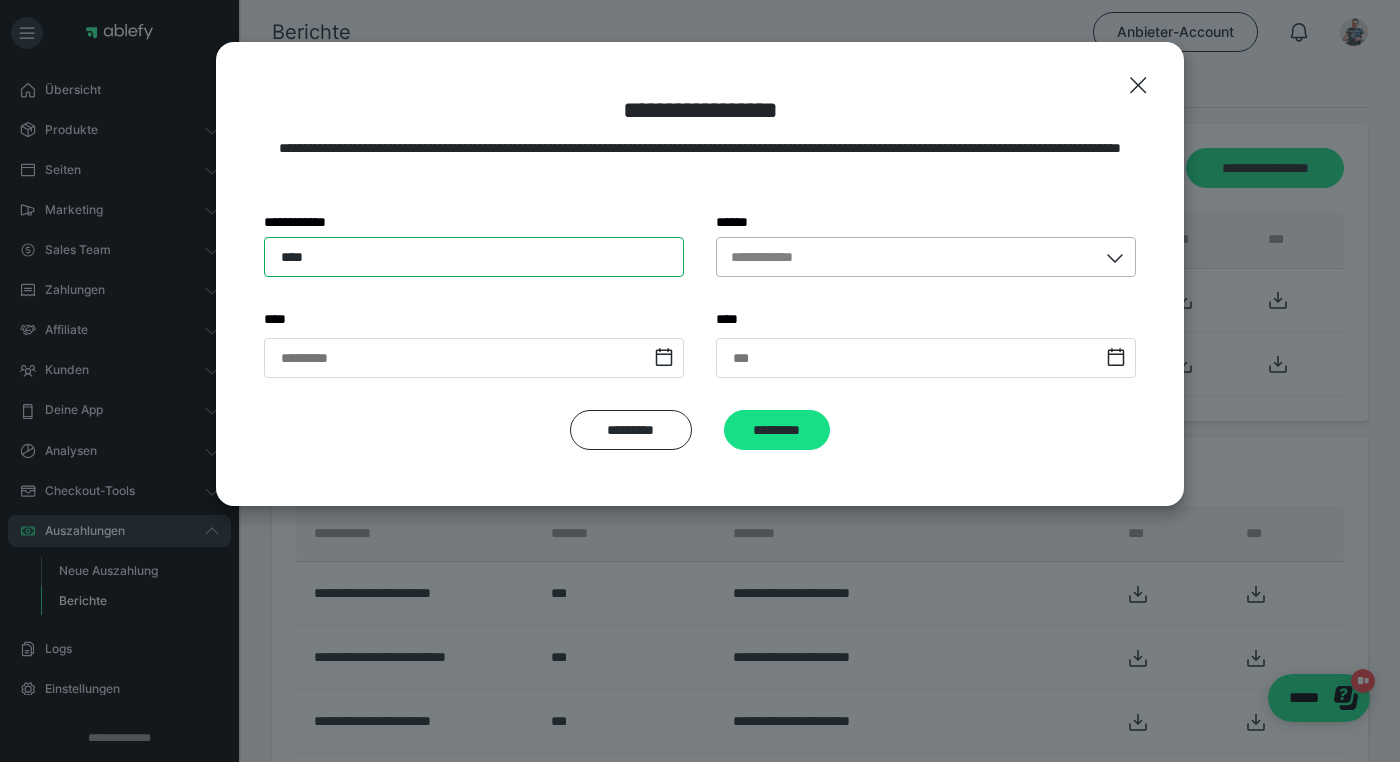 type on "****" 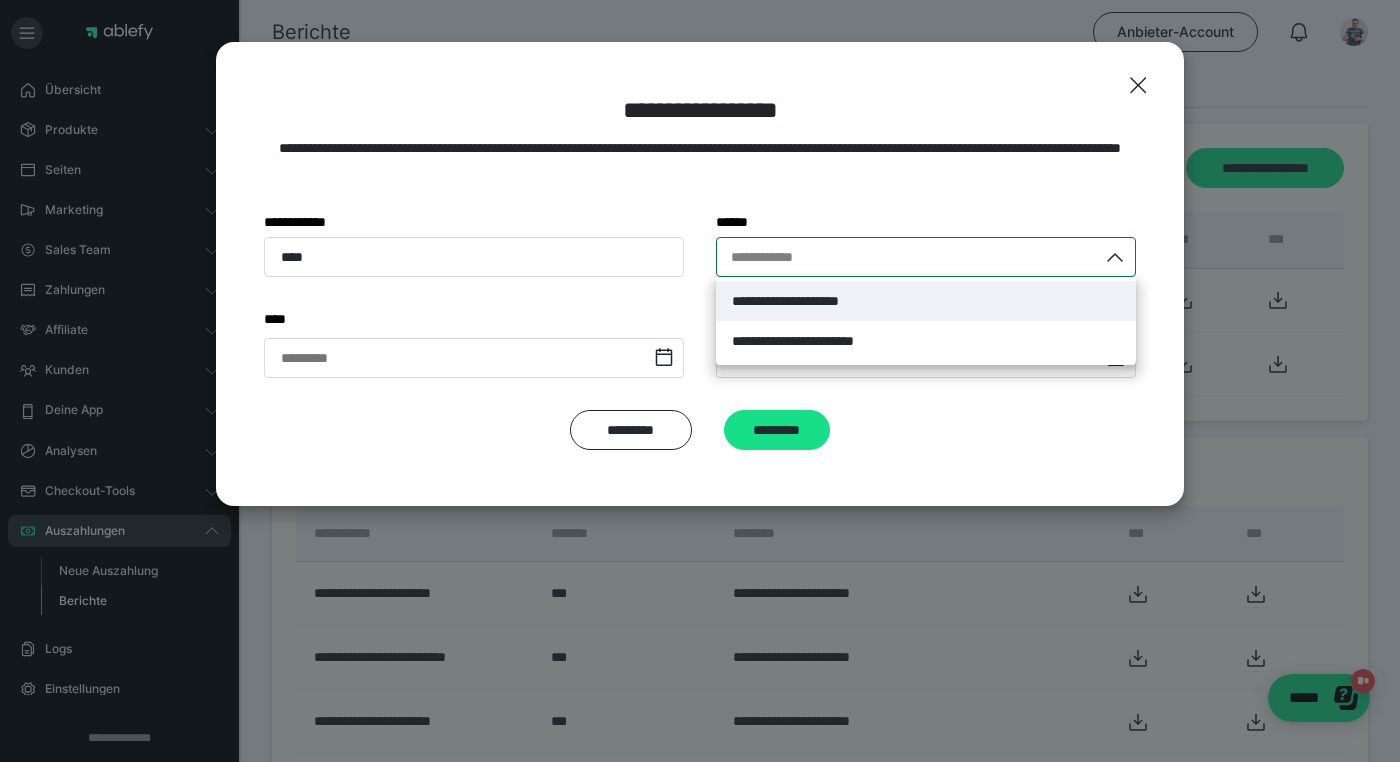click on "**********" at bounding box center (776, 257) 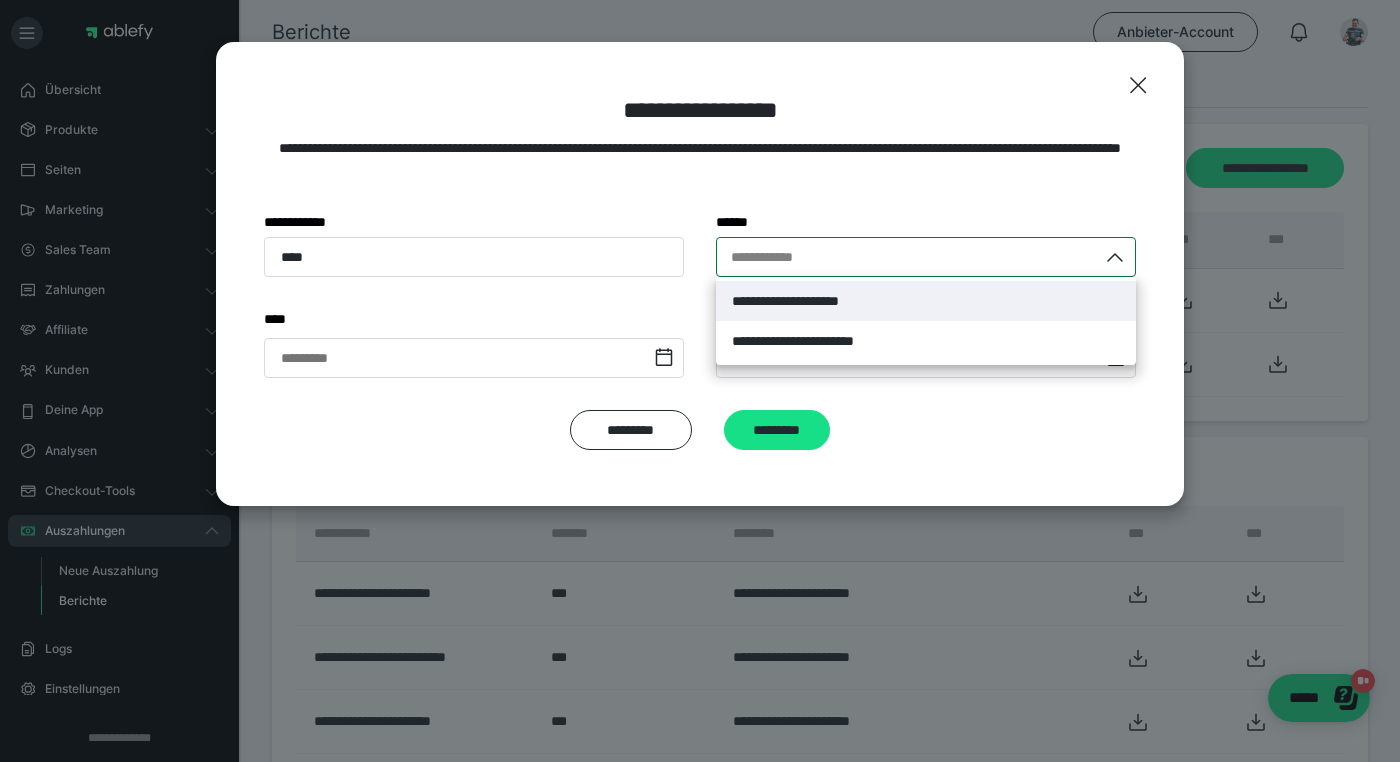 click on "**********" at bounding box center (809, 301) 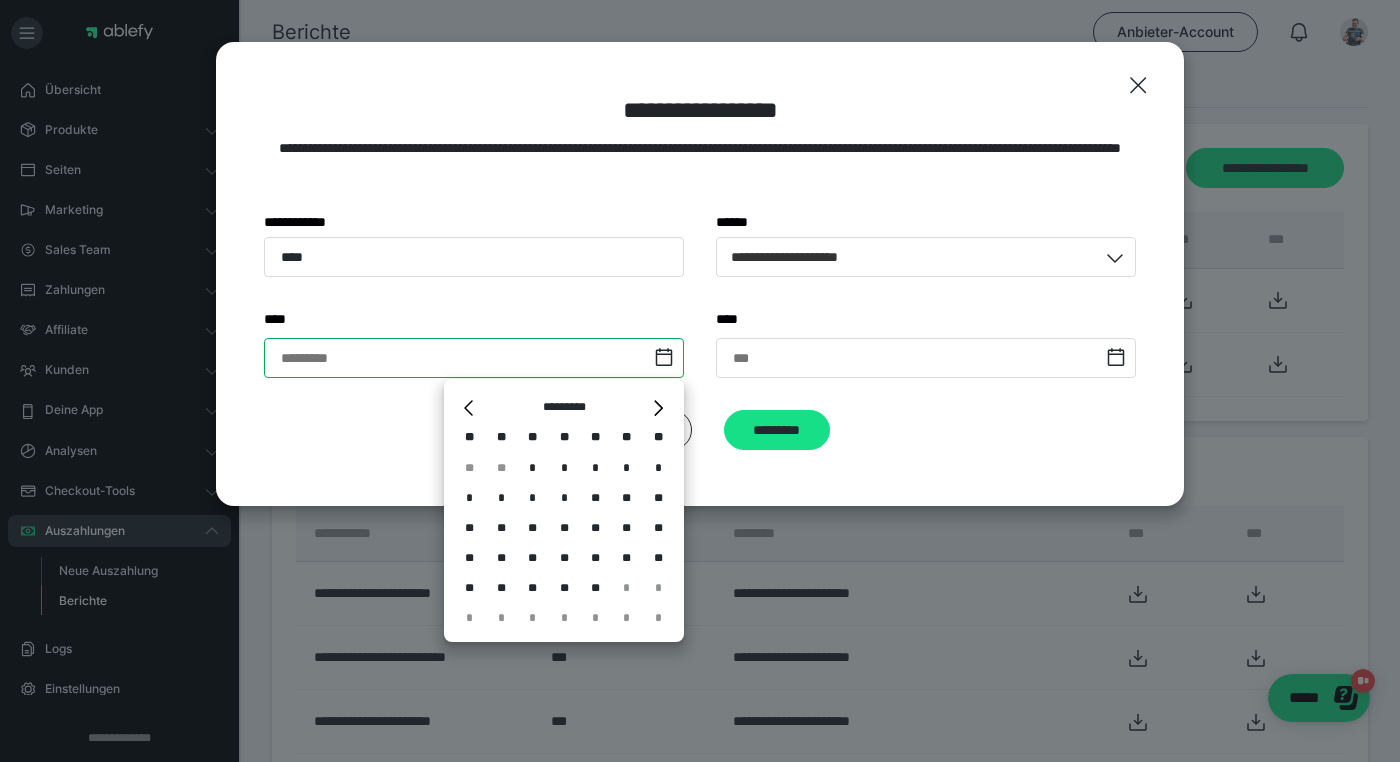 click at bounding box center (474, 358) 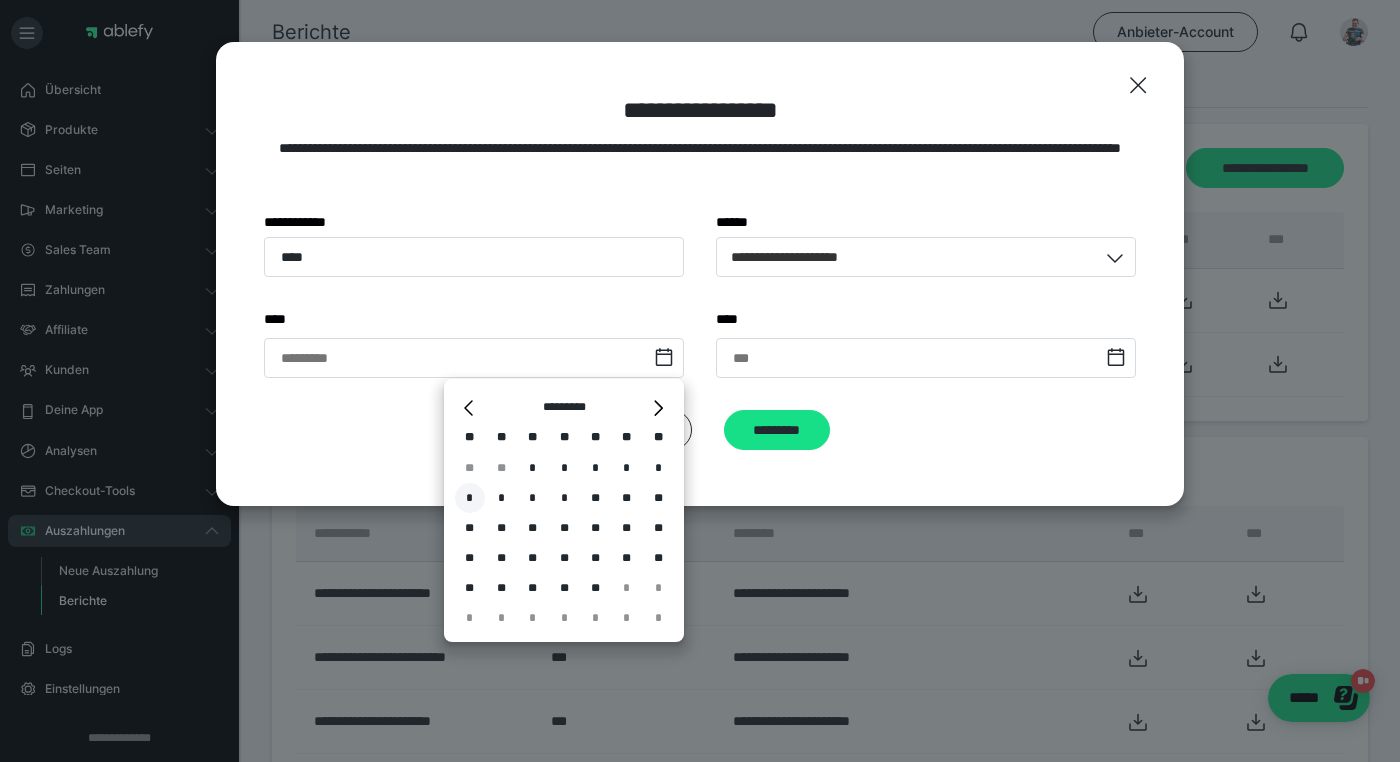 click on "*" at bounding box center [470, 498] 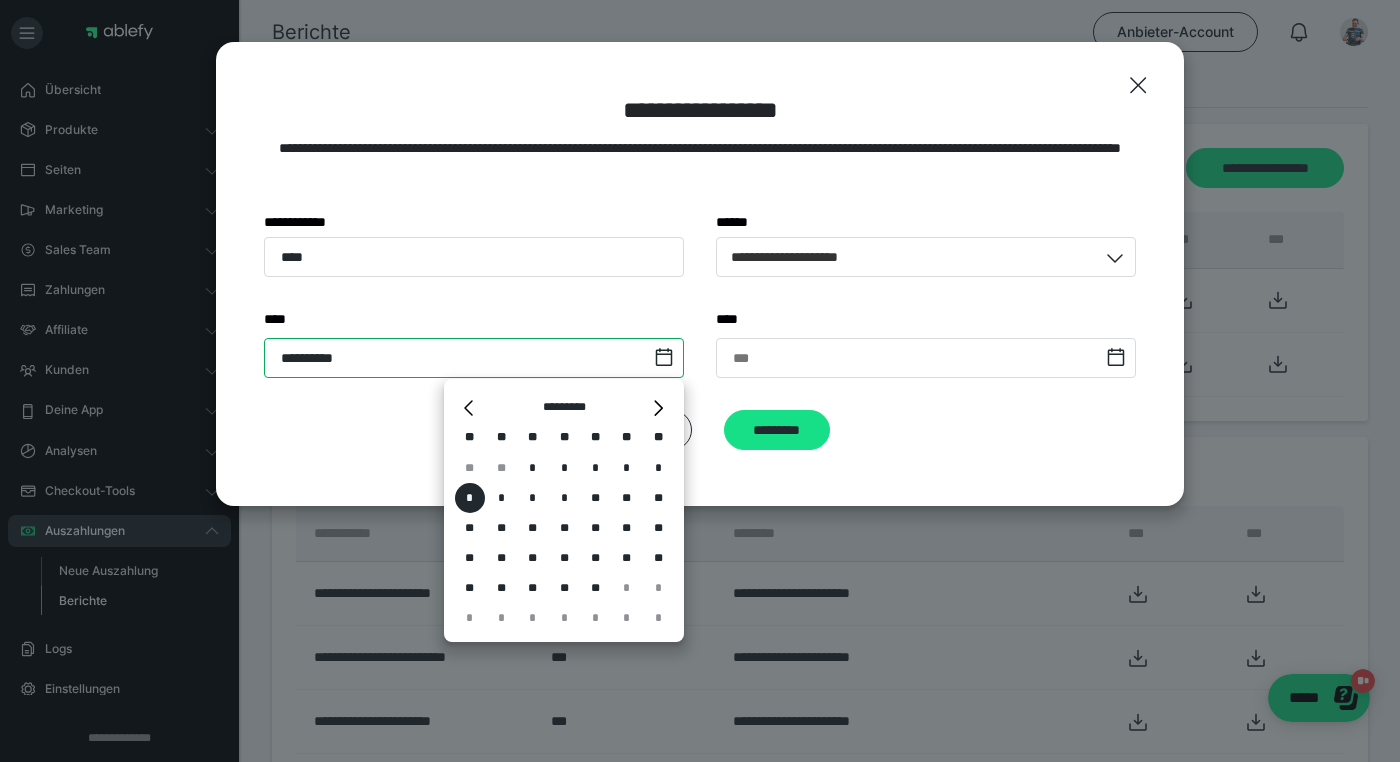 click on "**********" at bounding box center [474, 358] 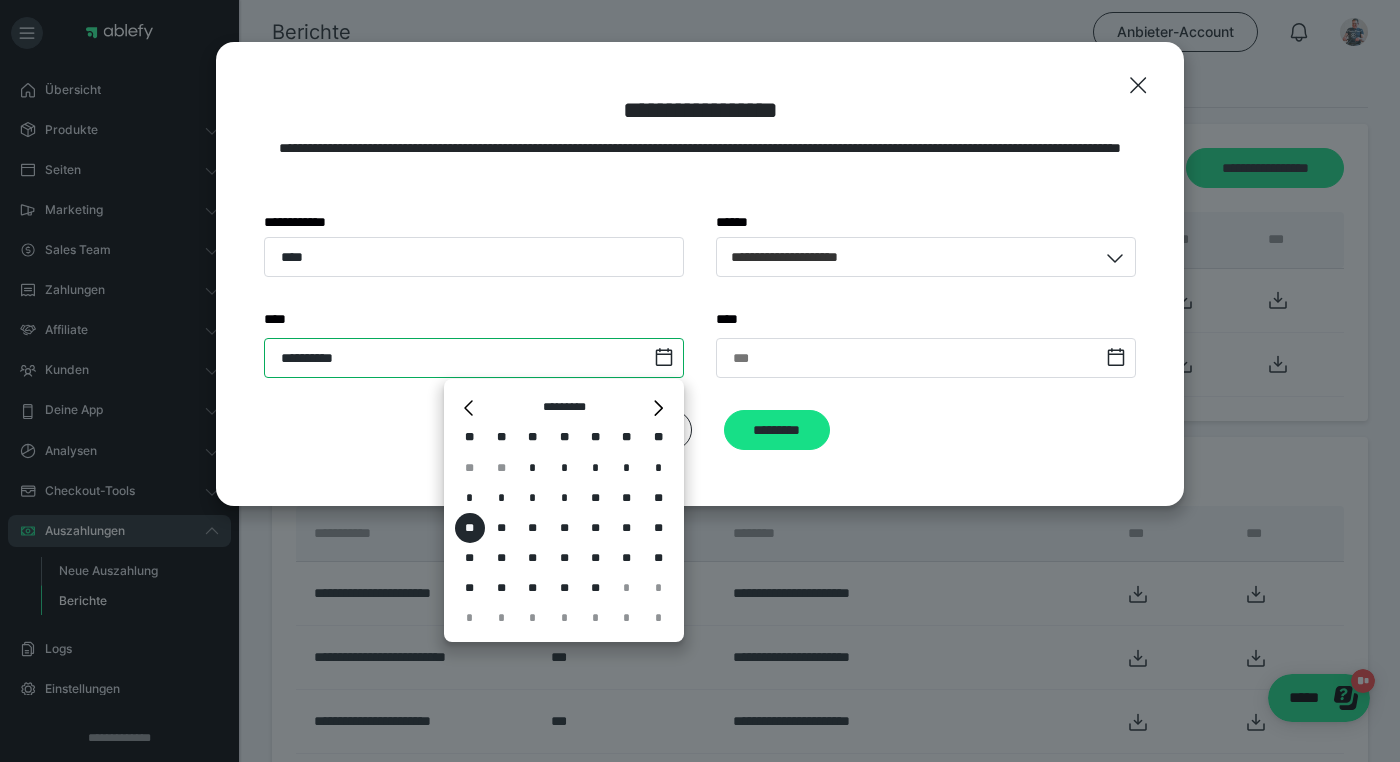 click on "**********" at bounding box center [474, 358] 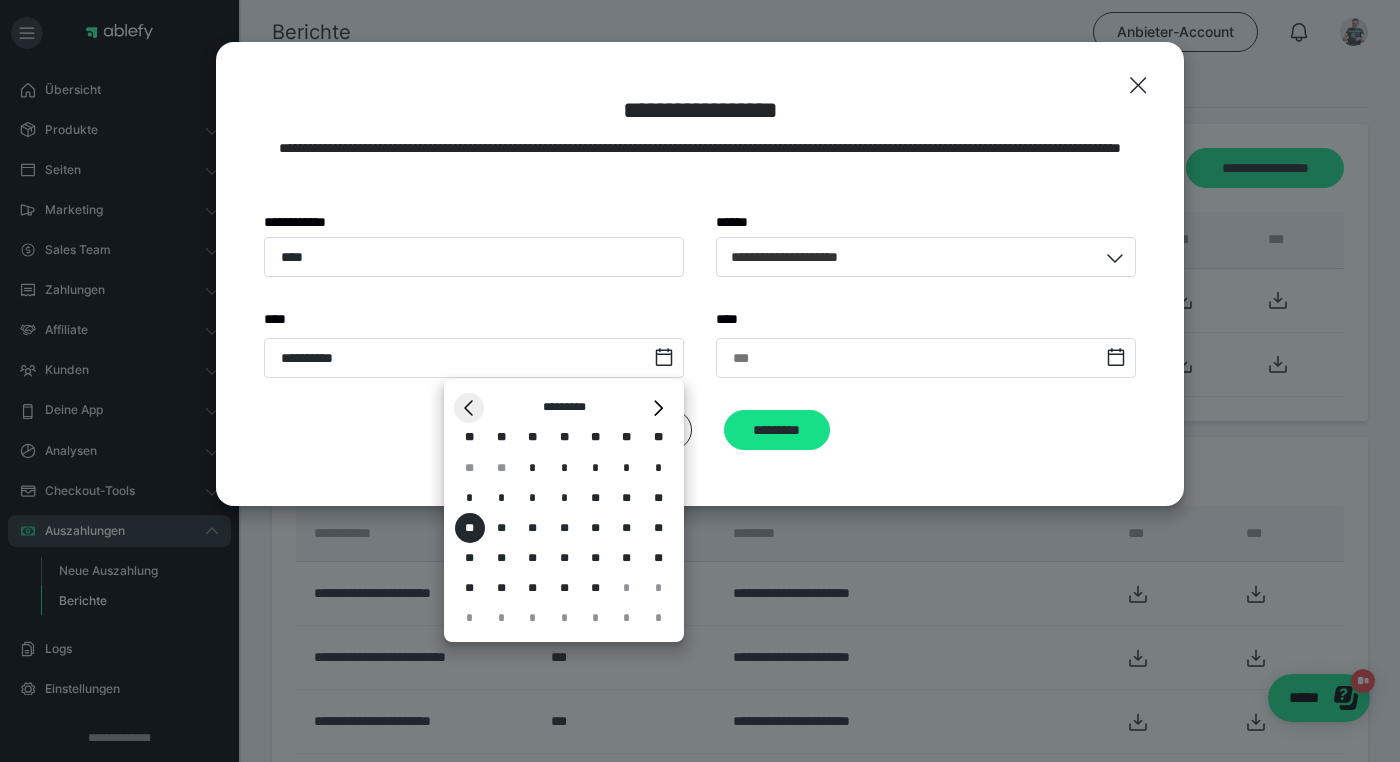 click on "*" at bounding box center [469, 408] 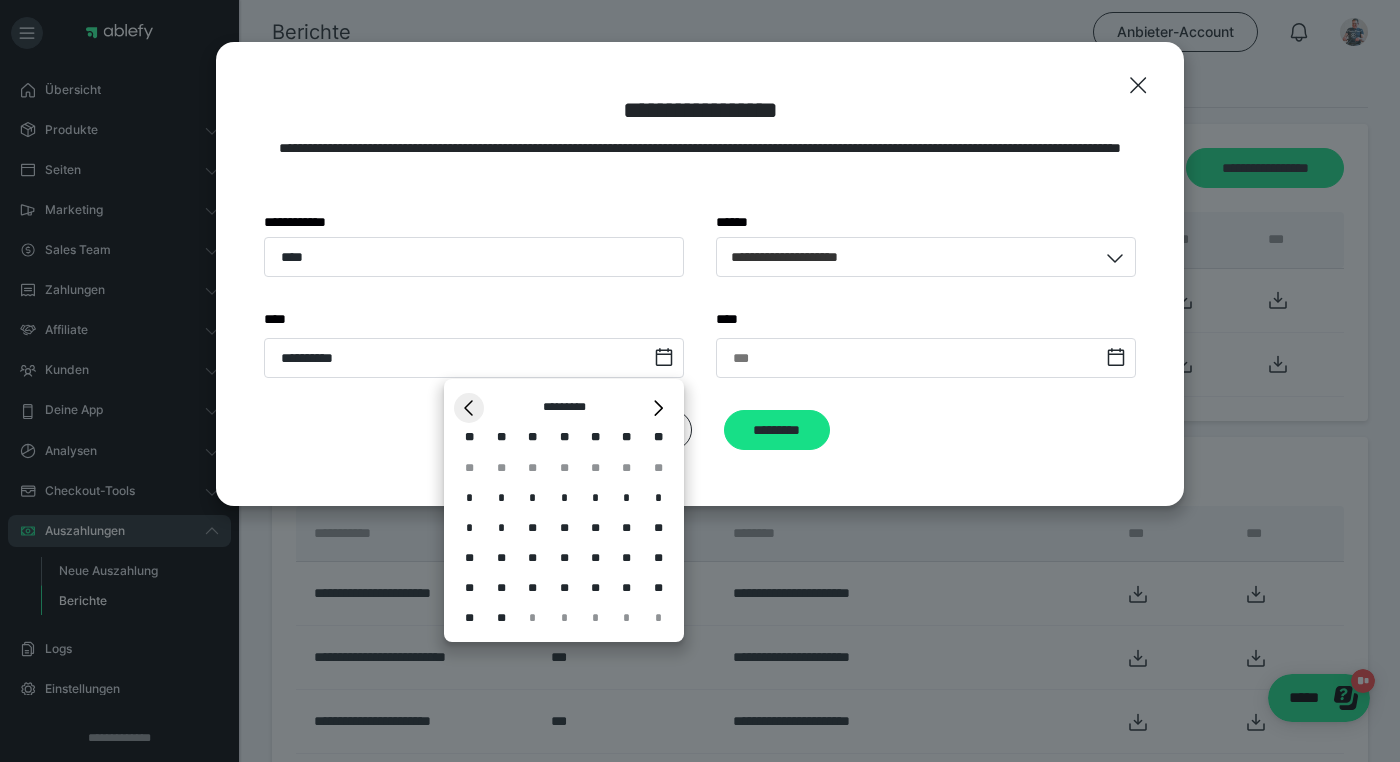 click on "*" at bounding box center [469, 408] 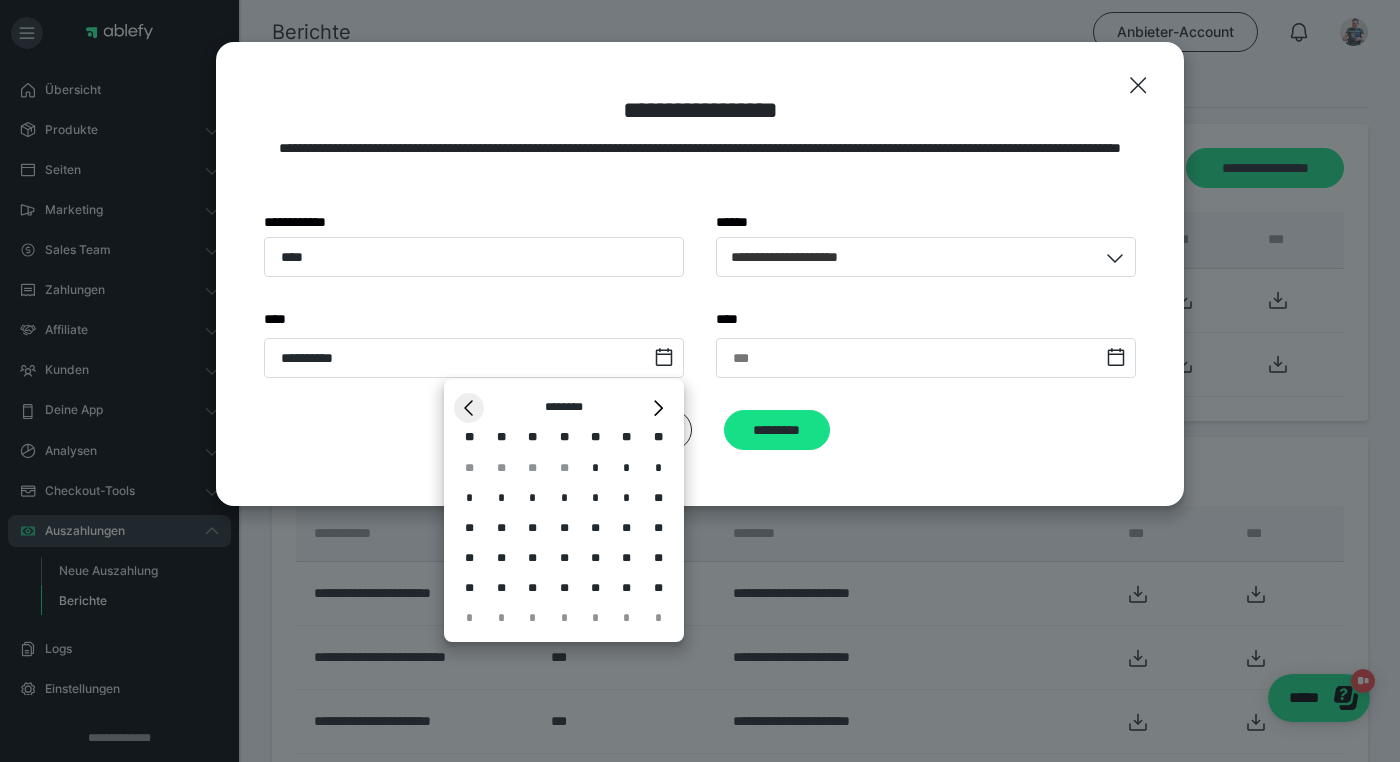 click on "*" at bounding box center (469, 408) 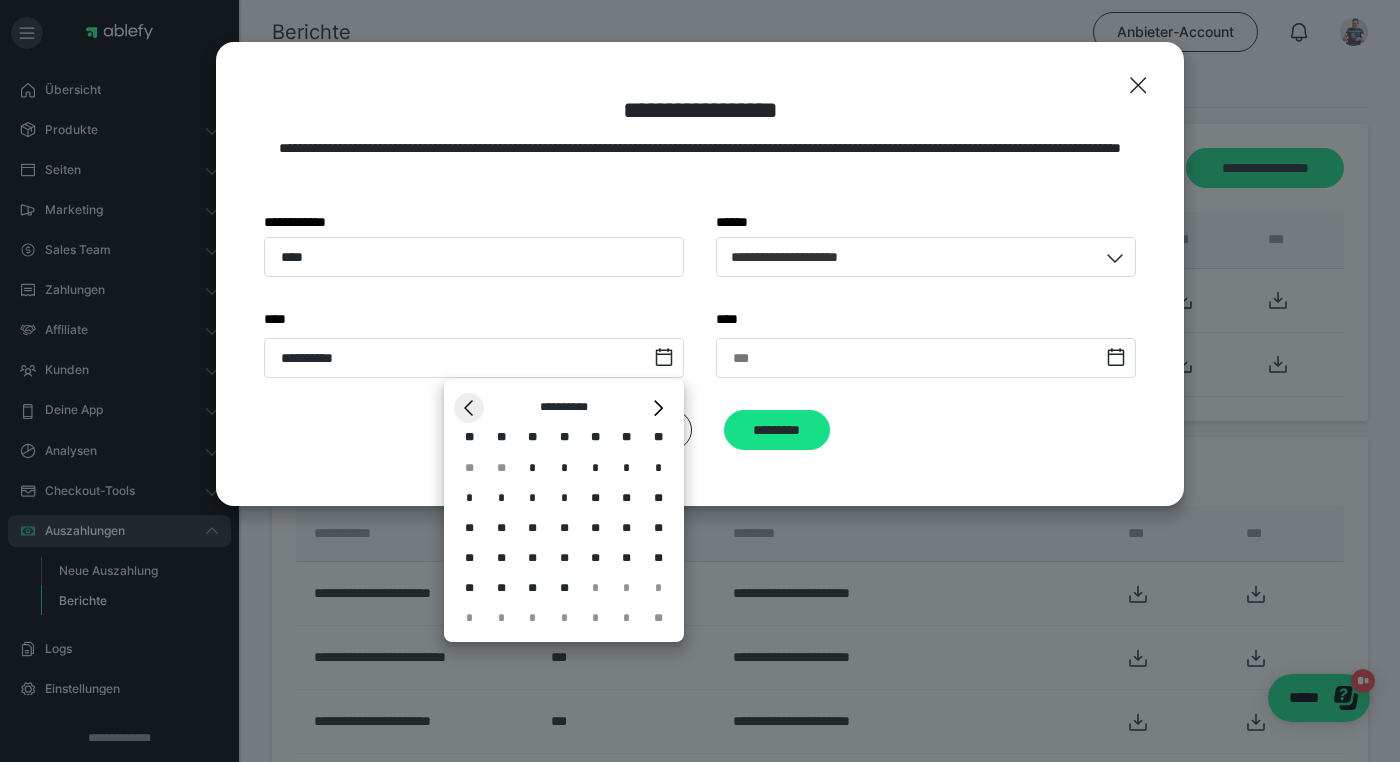 click on "*" at bounding box center [469, 408] 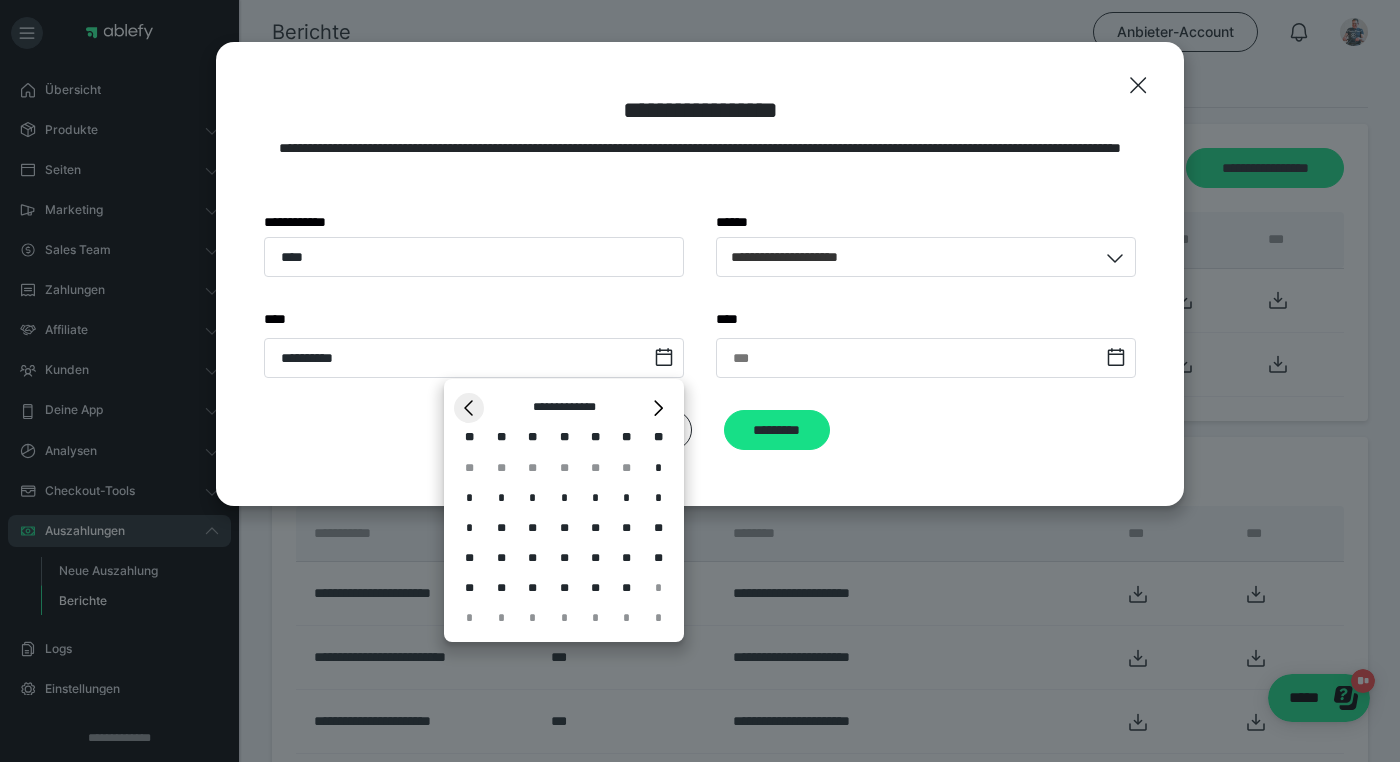 click on "*" at bounding box center [469, 408] 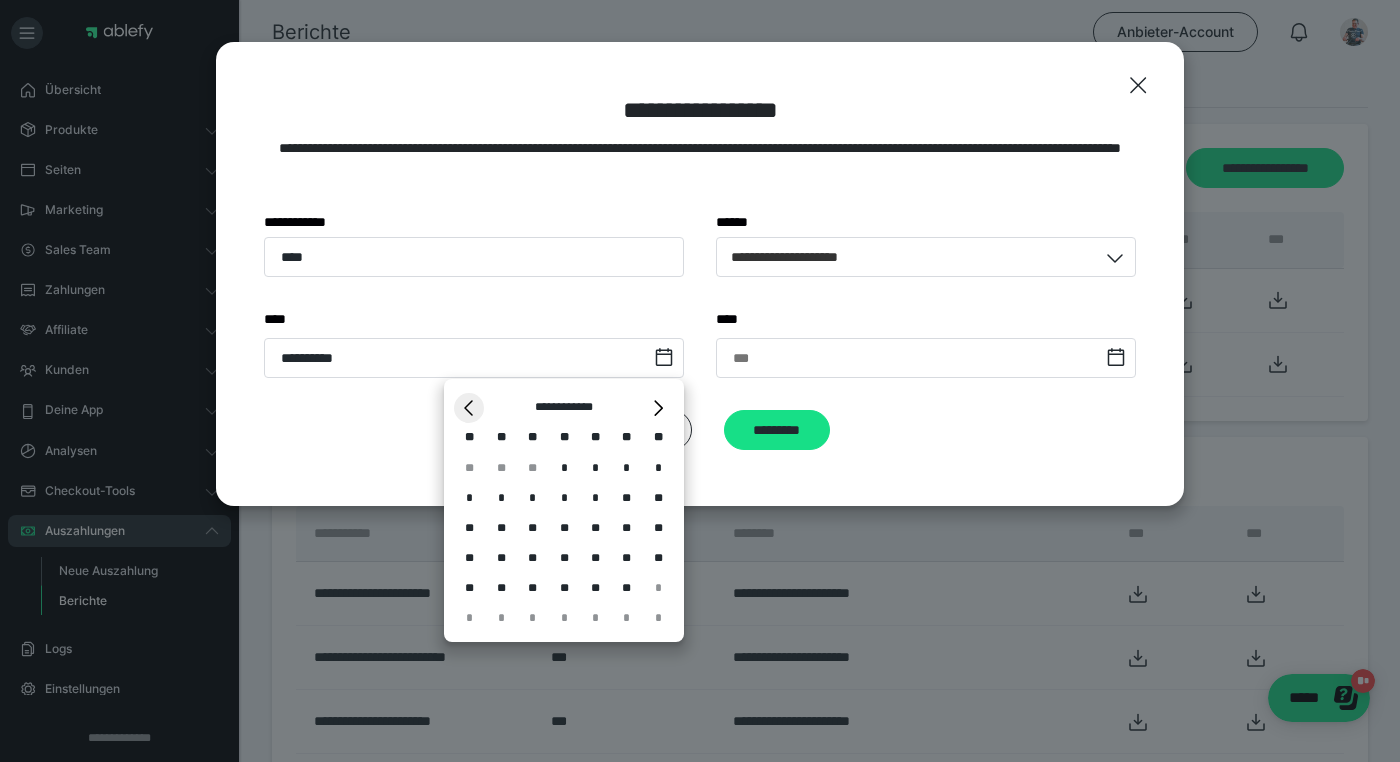 click on "*" at bounding box center (469, 408) 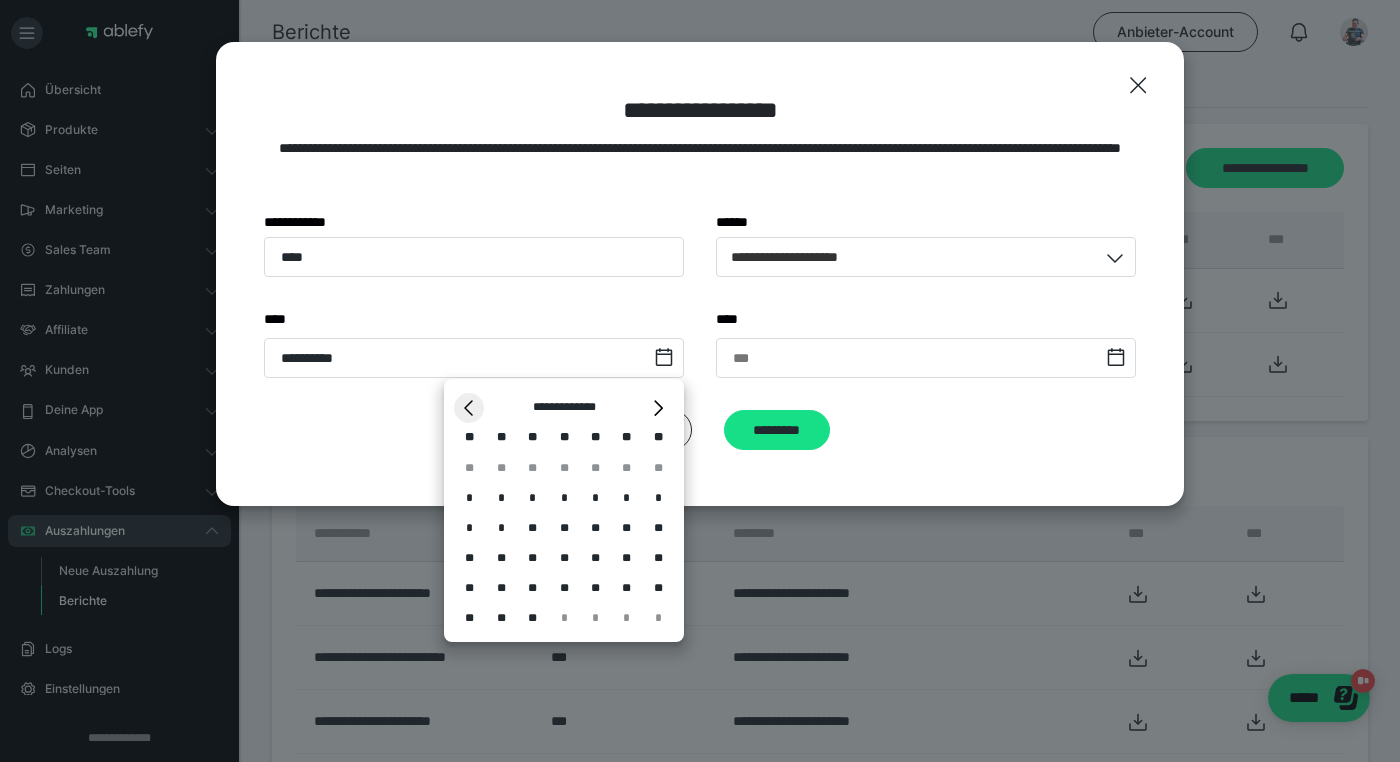 click on "*" at bounding box center (469, 408) 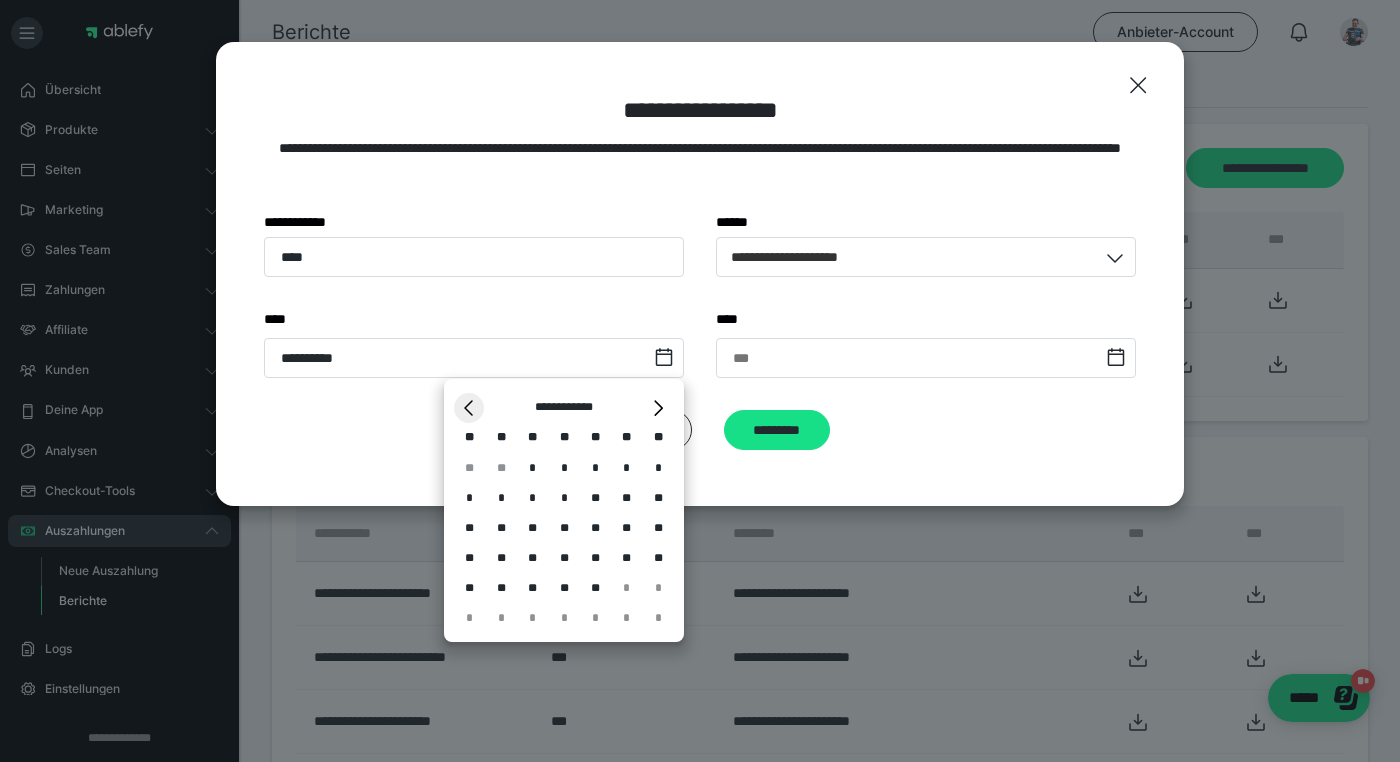 click on "*" at bounding box center [469, 408] 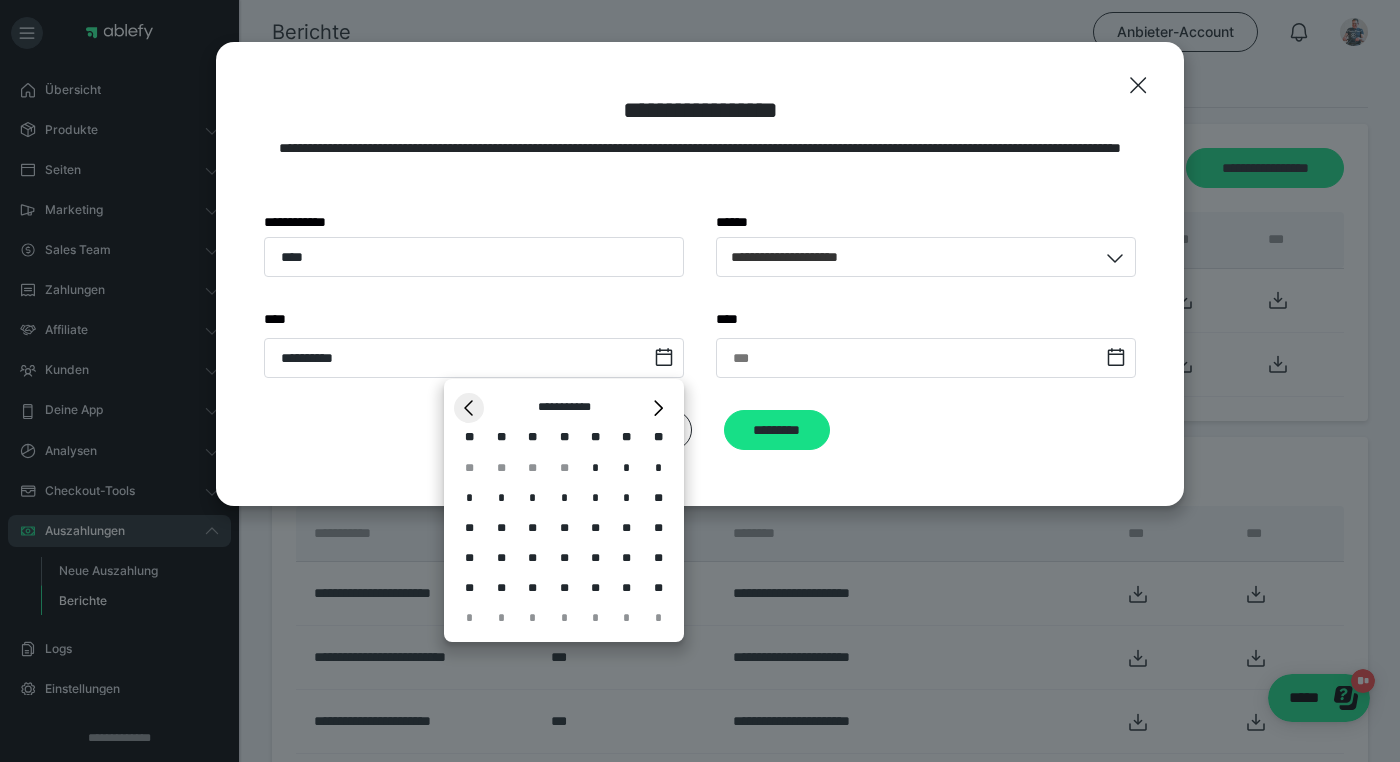 click on "*" at bounding box center [469, 408] 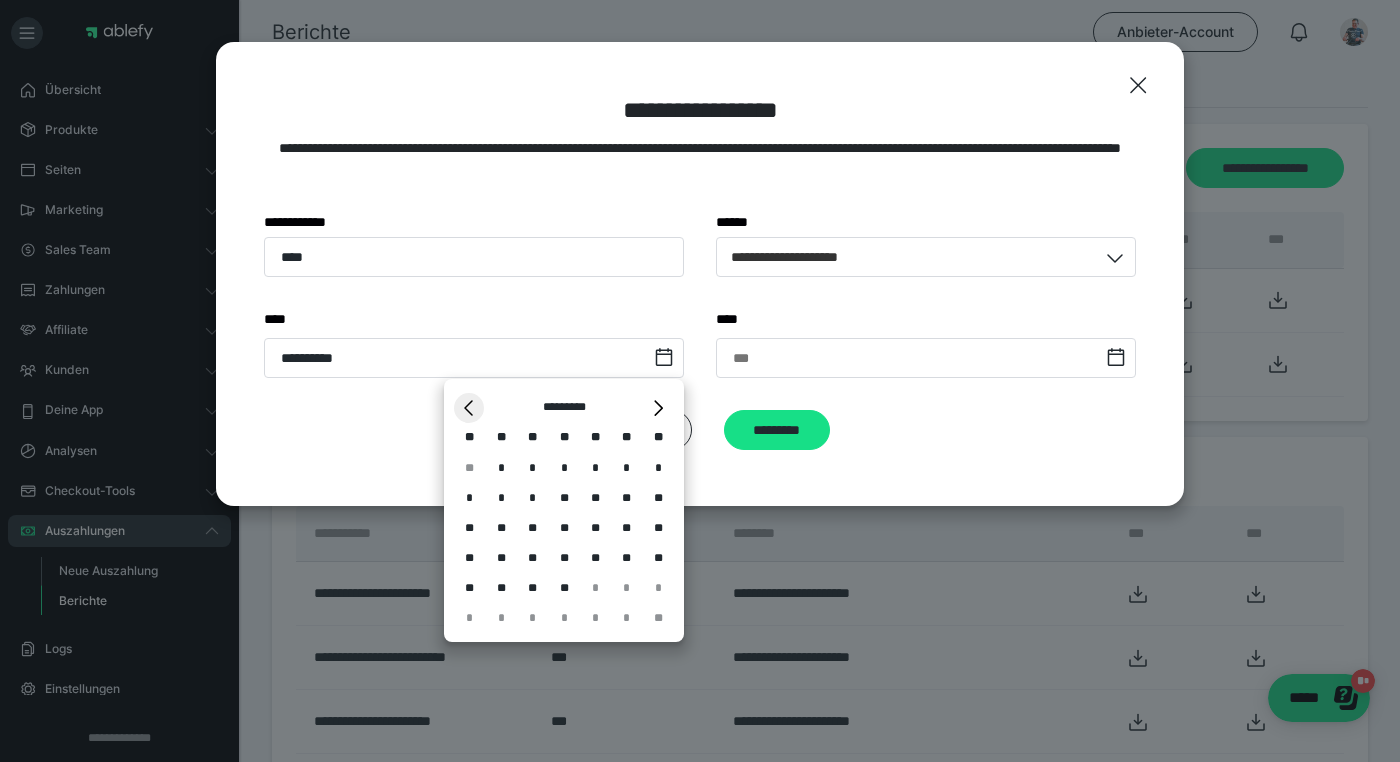 click on "*" at bounding box center [469, 408] 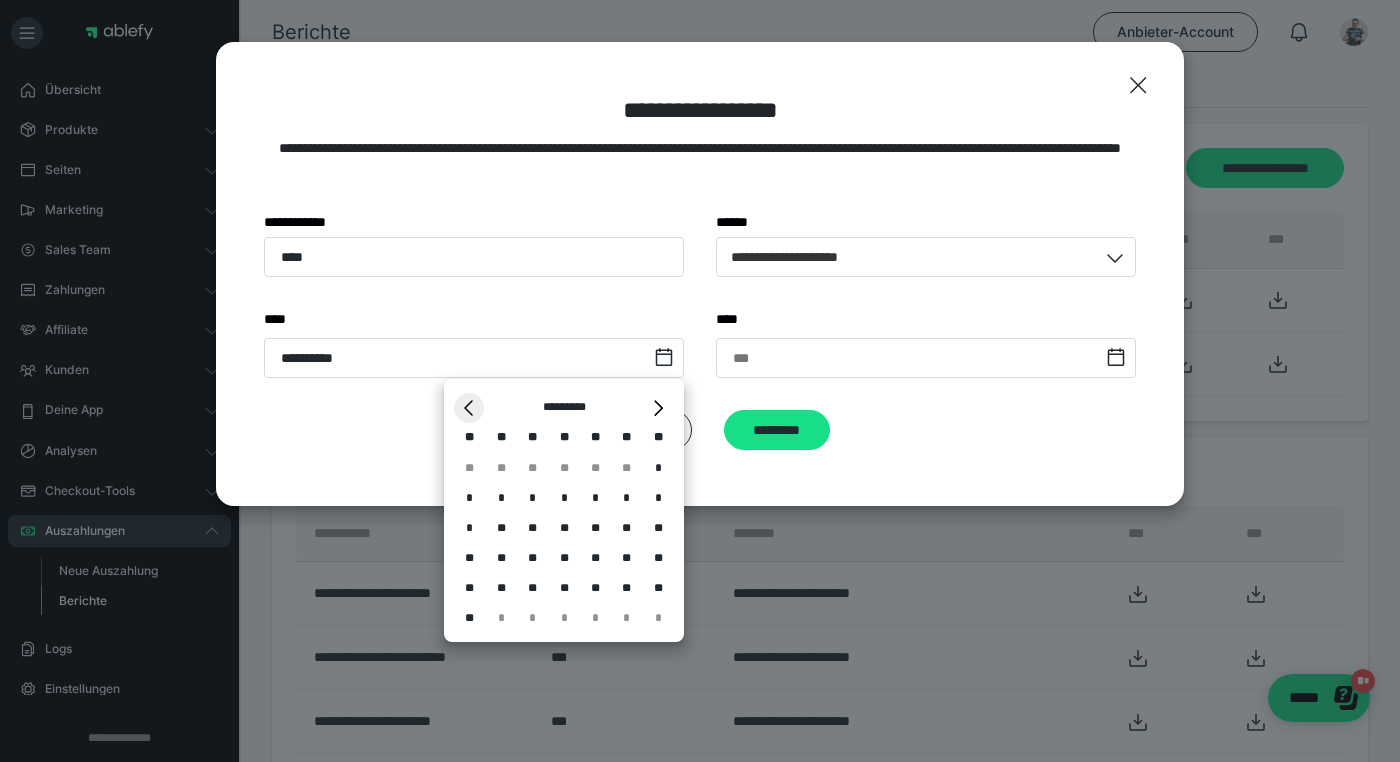 click on "*" at bounding box center (469, 408) 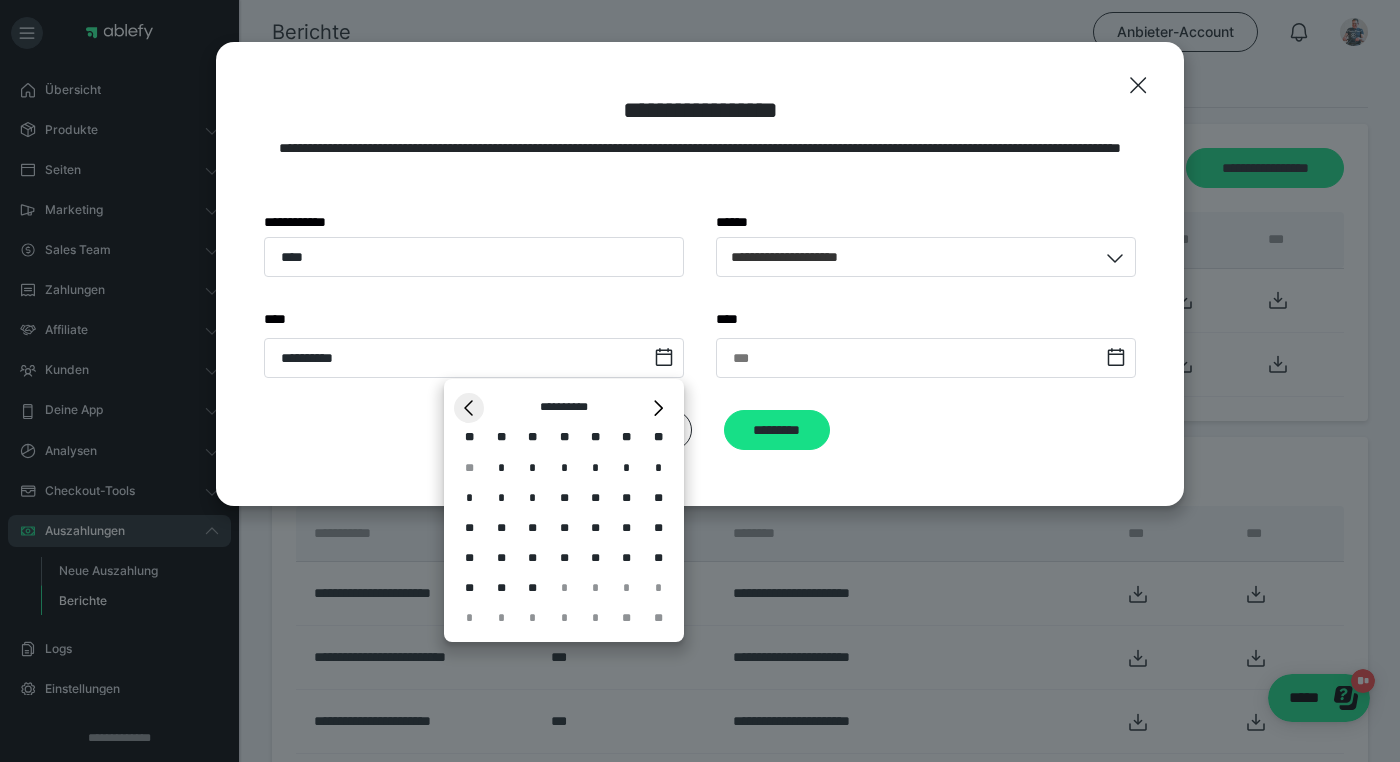 click on "*" at bounding box center (469, 408) 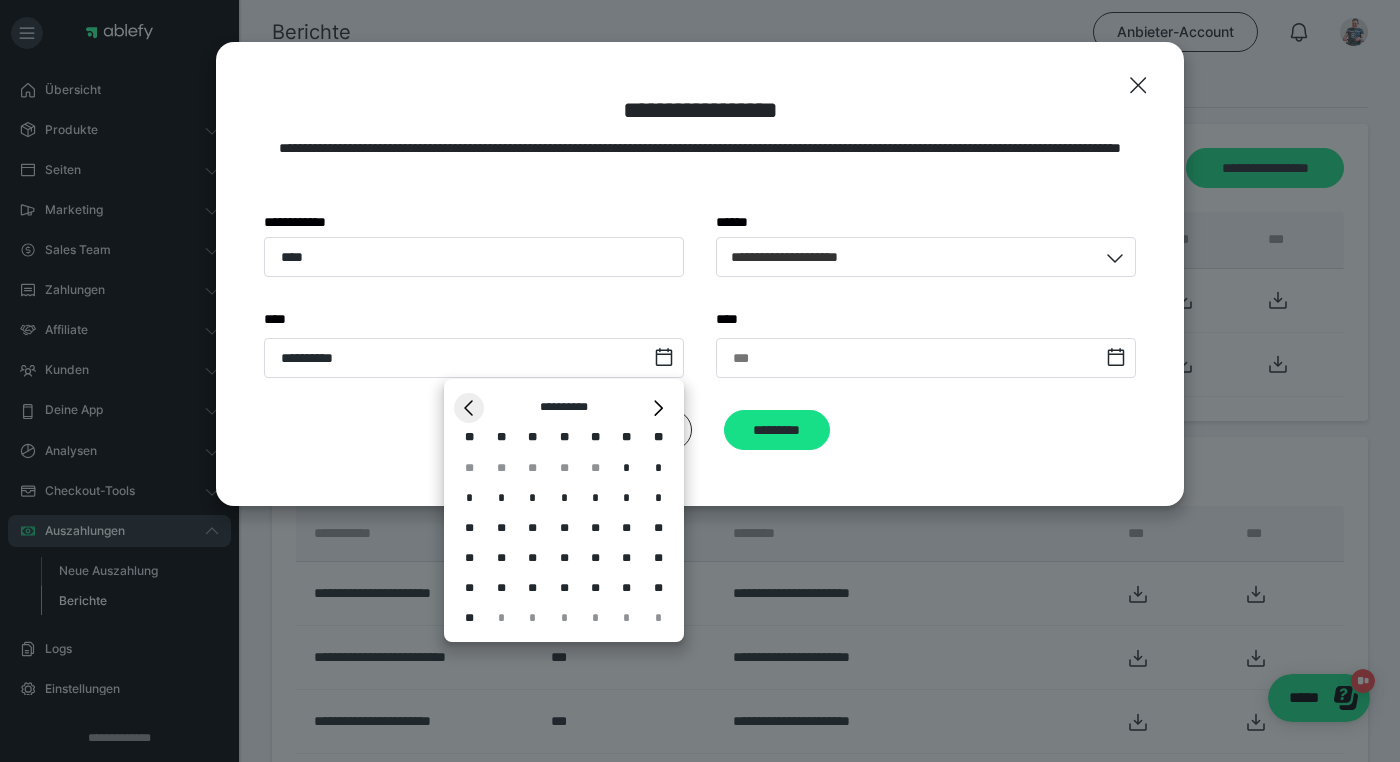 click on "*" at bounding box center [469, 408] 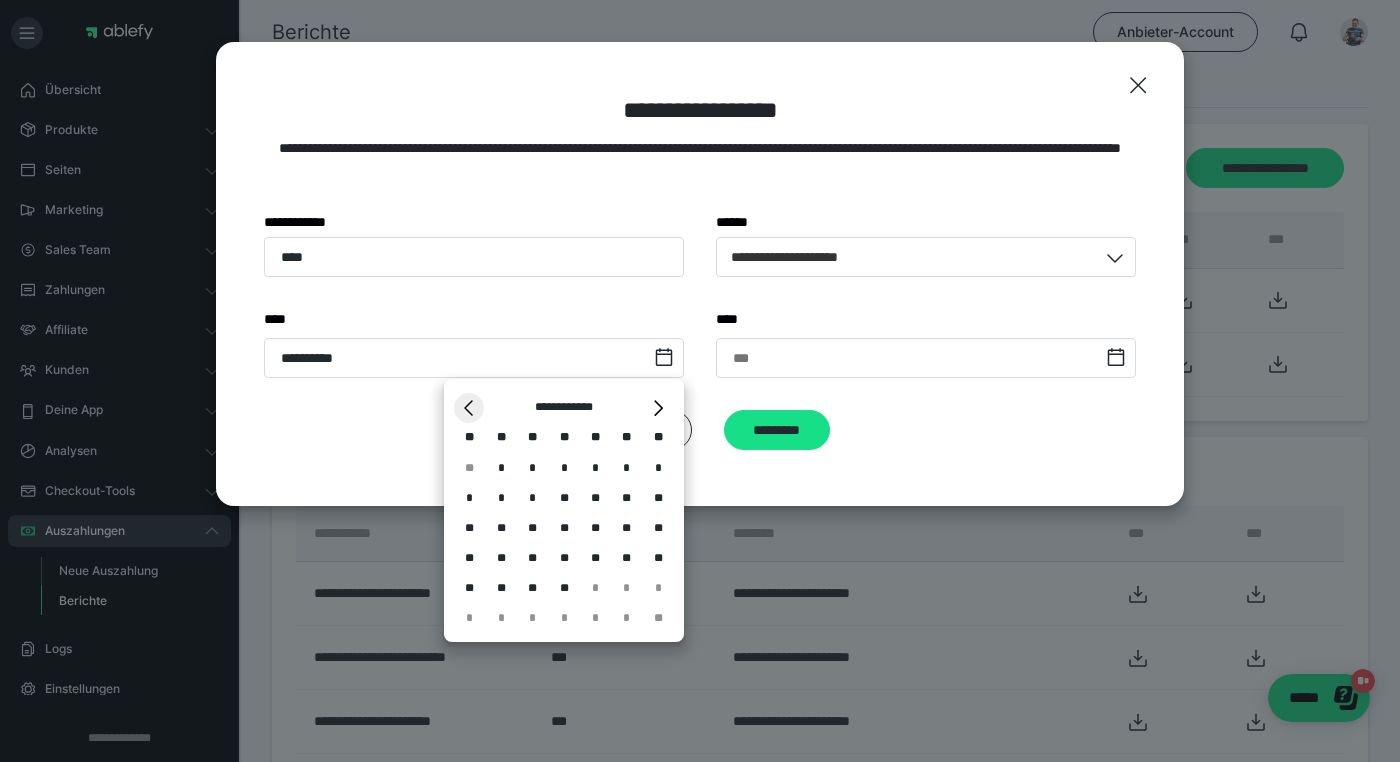 click on "*" at bounding box center [469, 408] 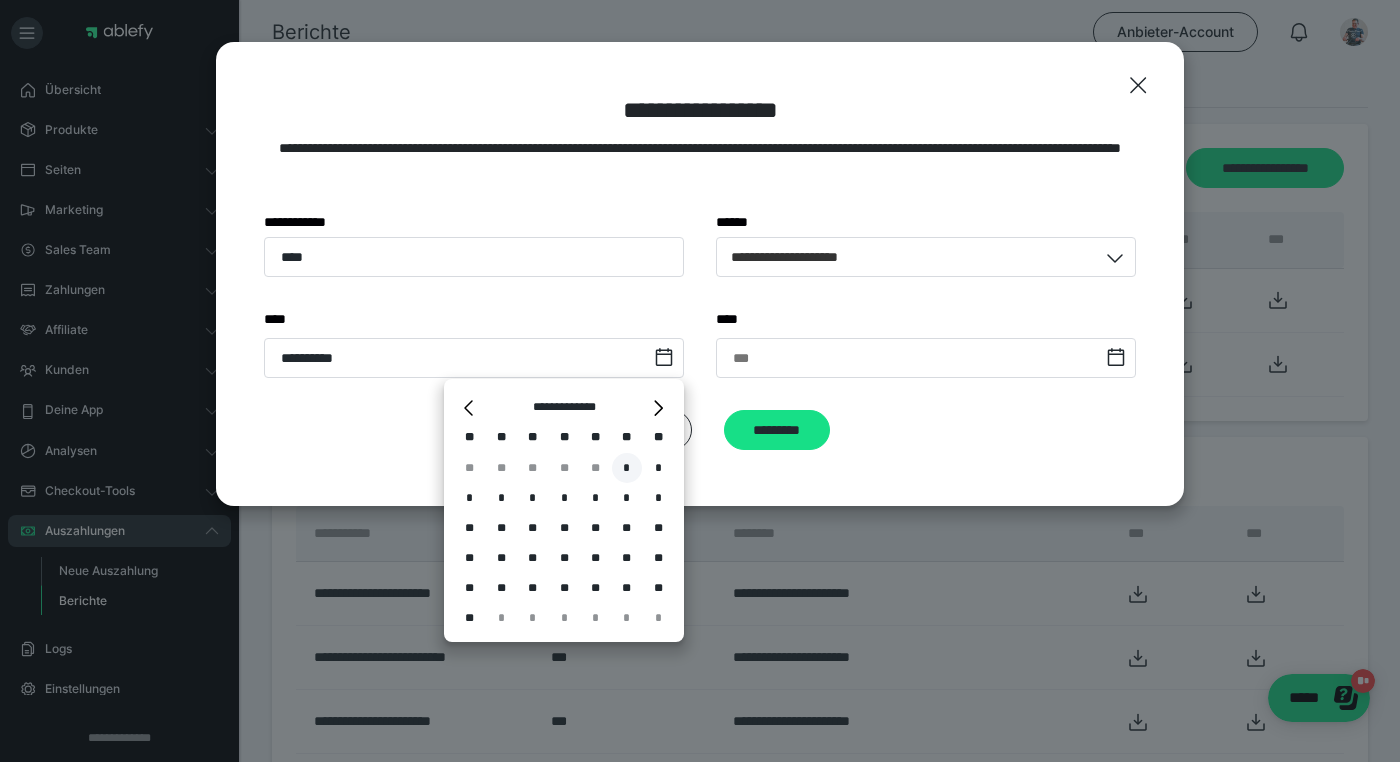 click on "*" at bounding box center [627, 468] 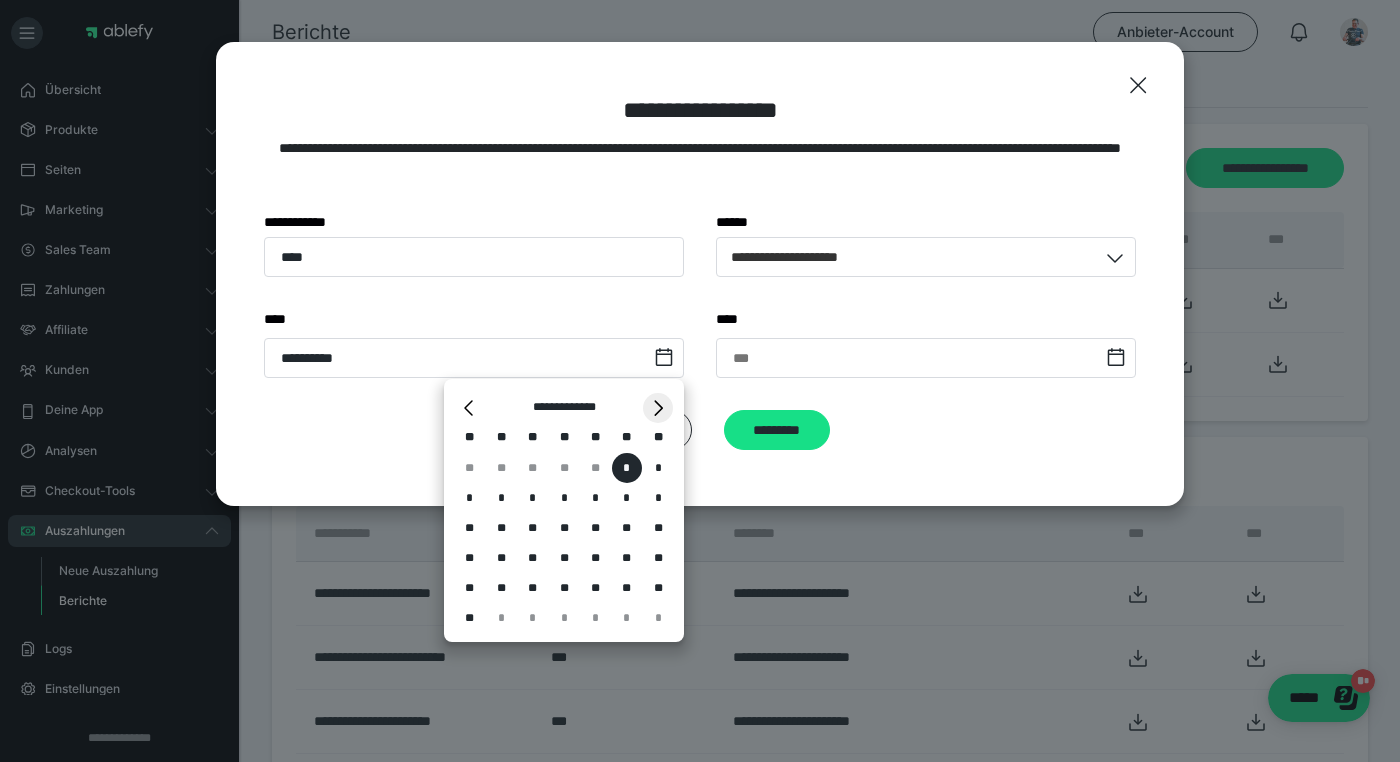 click on "*" at bounding box center [658, 408] 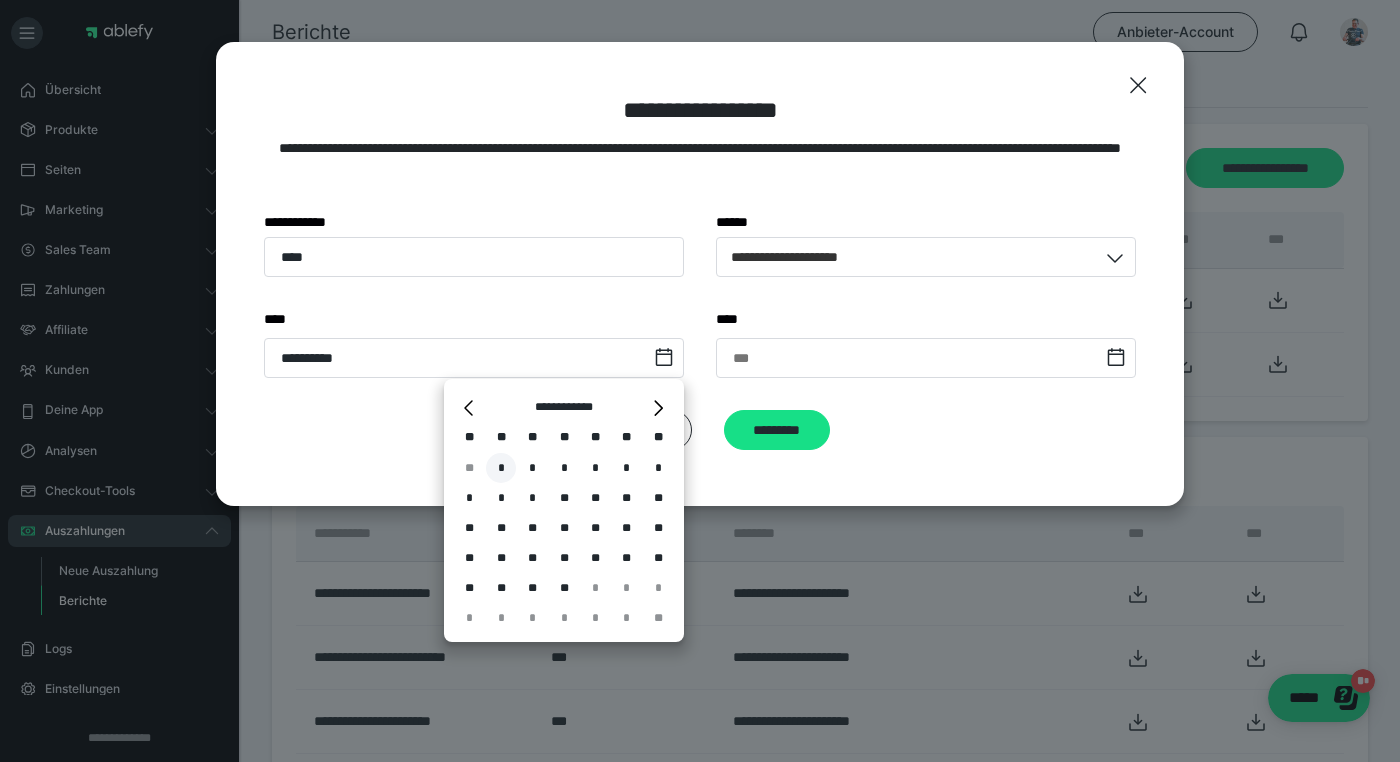 click on "*" at bounding box center (501, 468) 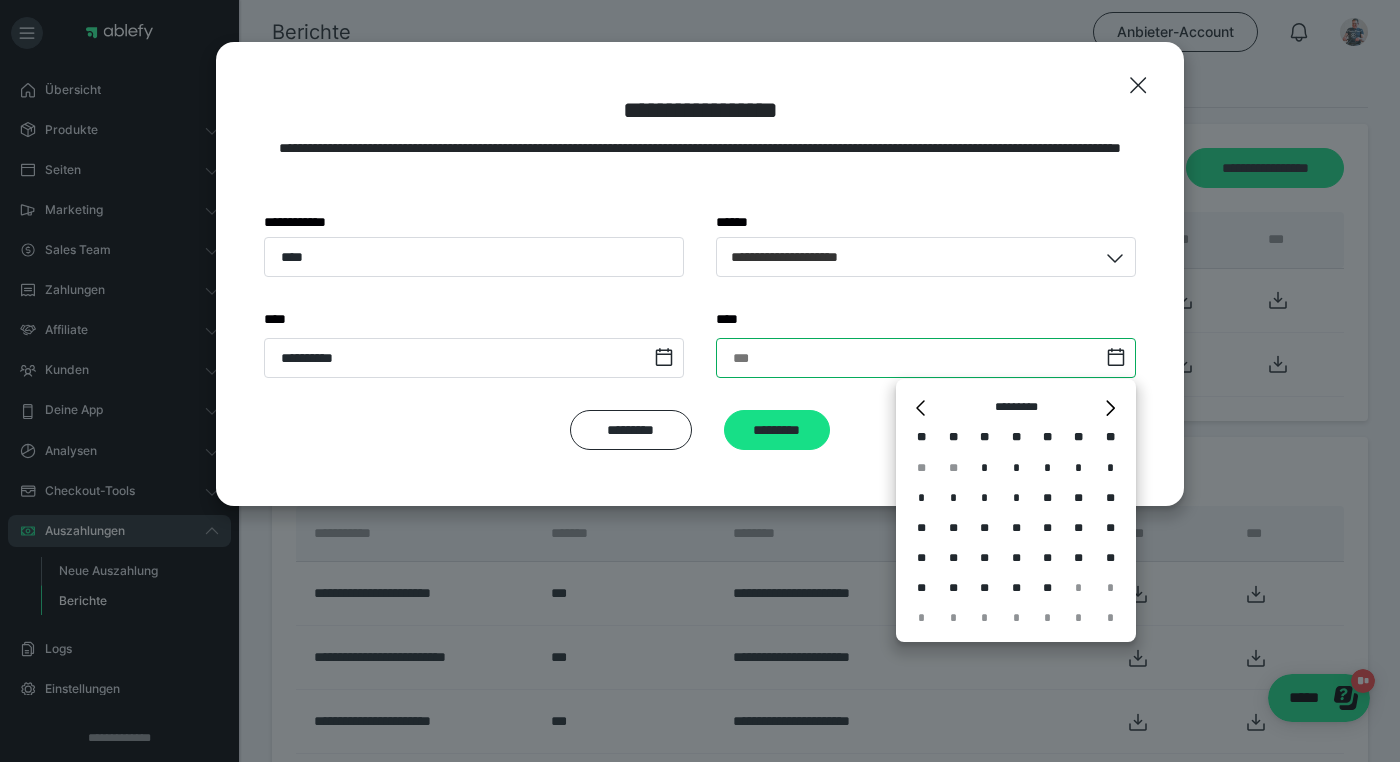 click at bounding box center [926, 358] 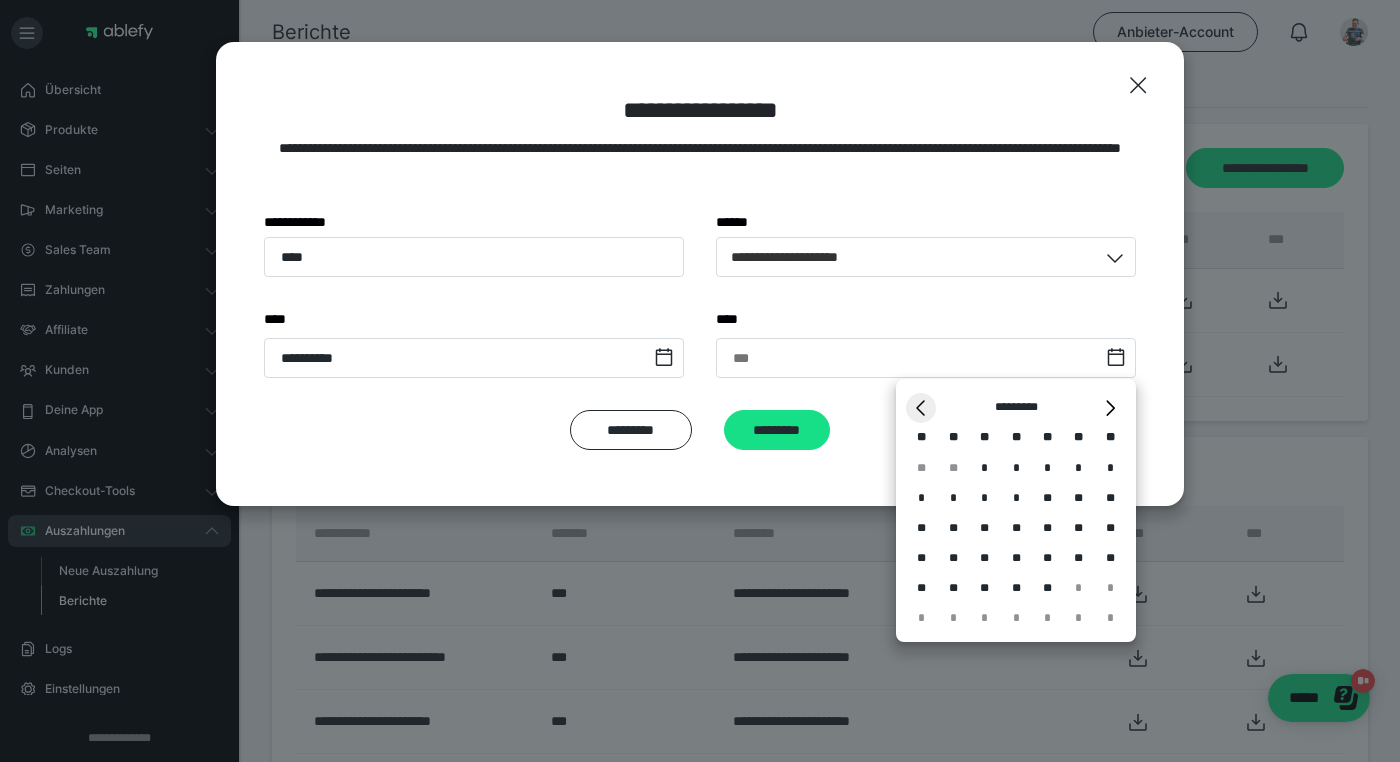 click on "*" at bounding box center (921, 408) 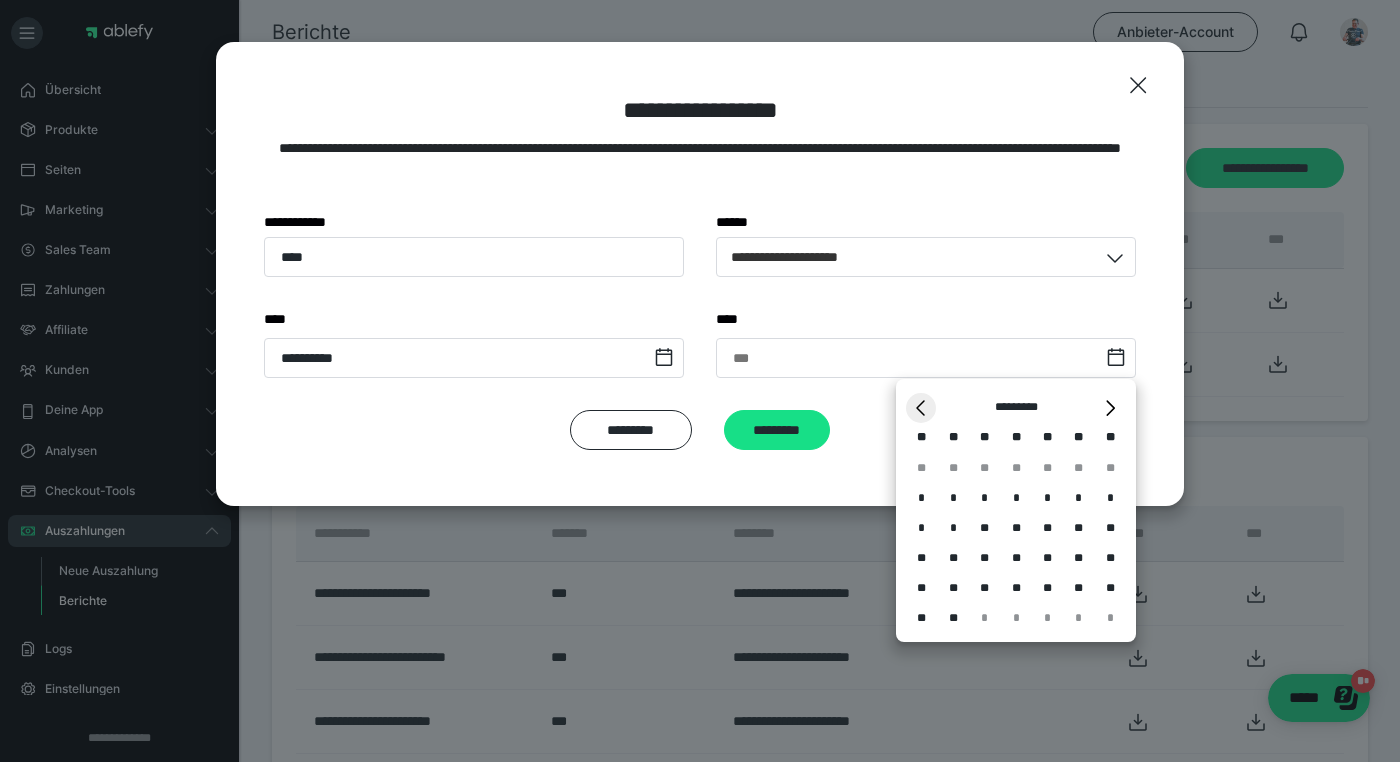 click on "*" at bounding box center [921, 408] 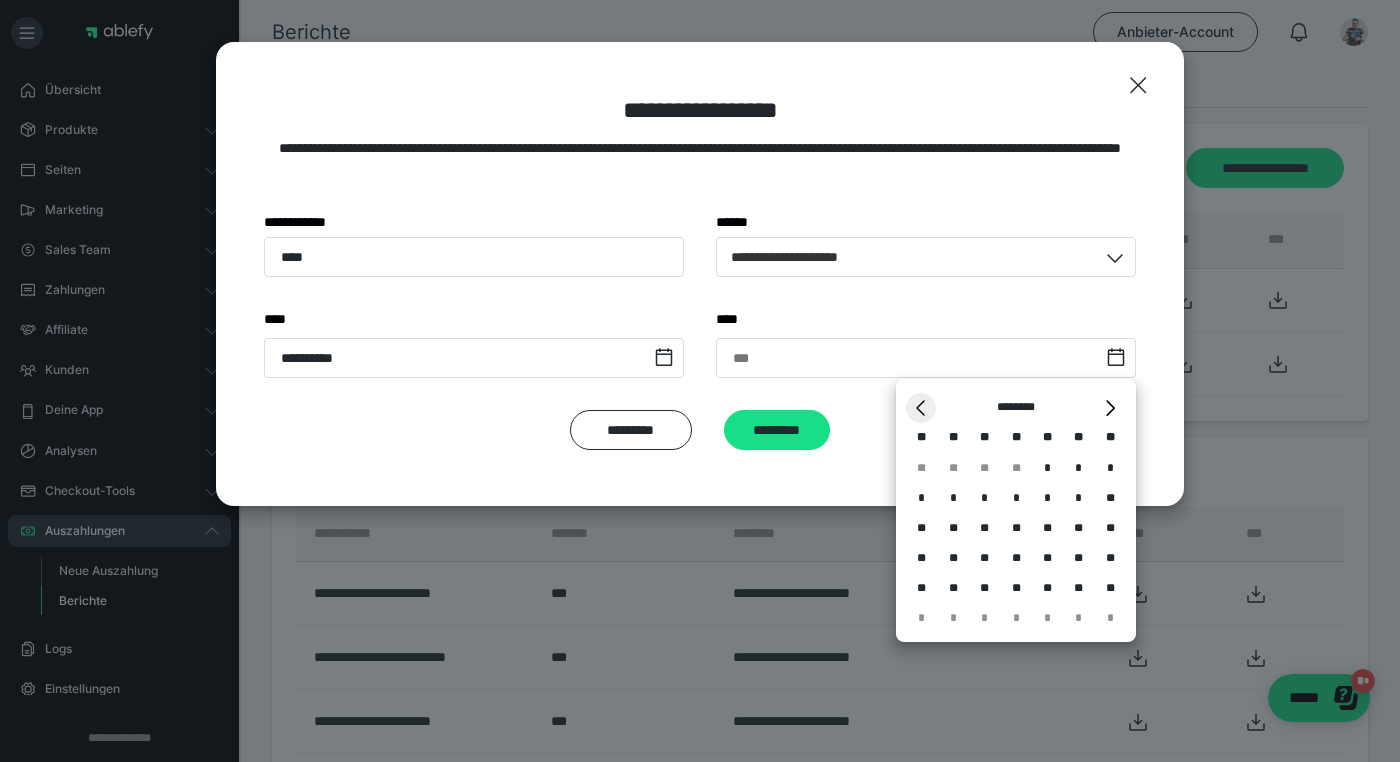 click on "*" at bounding box center [921, 408] 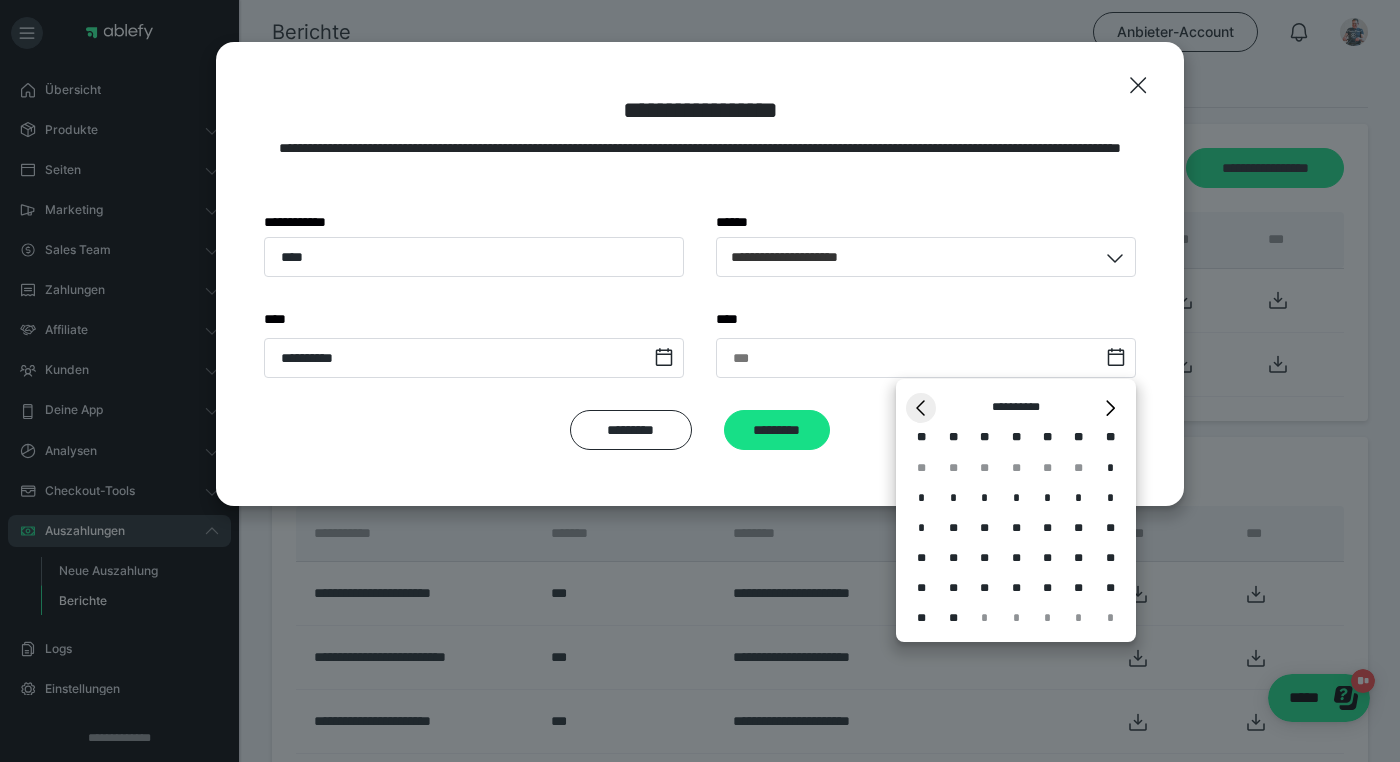 click on "*" at bounding box center (921, 408) 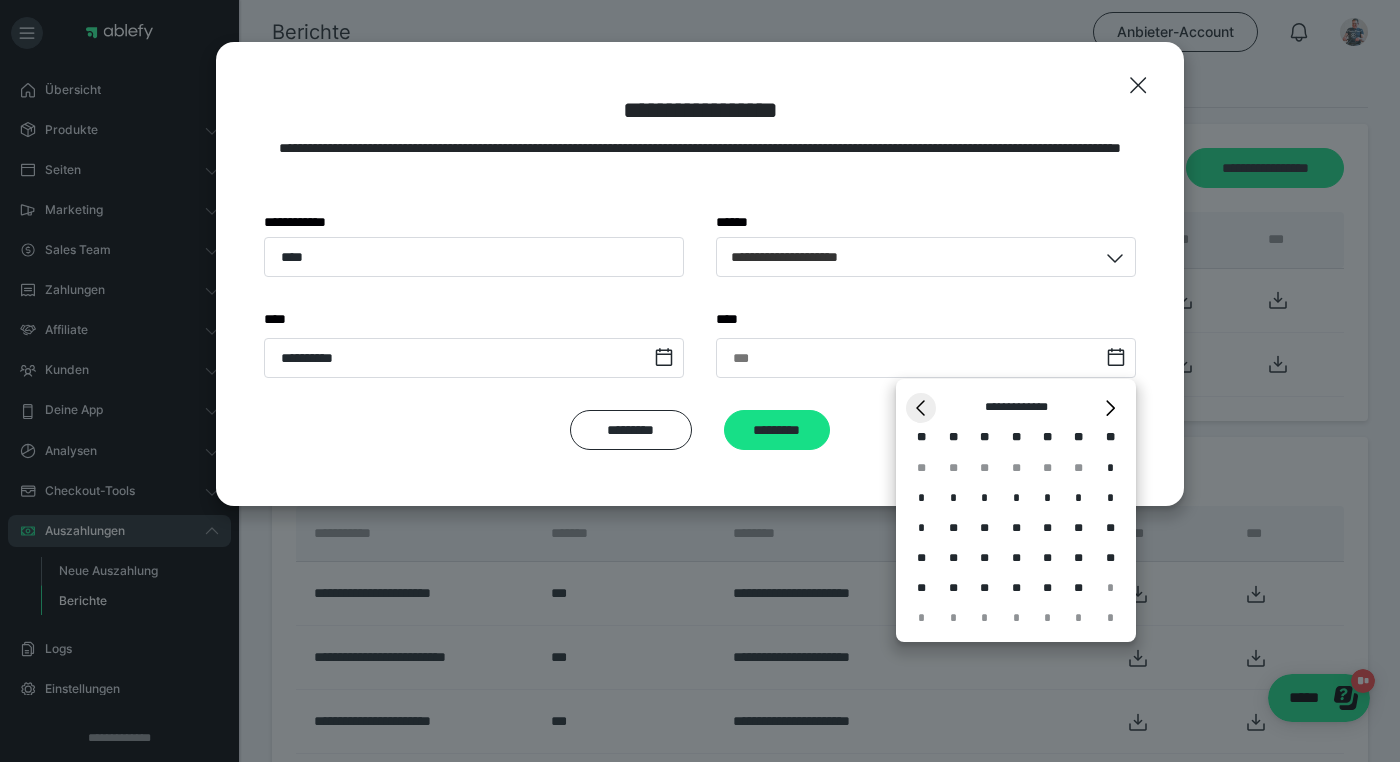 click on "*" at bounding box center [921, 408] 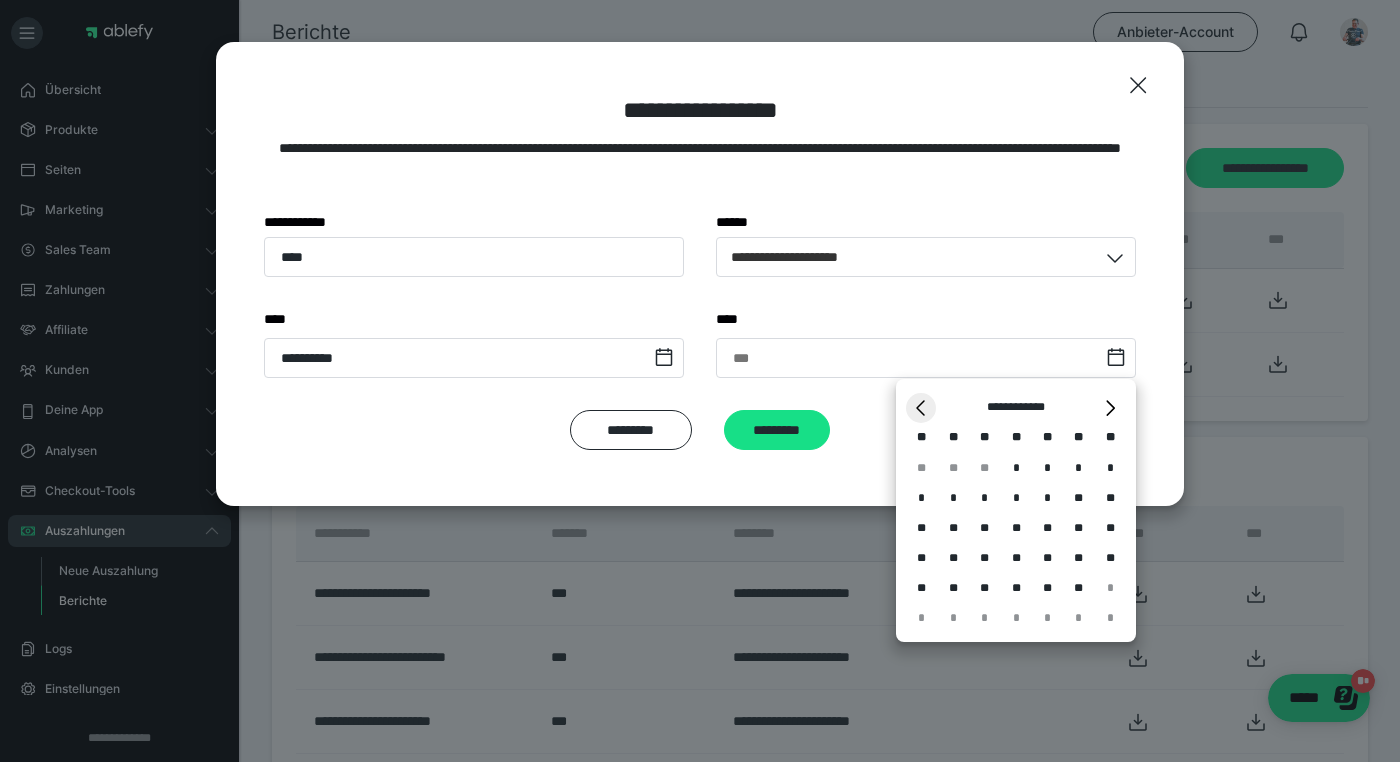 click on "*" at bounding box center (921, 408) 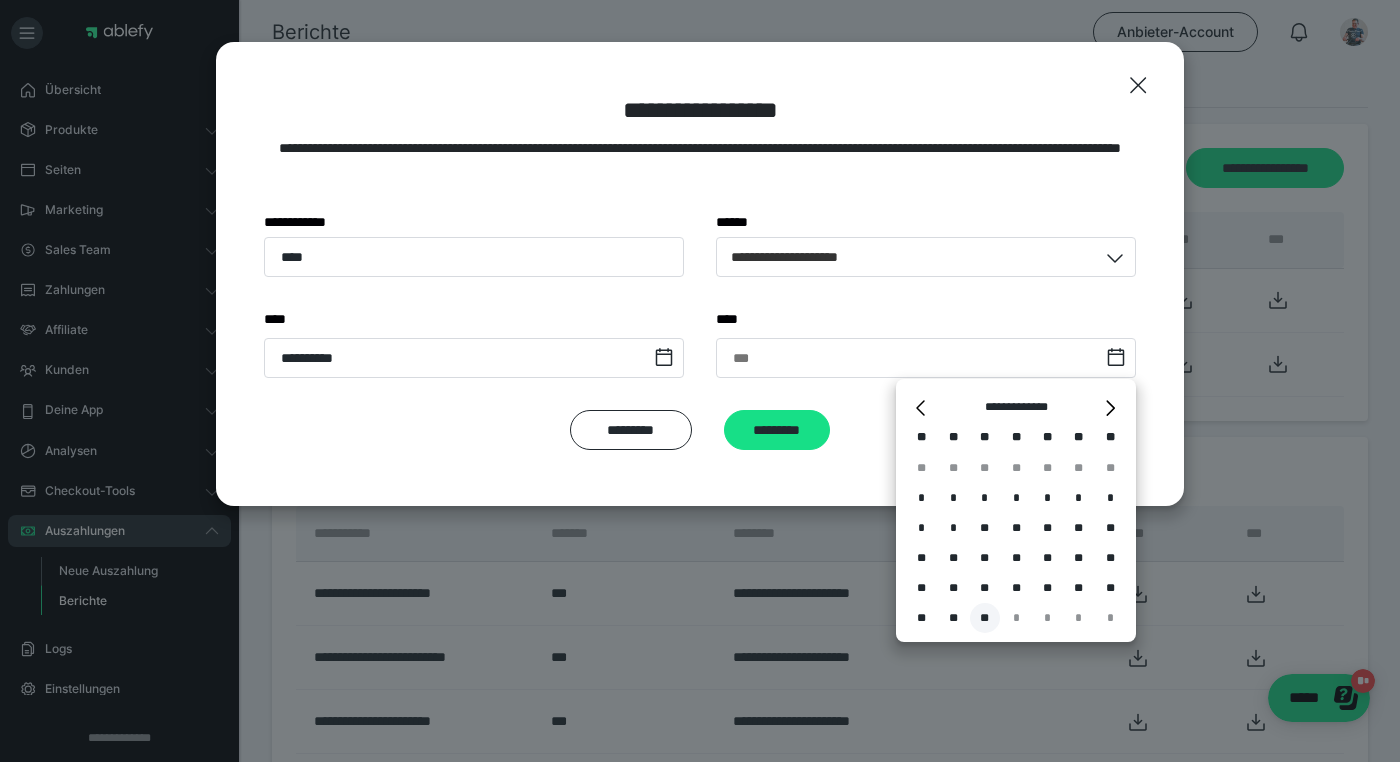 click on "**" at bounding box center [985, 618] 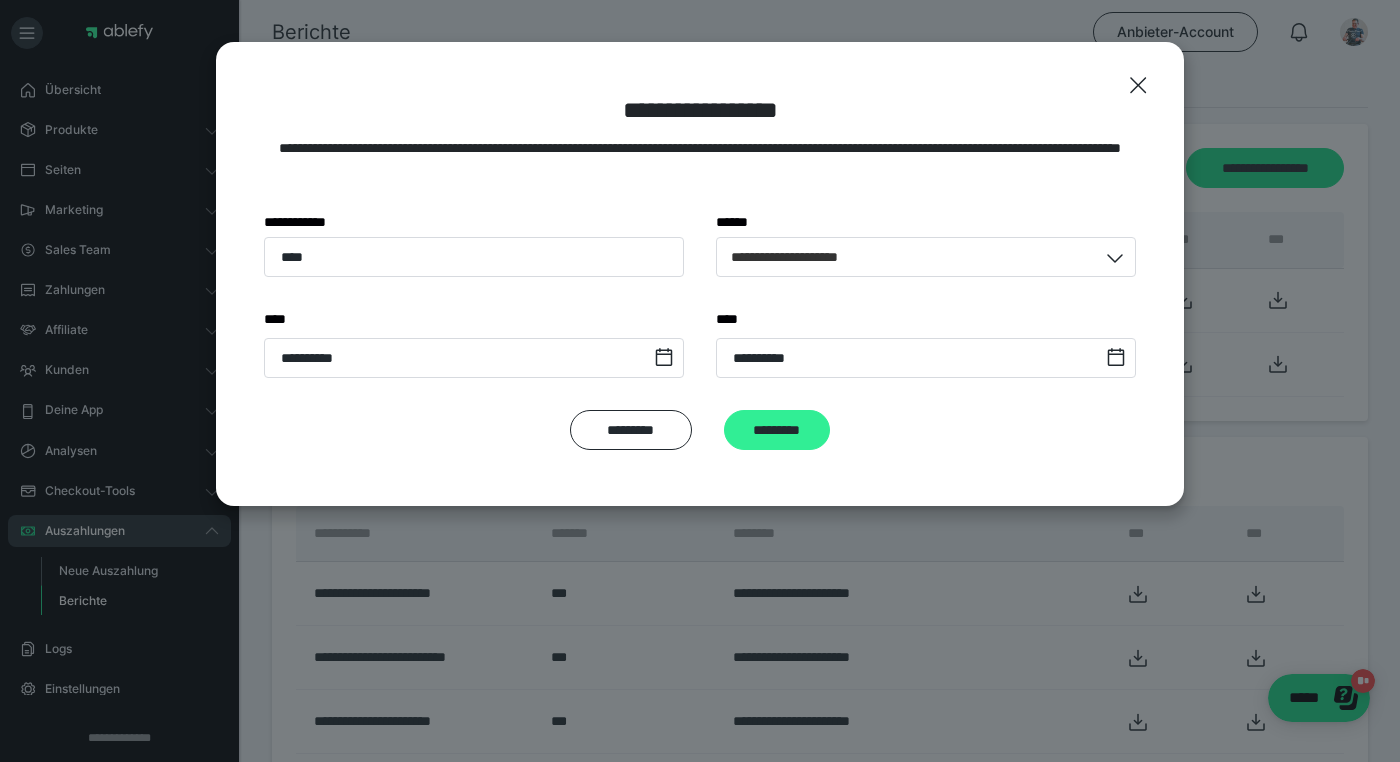 click on "*********" at bounding box center (777, 430) 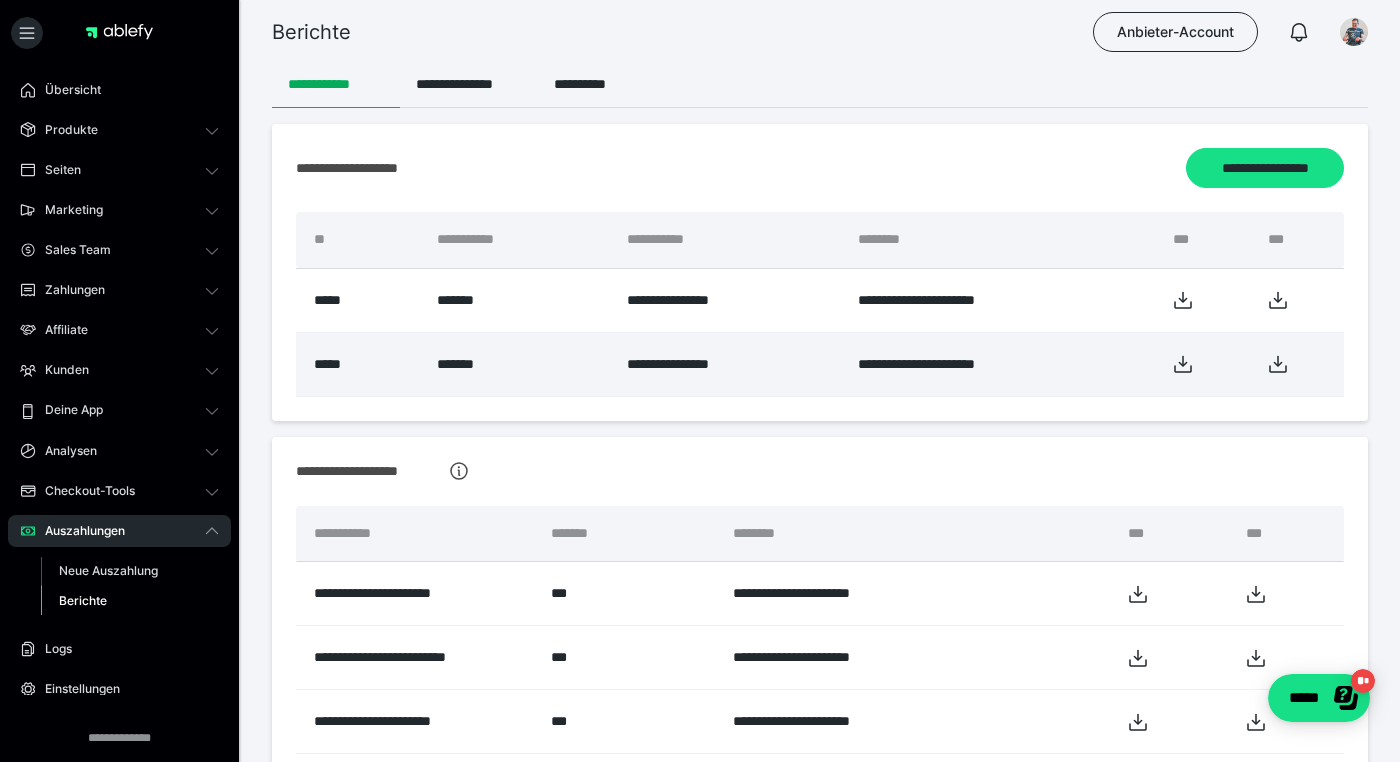 click 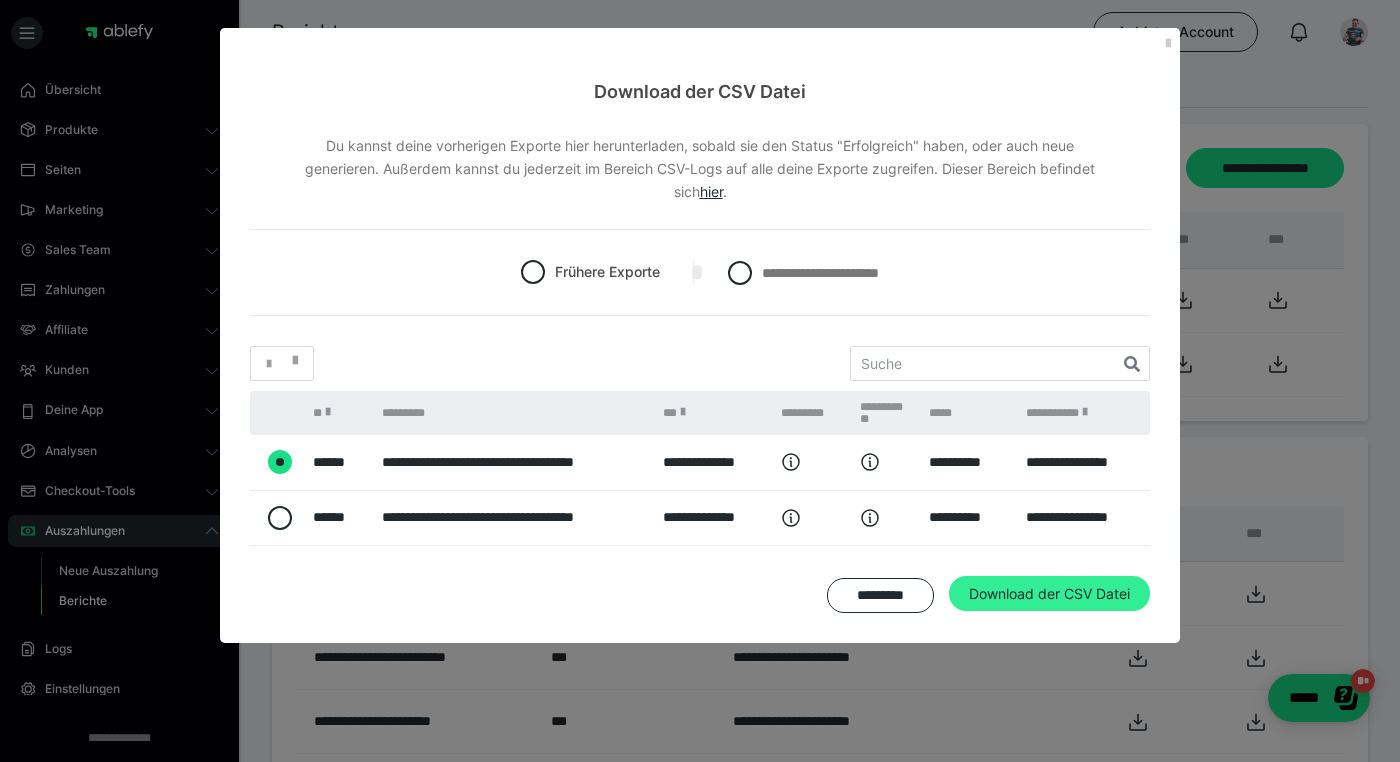 click on "Download der CSV Datei" at bounding box center [1049, 594] 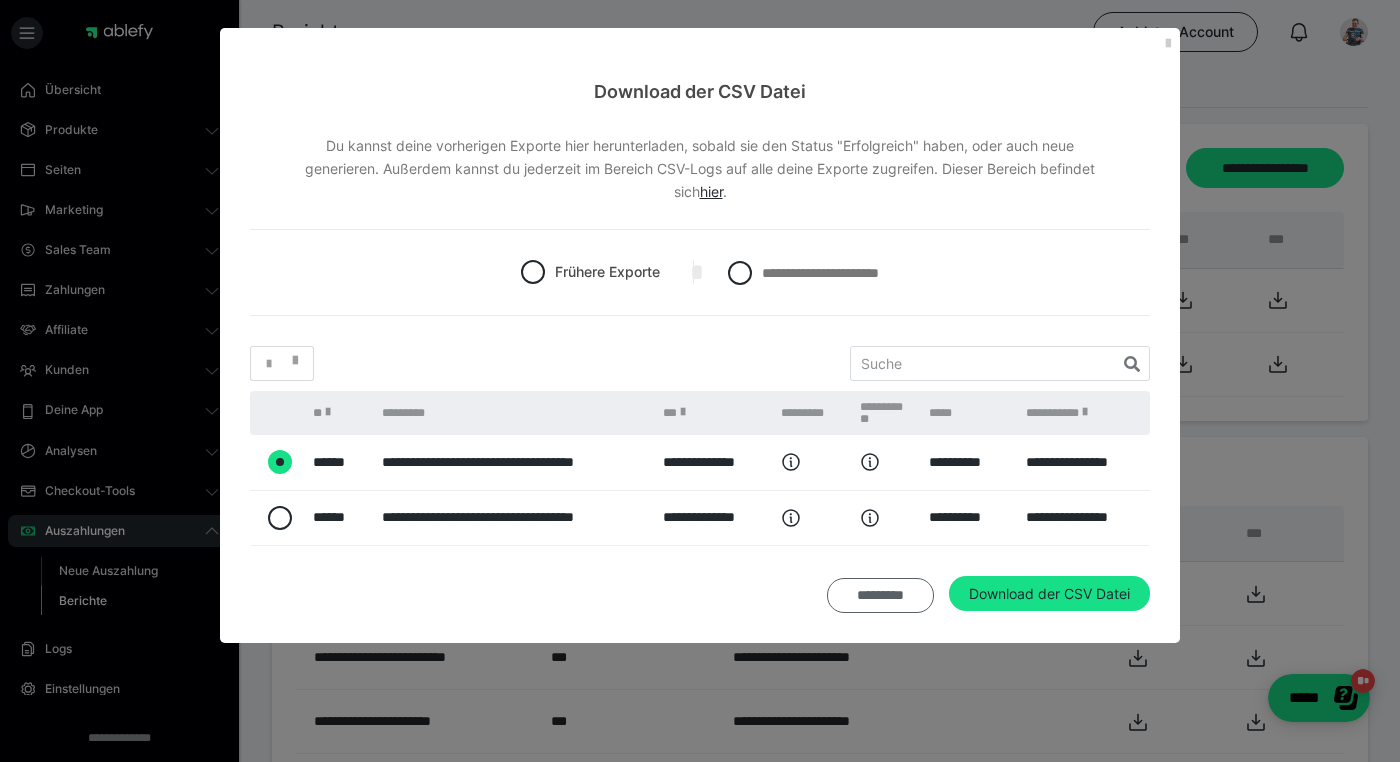 click on "*********" at bounding box center [880, 595] 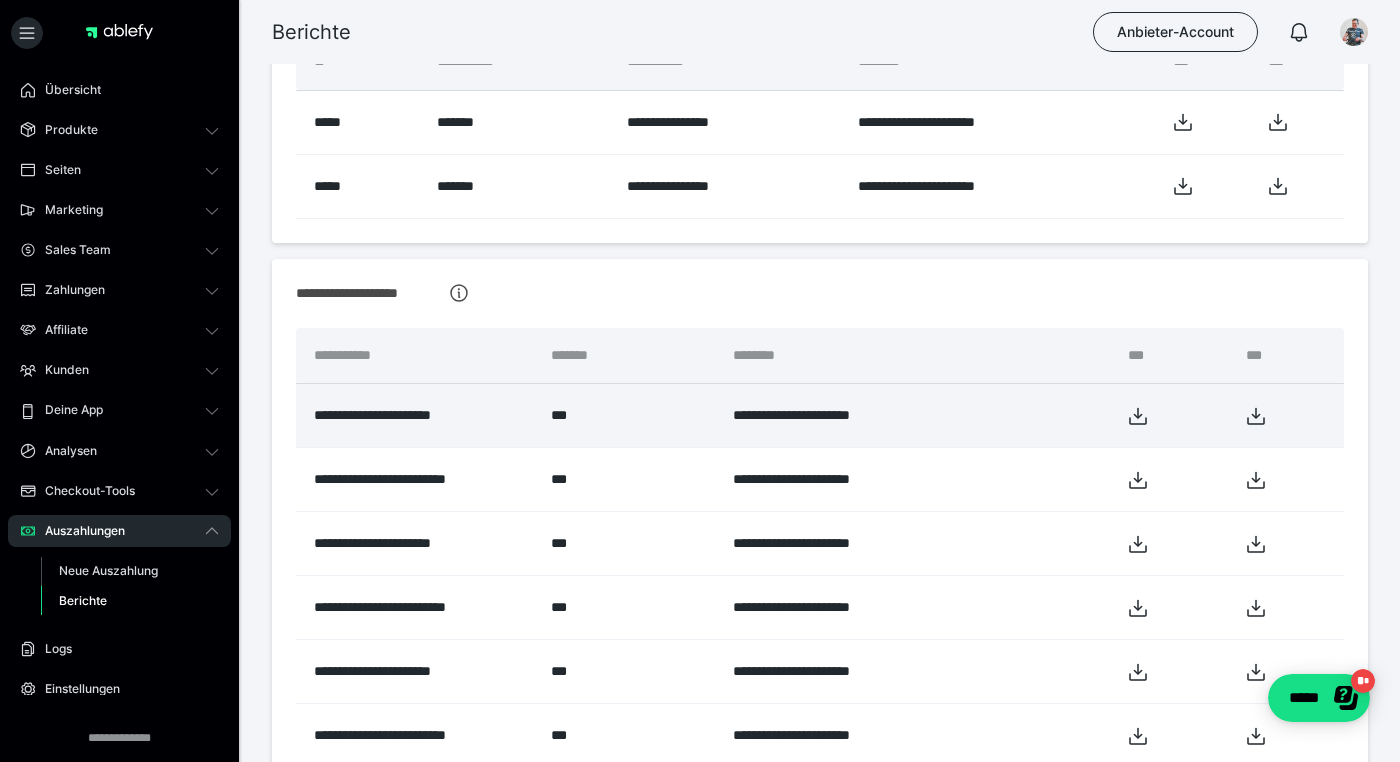 scroll, scrollTop: 179, scrollLeft: 0, axis: vertical 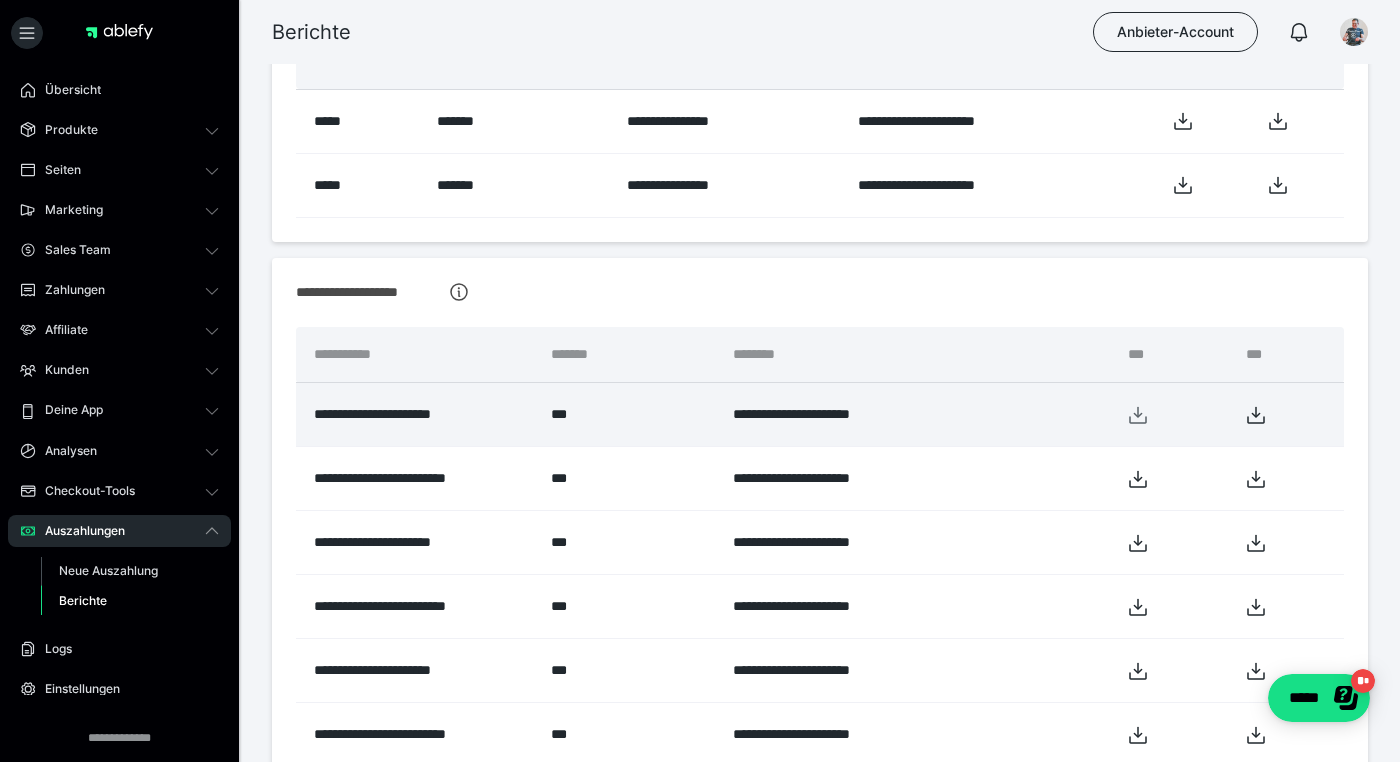 click 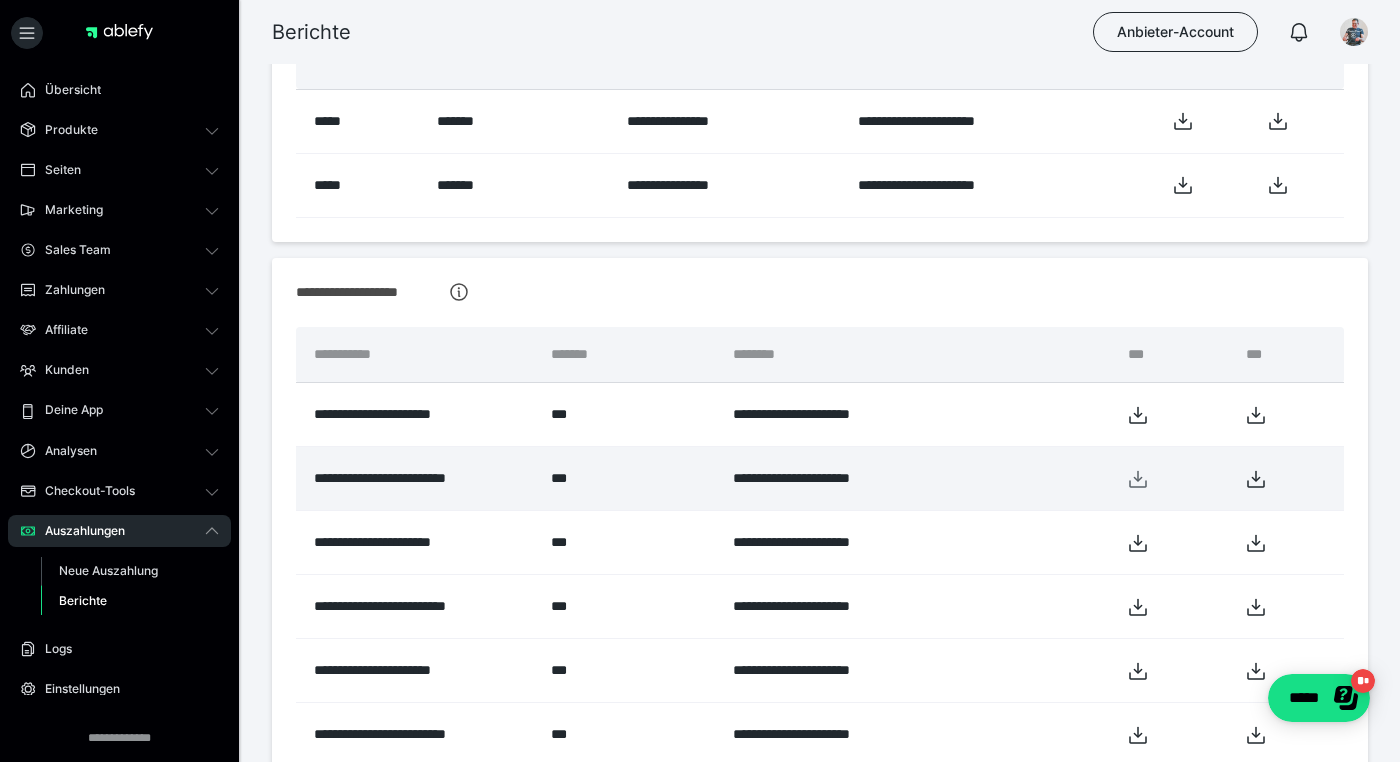 click 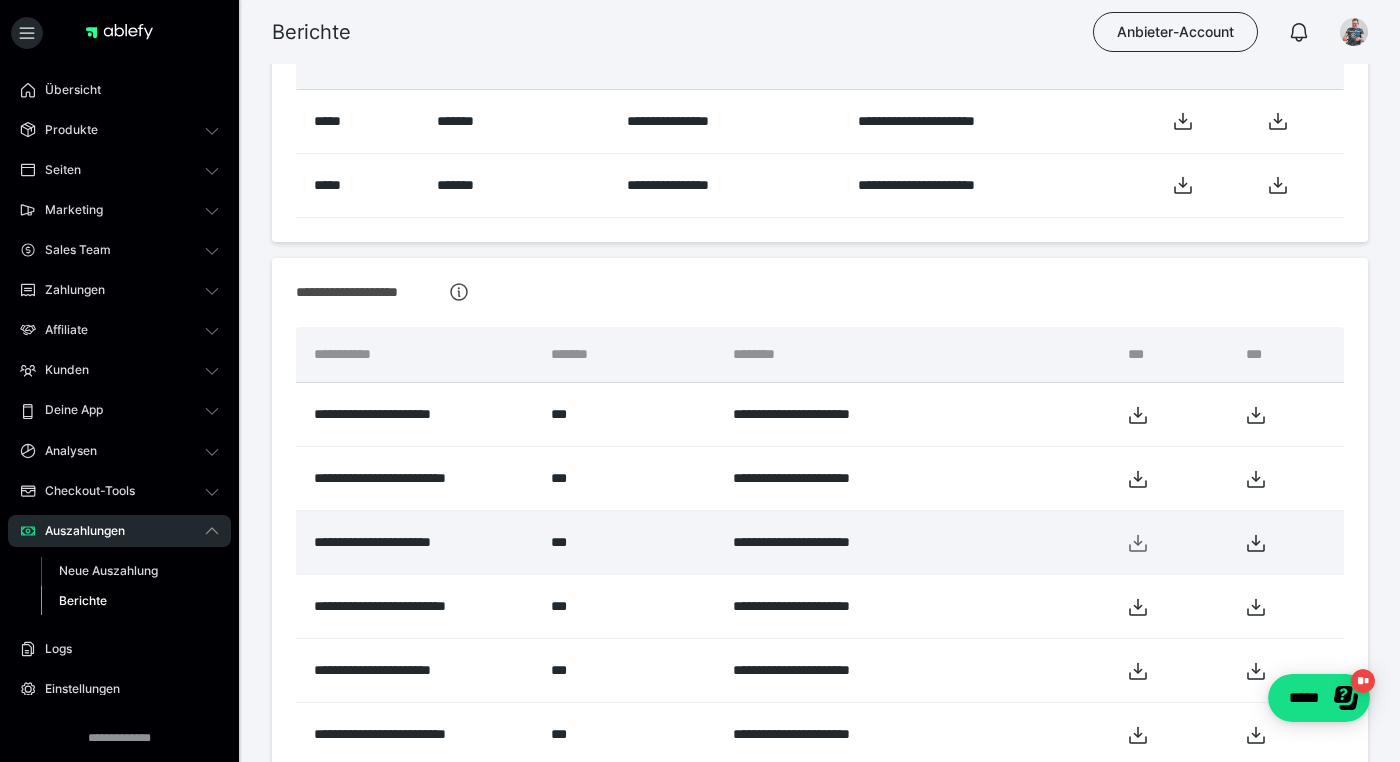 click 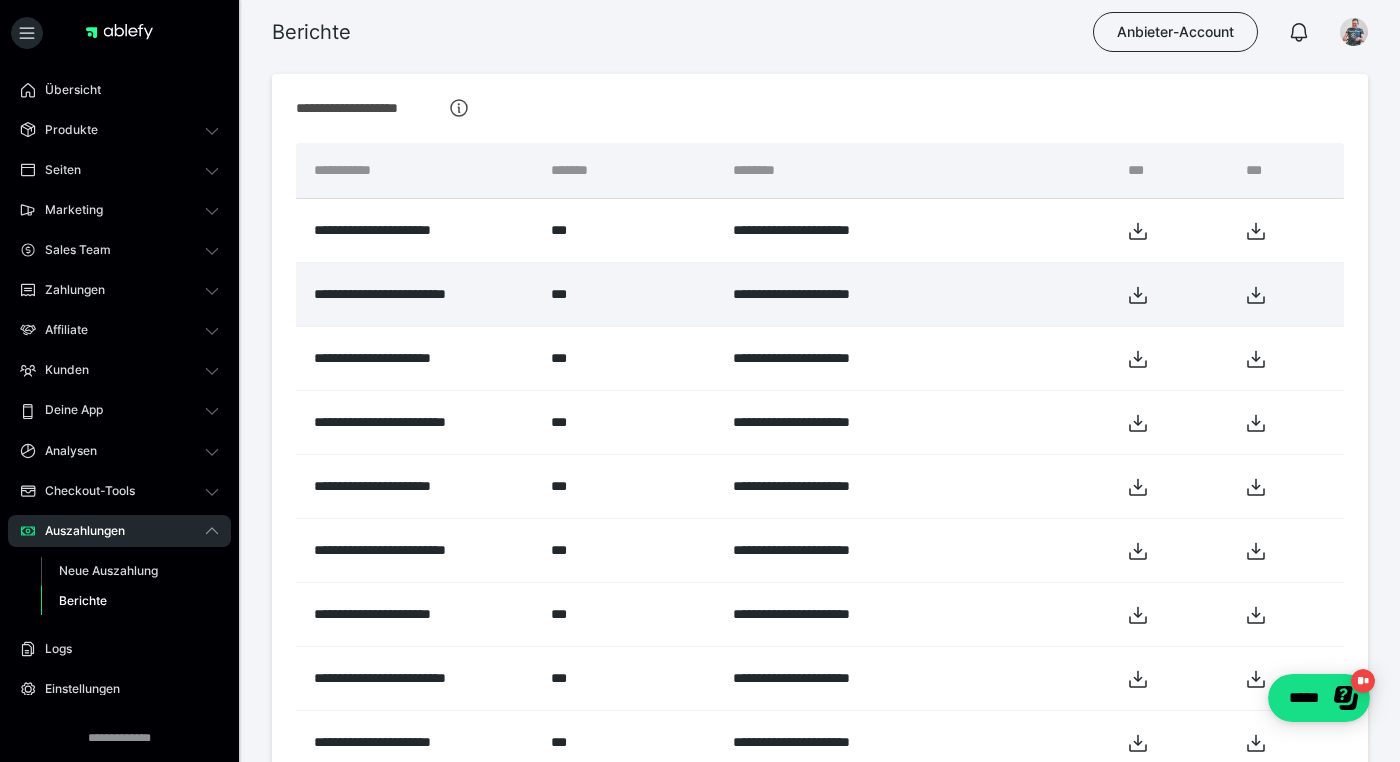 scroll, scrollTop: 374, scrollLeft: 0, axis: vertical 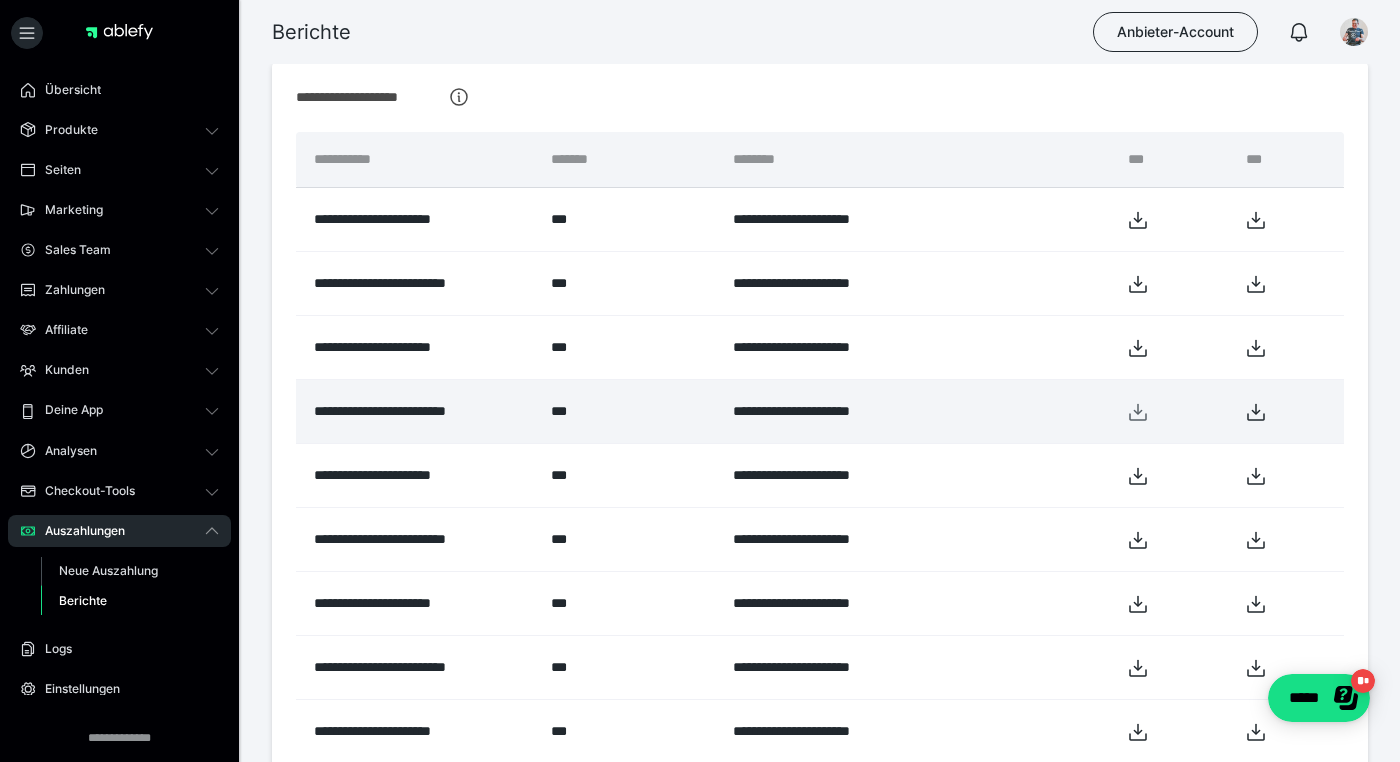 click 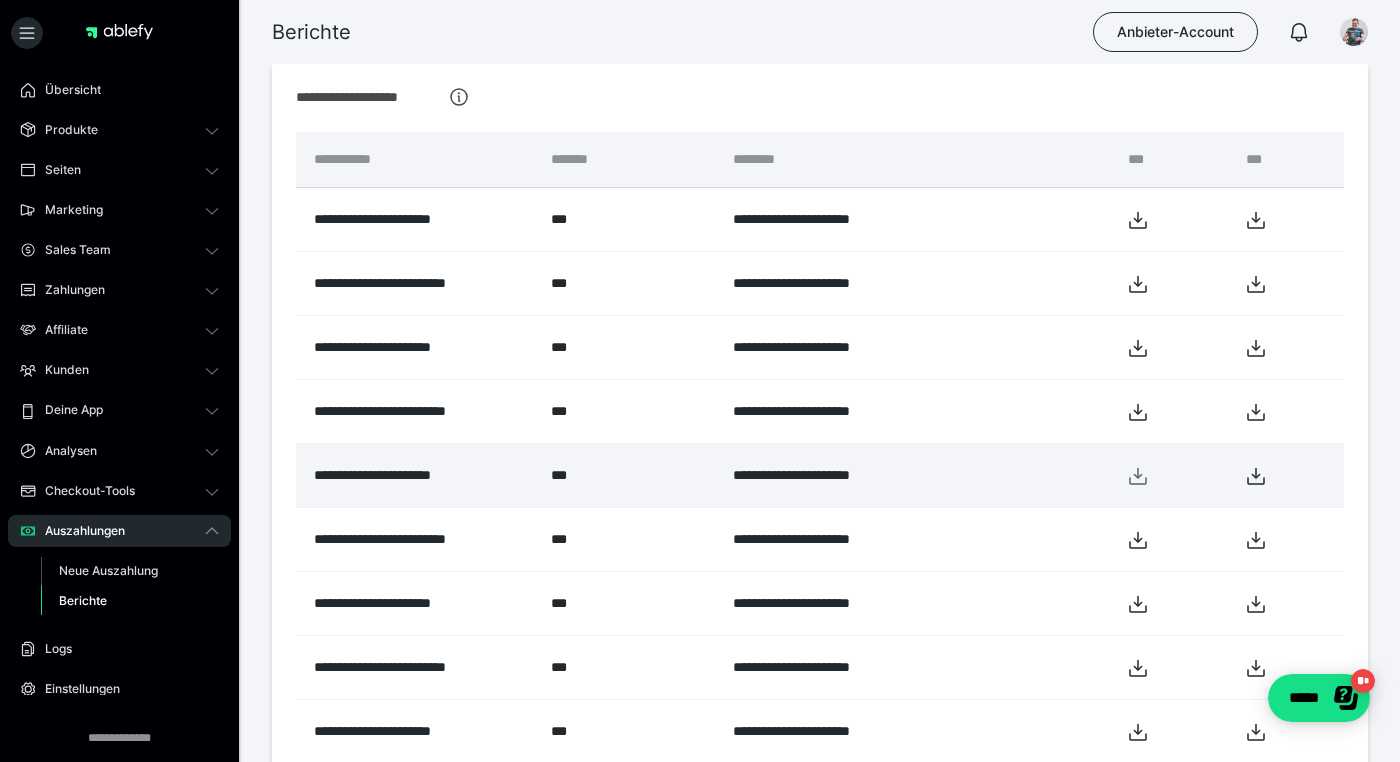 click 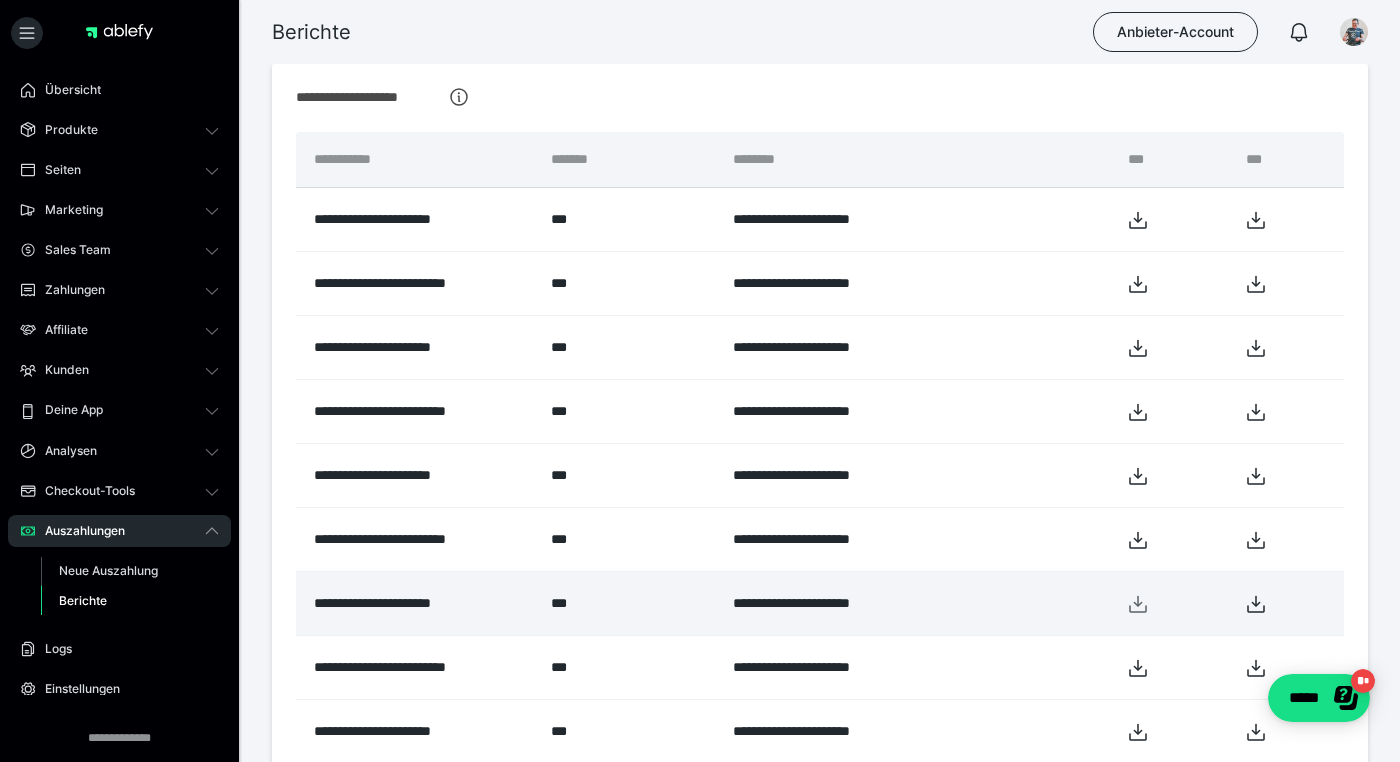 click 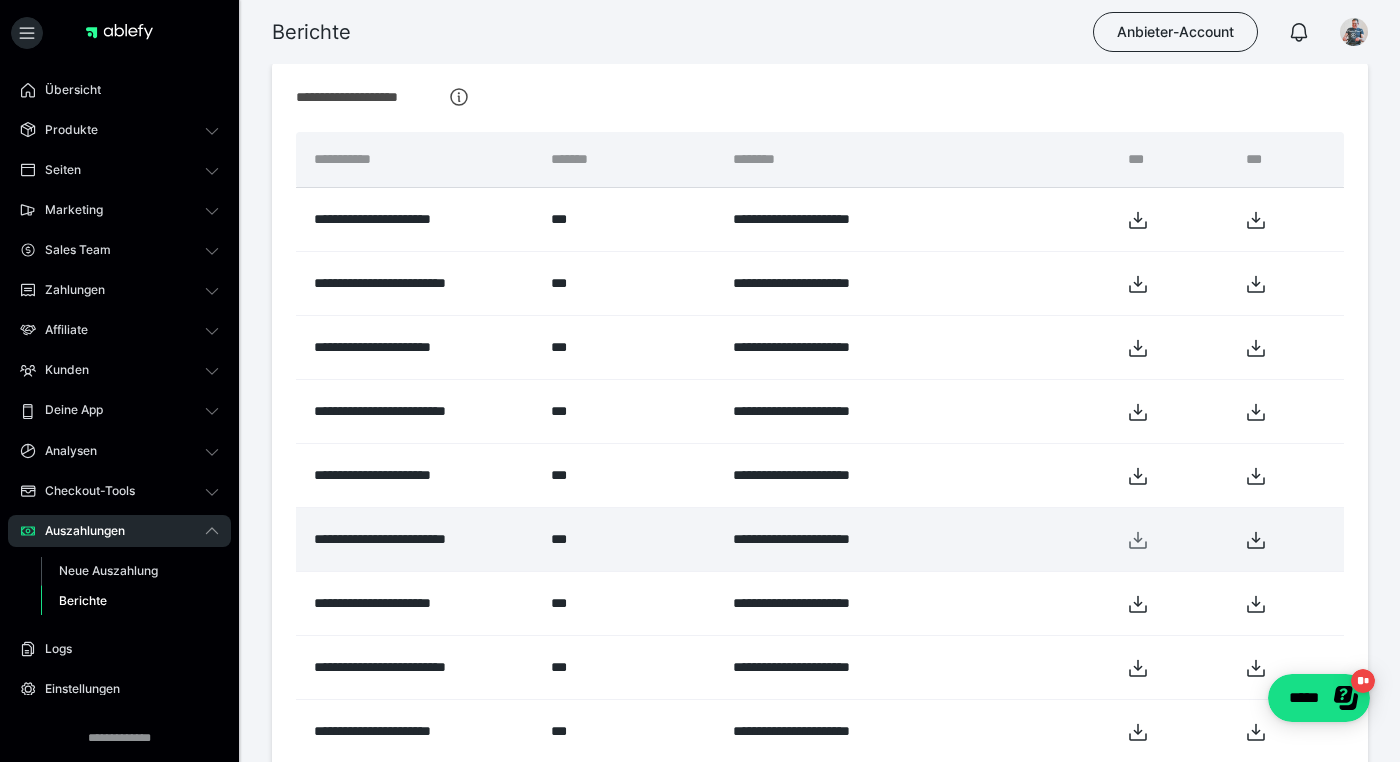 click 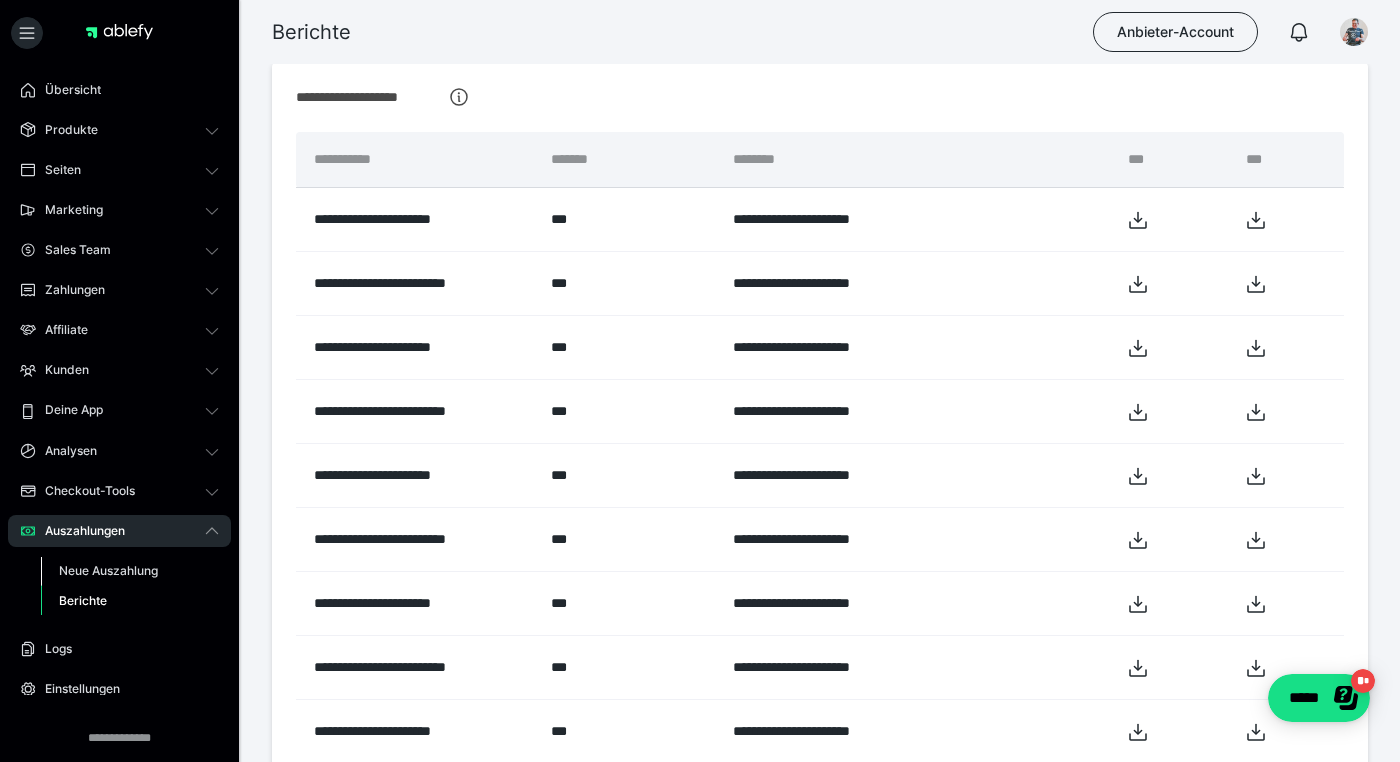 click on "Neue Auszahlung" at bounding box center [108, 570] 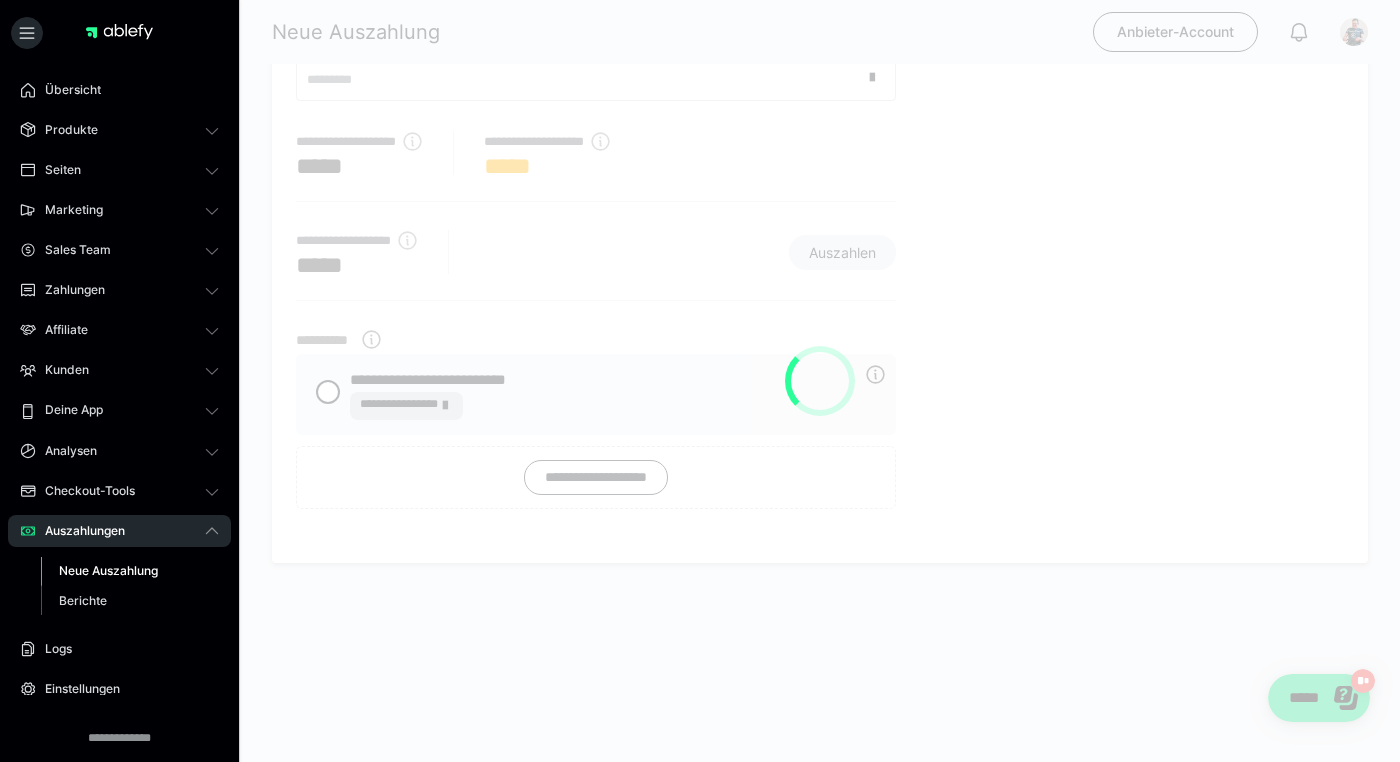 scroll, scrollTop: 0, scrollLeft: 0, axis: both 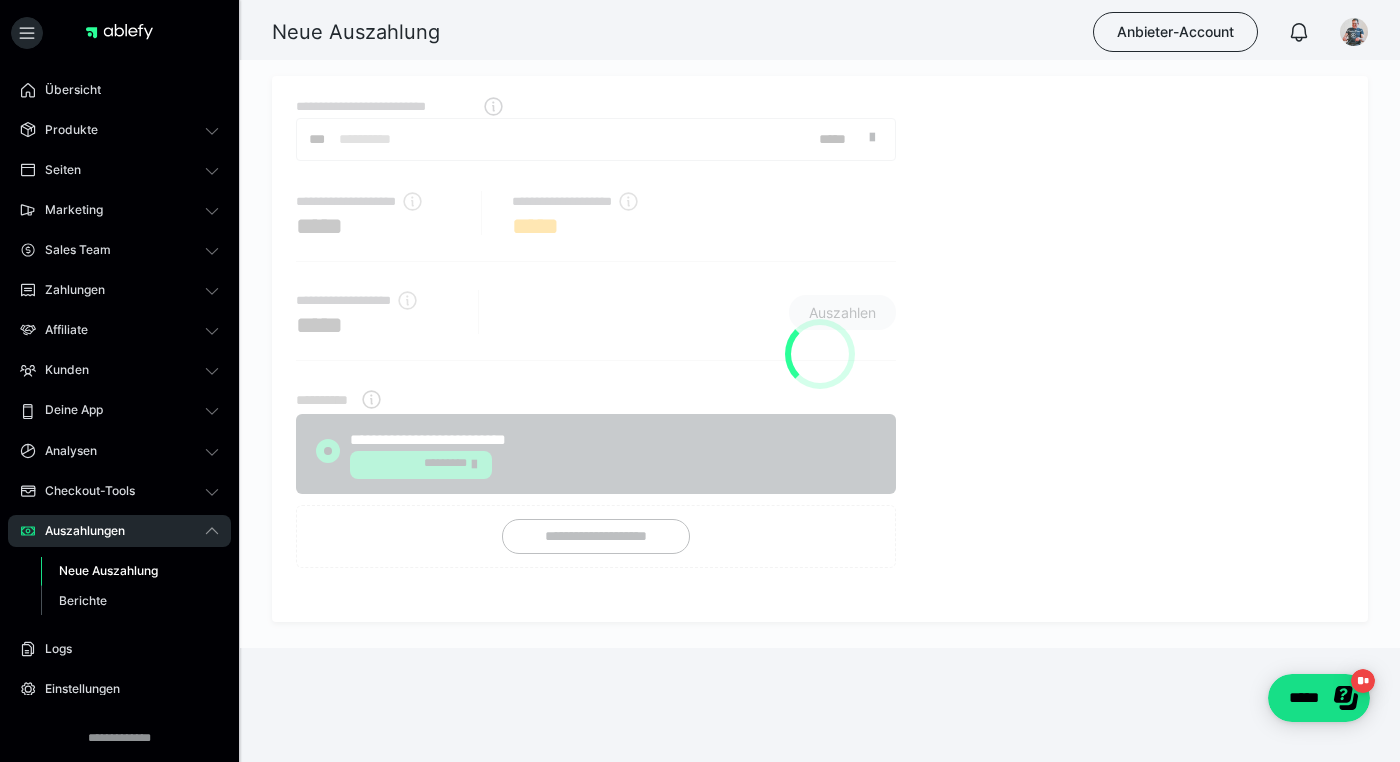 radio on "****" 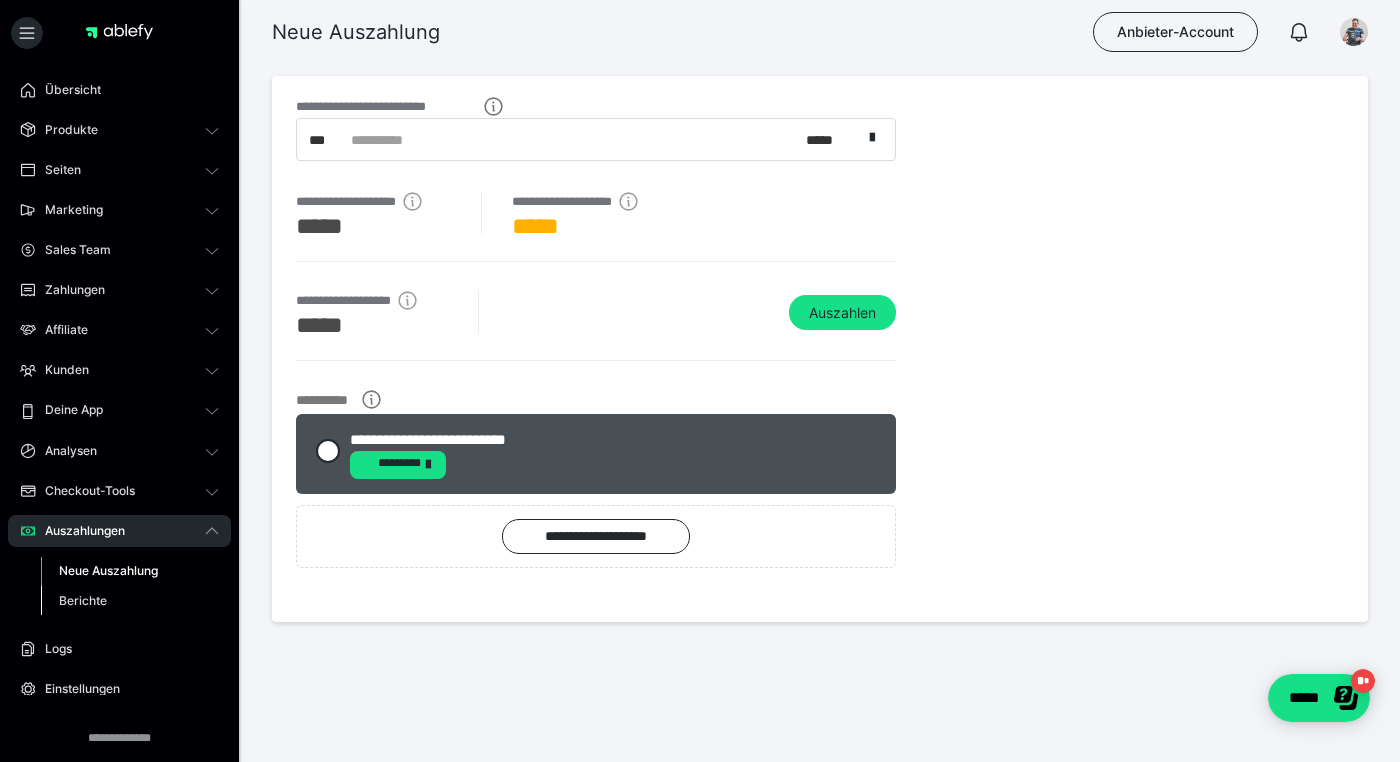 click on "Berichte" at bounding box center [83, 600] 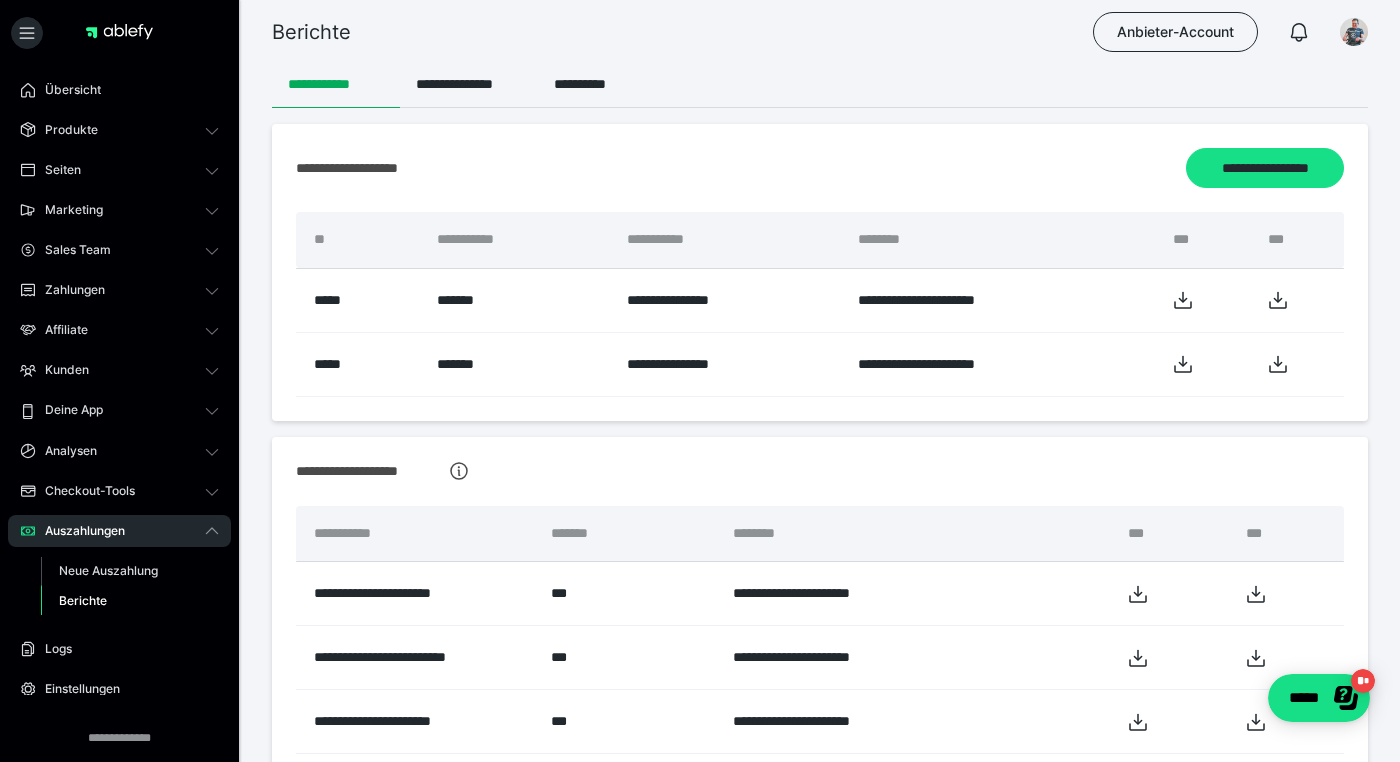 scroll, scrollTop: 0, scrollLeft: 0, axis: both 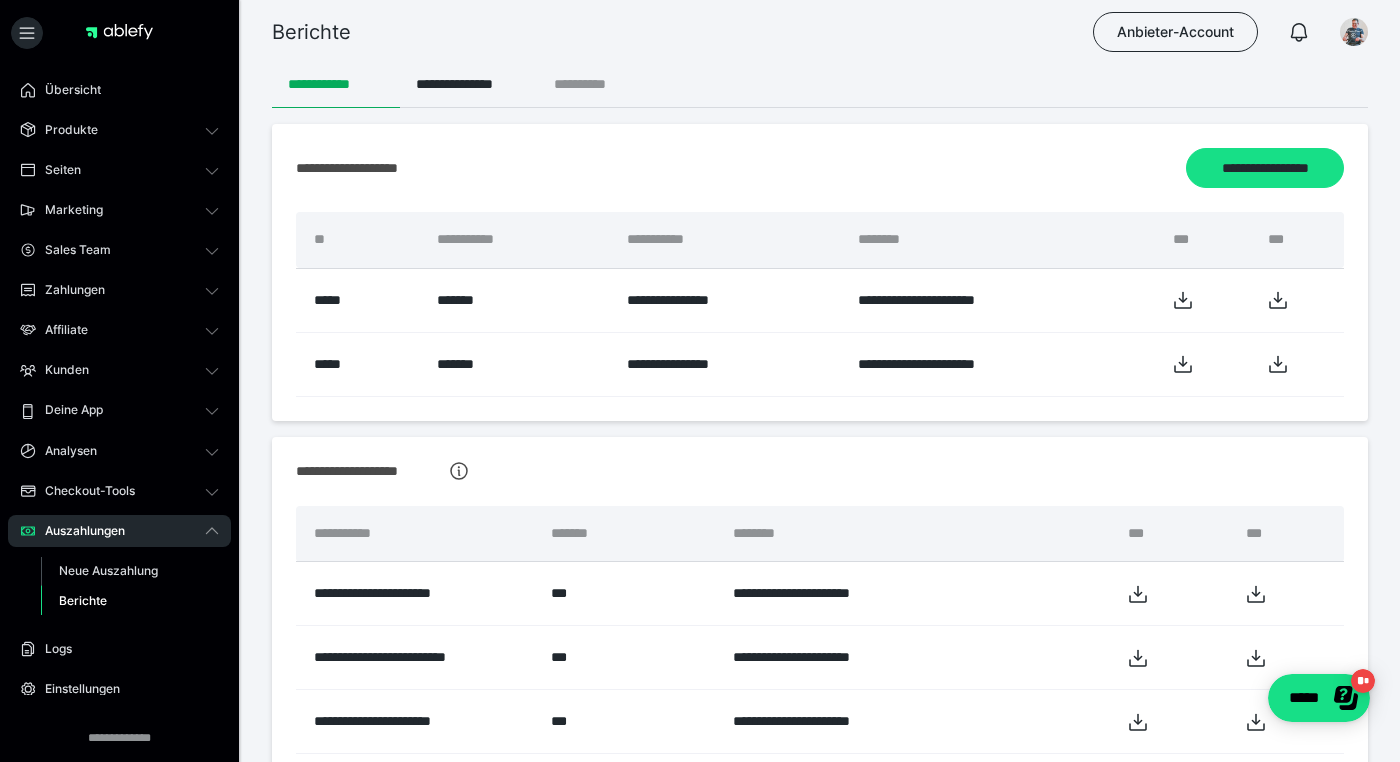 click on "**********" at bounding box center (596, 84) 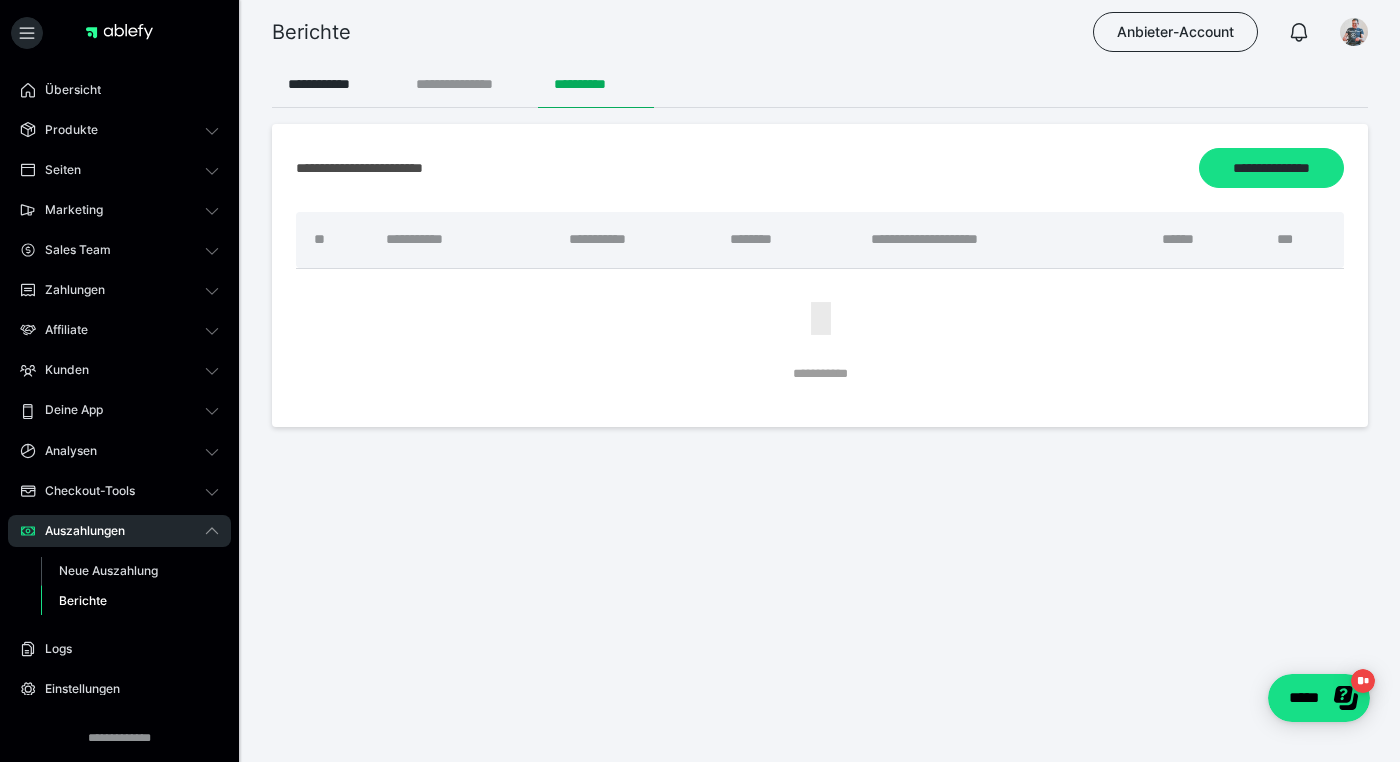 click on "**********" at bounding box center [469, 84] 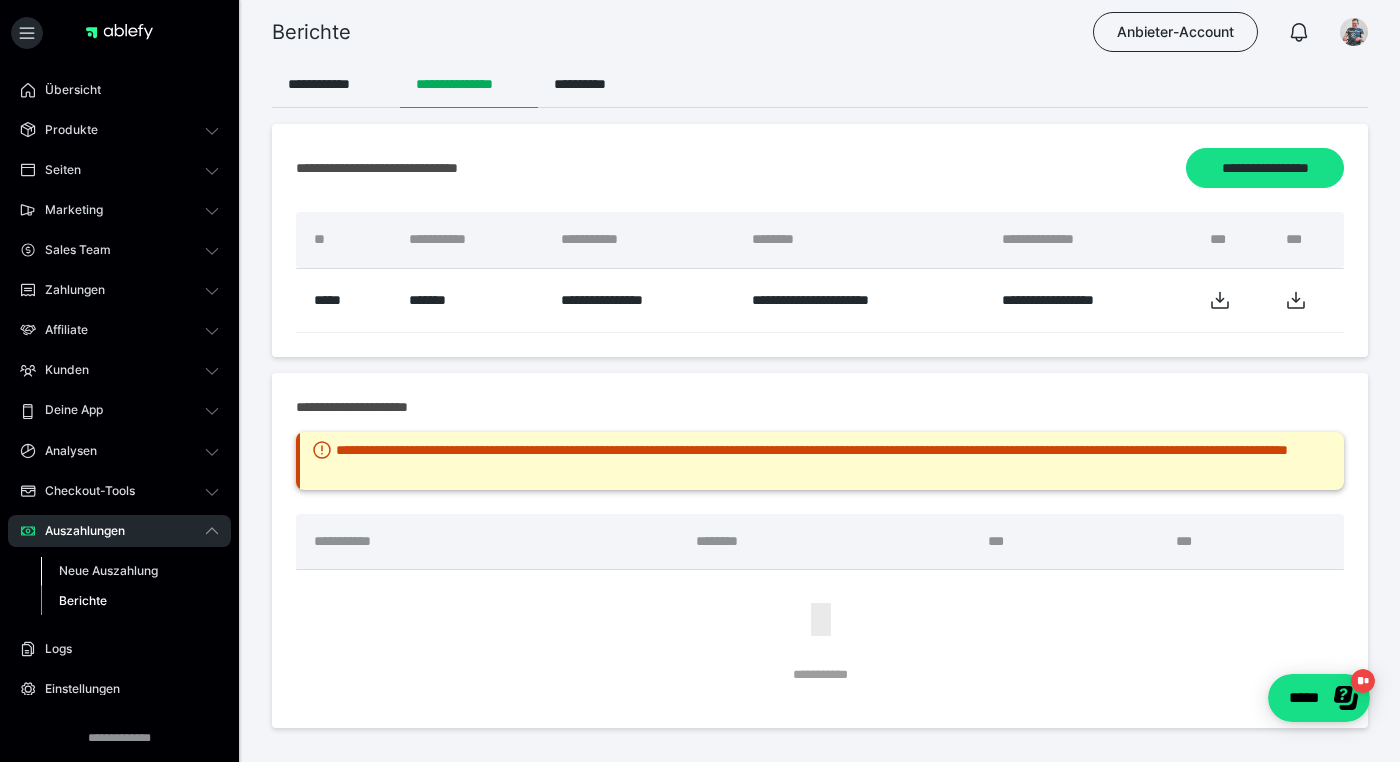 click on "Neue Auszahlung" at bounding box center (130, 571) 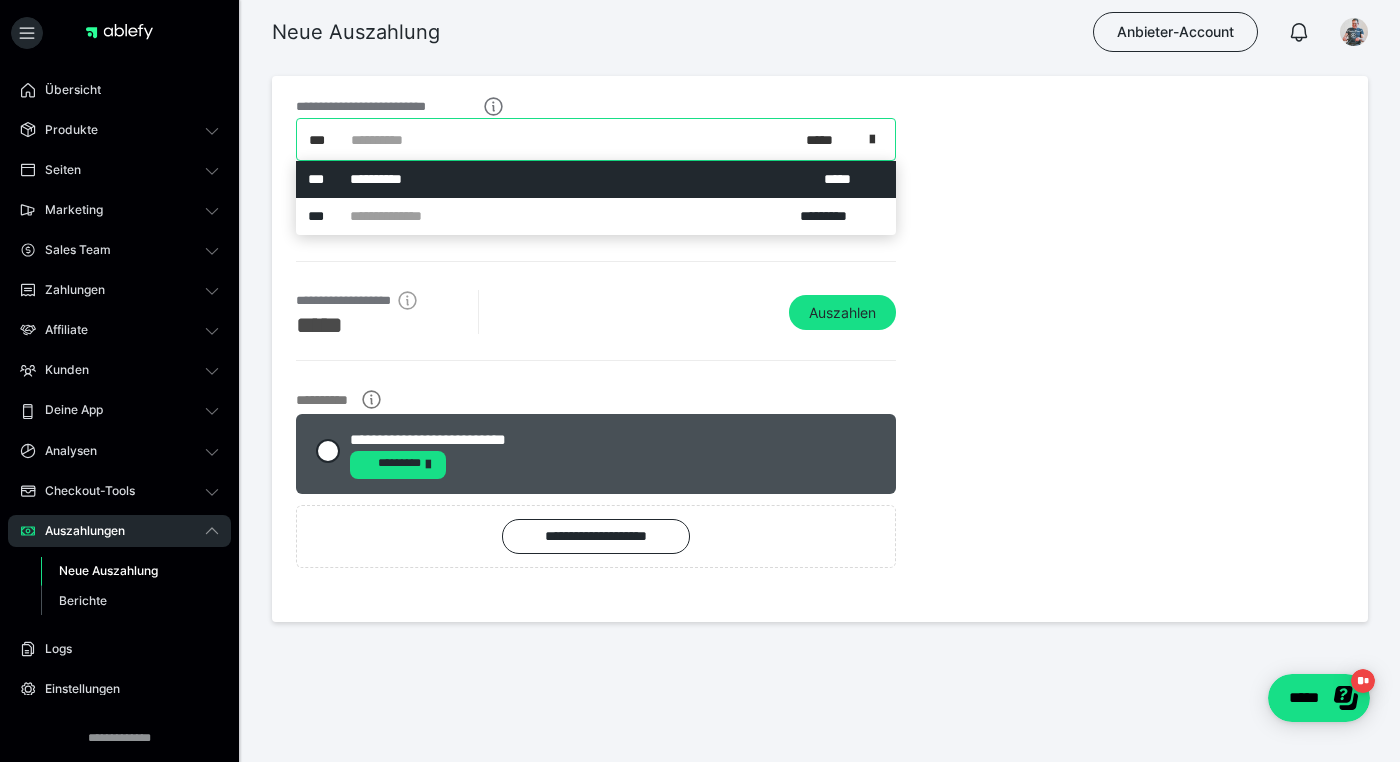 click at bounding box center (872, 137) 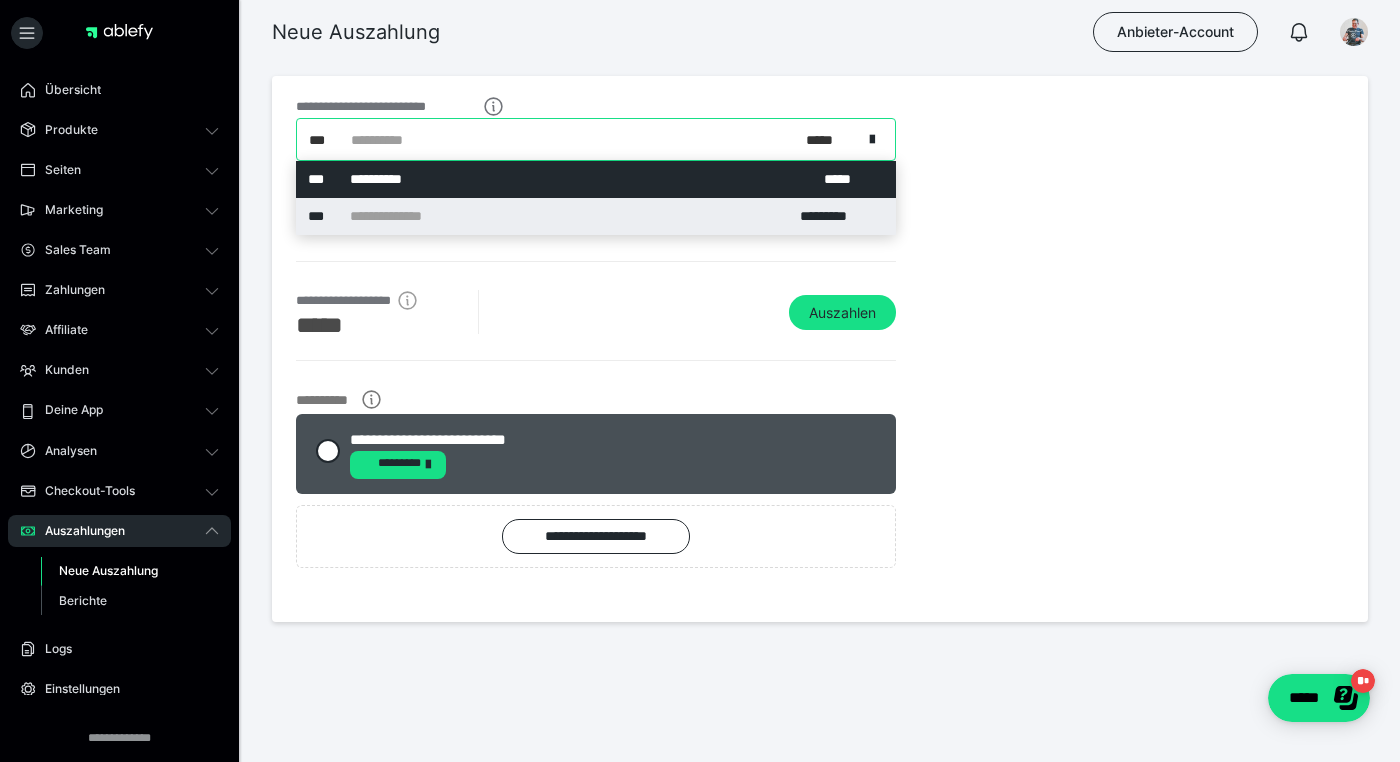 click on "**********" at bounding box center (596, 216) 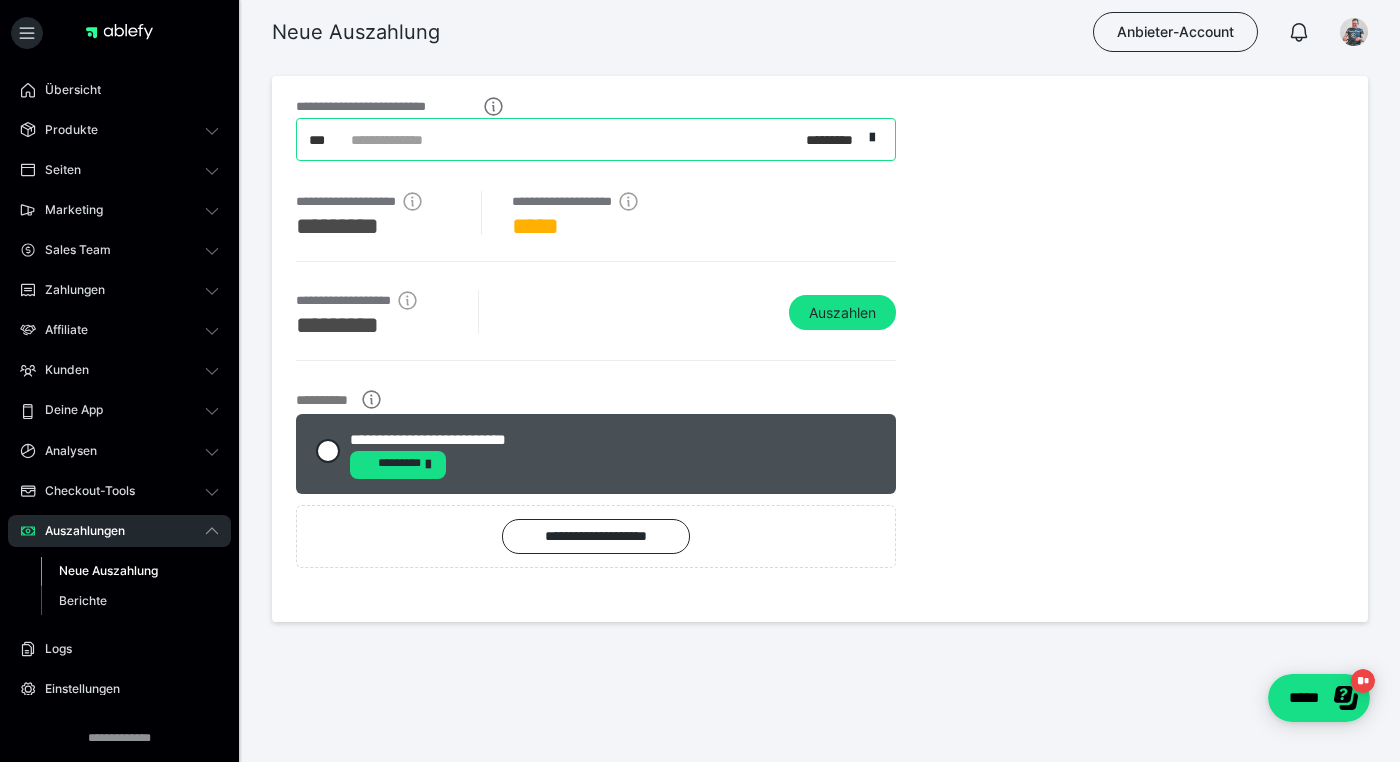 radio on "****" 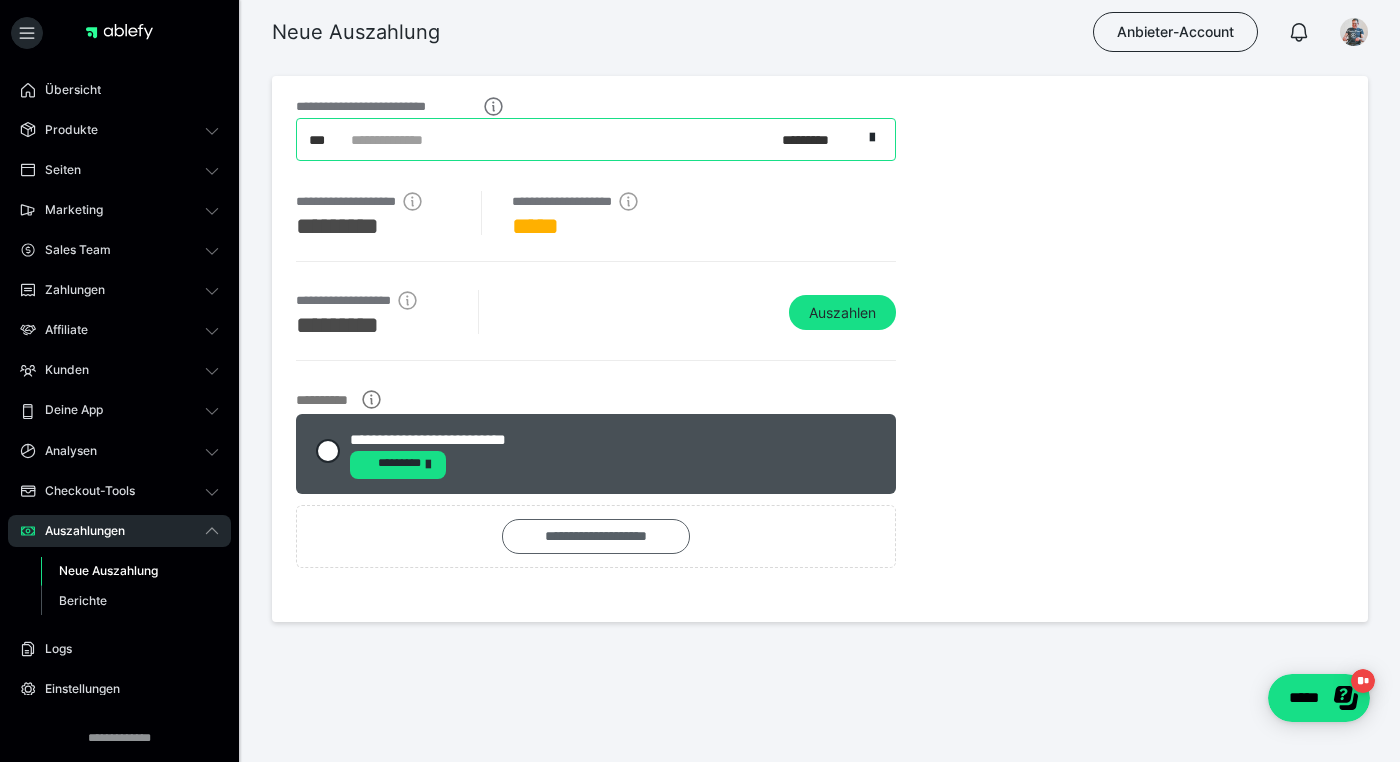 click on "**********" at bounding box center (596, 536) 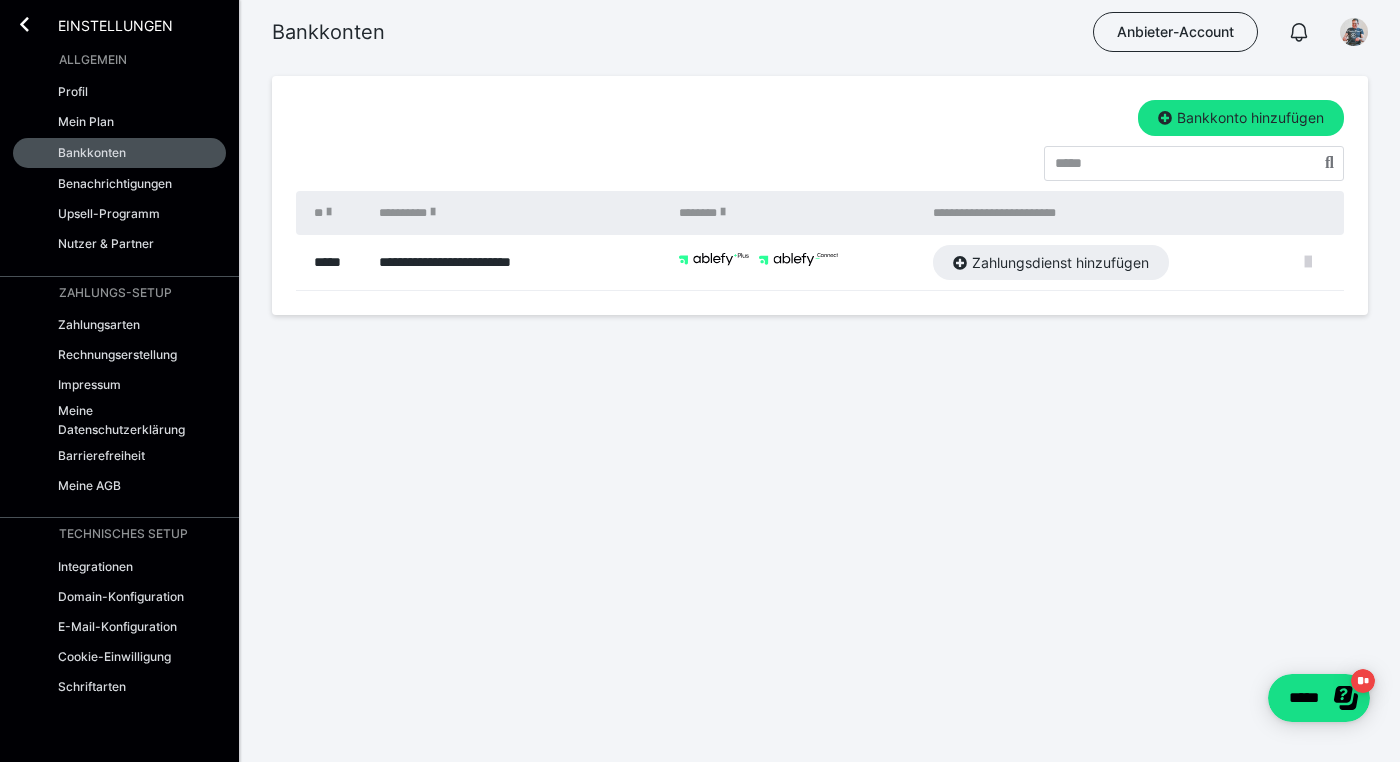 click at bounding box center (1308, 262) 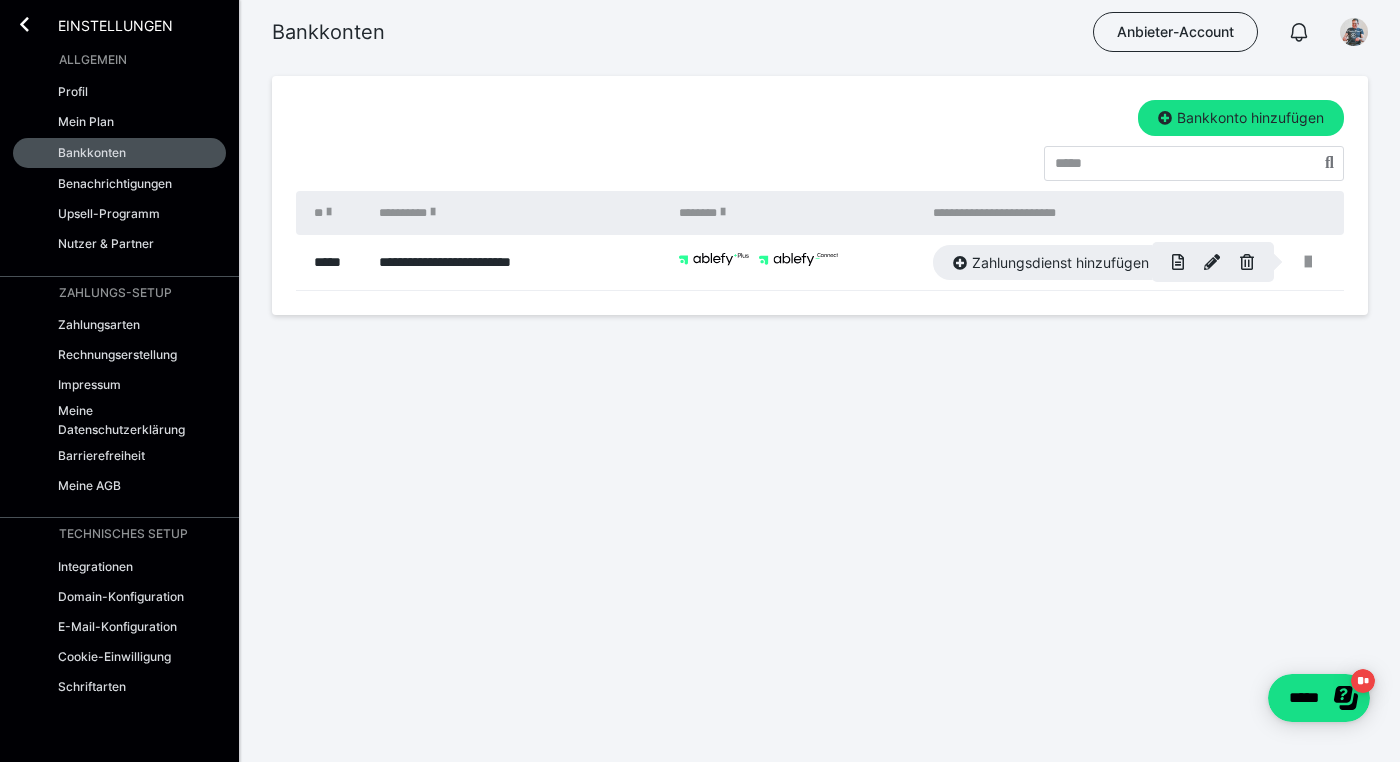 click at bounding box center [700, 381] 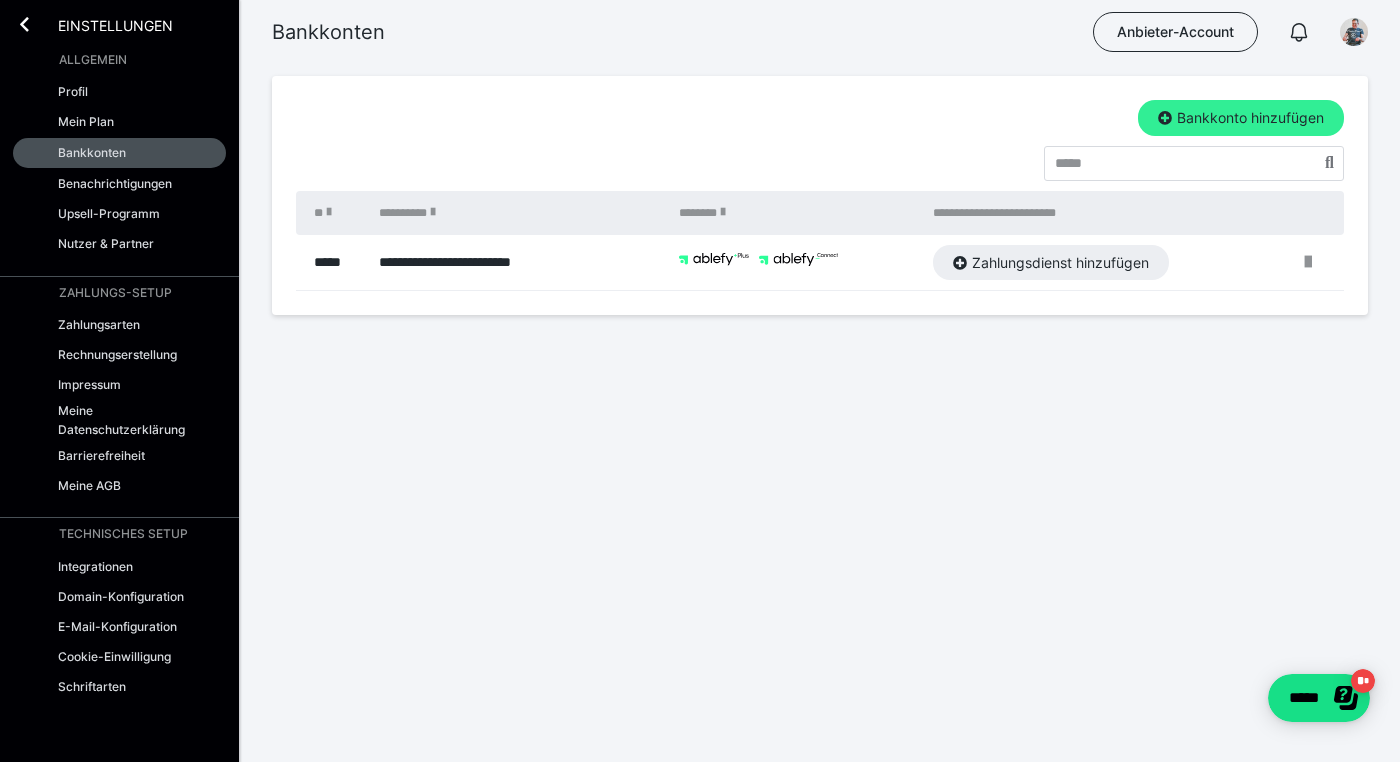 click on "Bankkonto hinzufügen" at bounding box center (1241, 118) 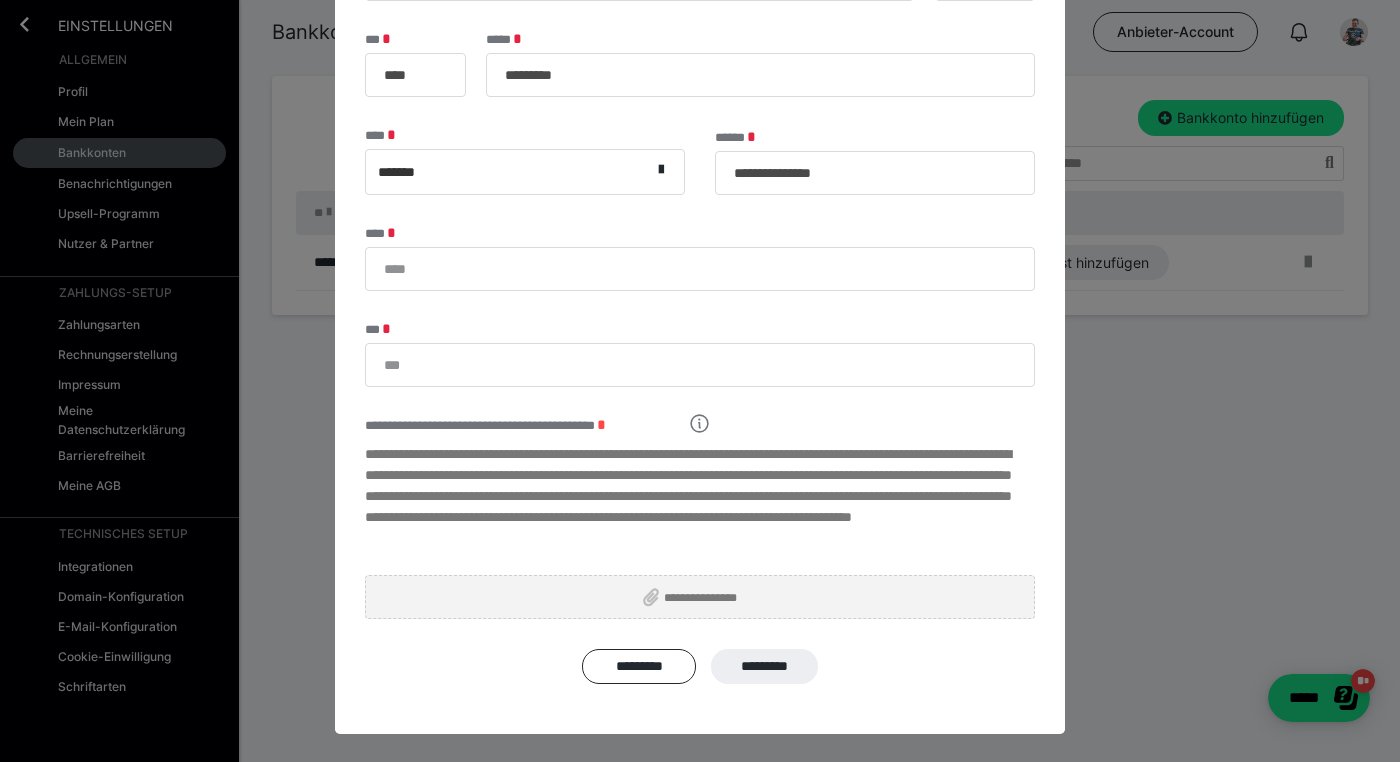 scroll, scrollTop: 281, scrollLeft: 0, axis: vertical 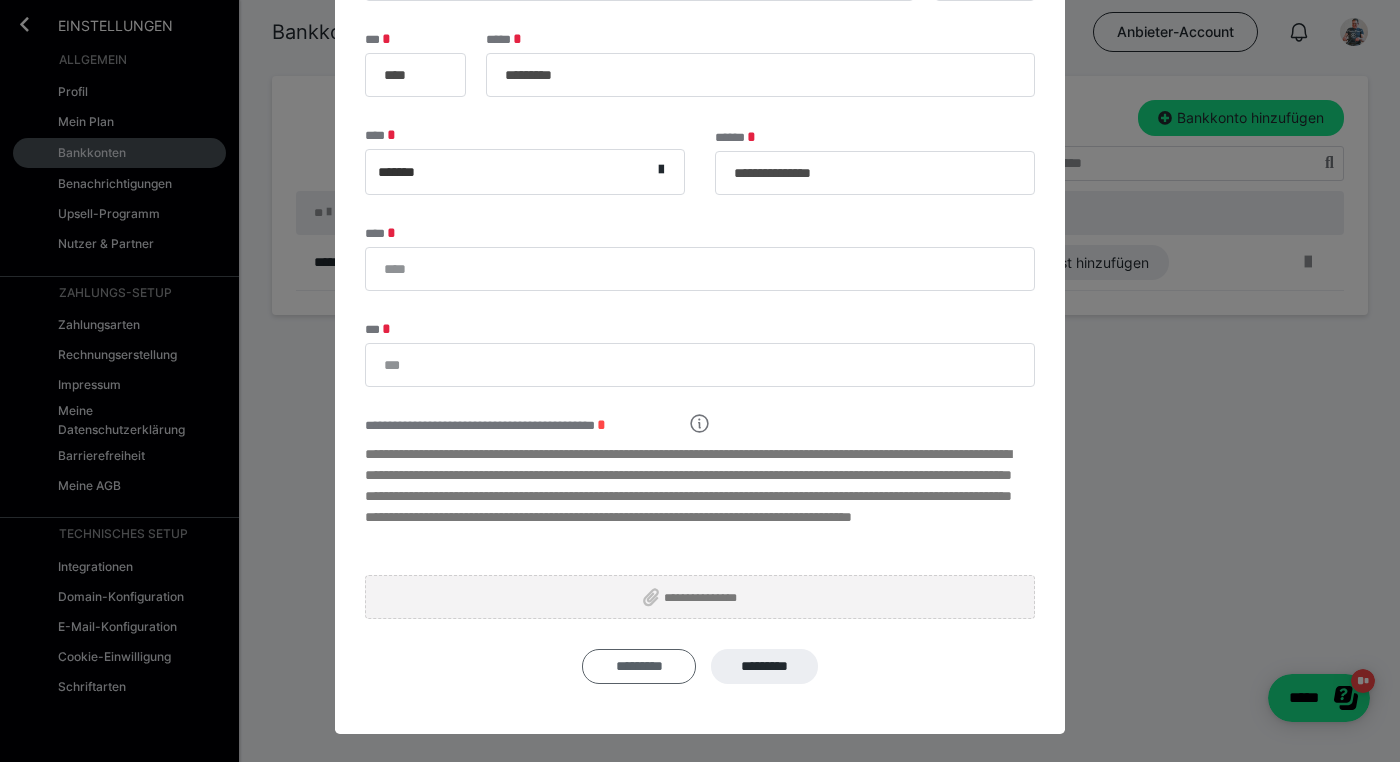 click on "*********" at bounding box center (639, 666) 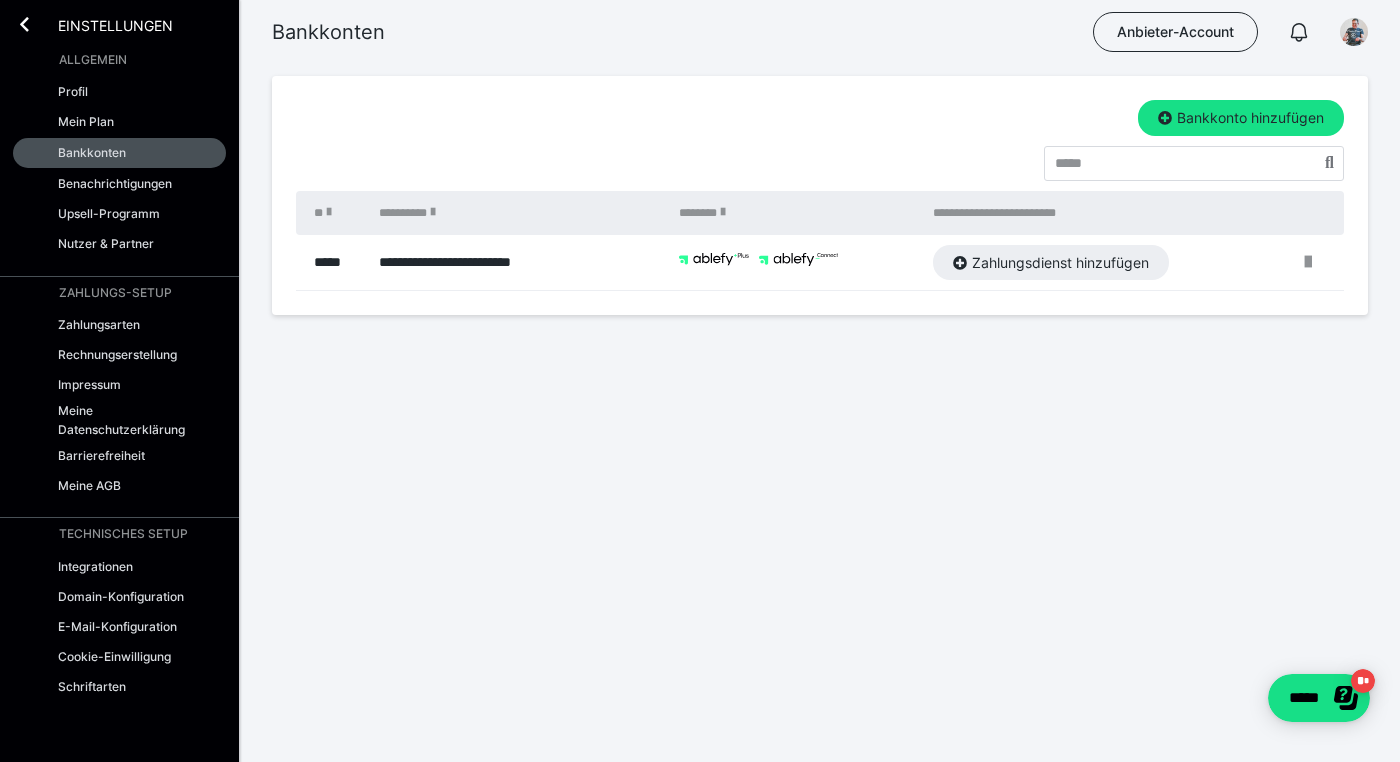 scroll, scrollTop: 0, scrollLeft: 0, axis: both 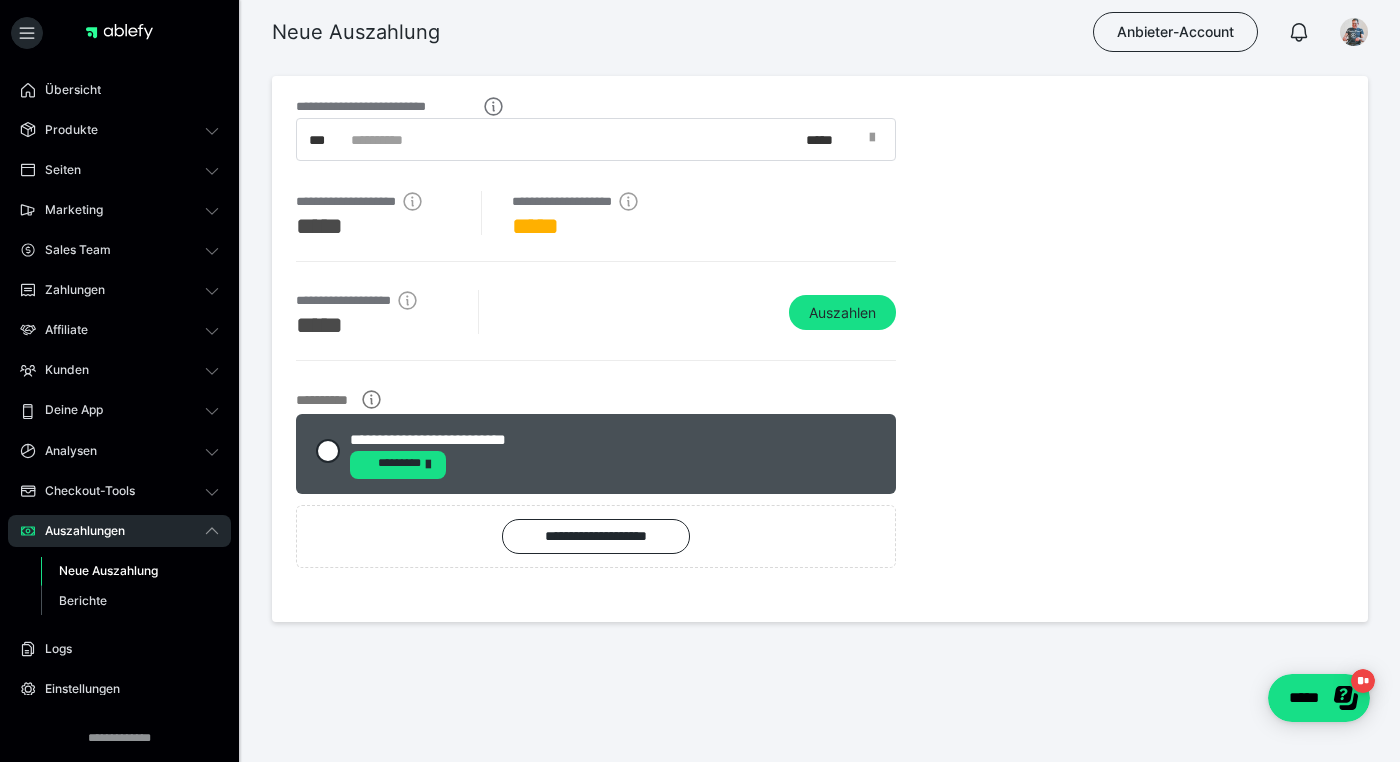 click at bounding box center (878, 140) 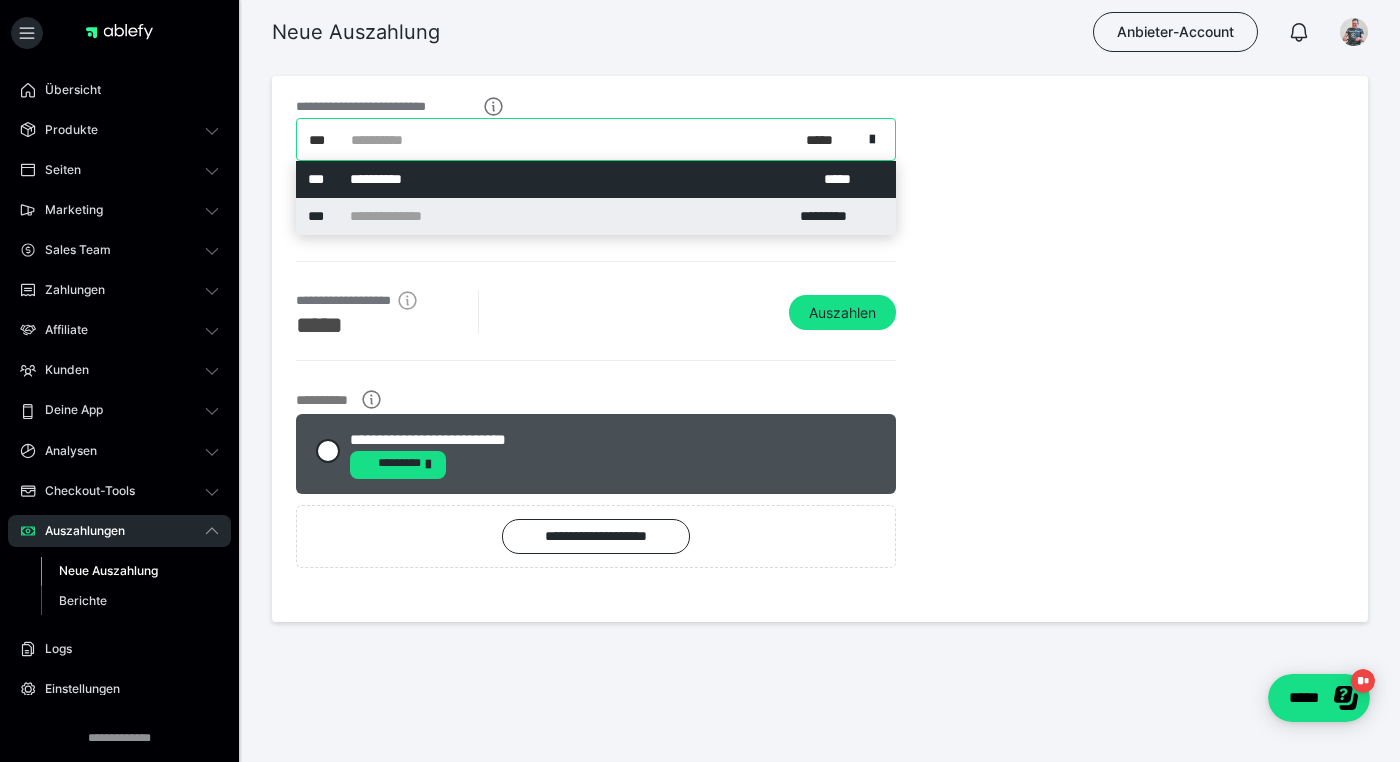 click on "*********" at bounding box center [832, 216] 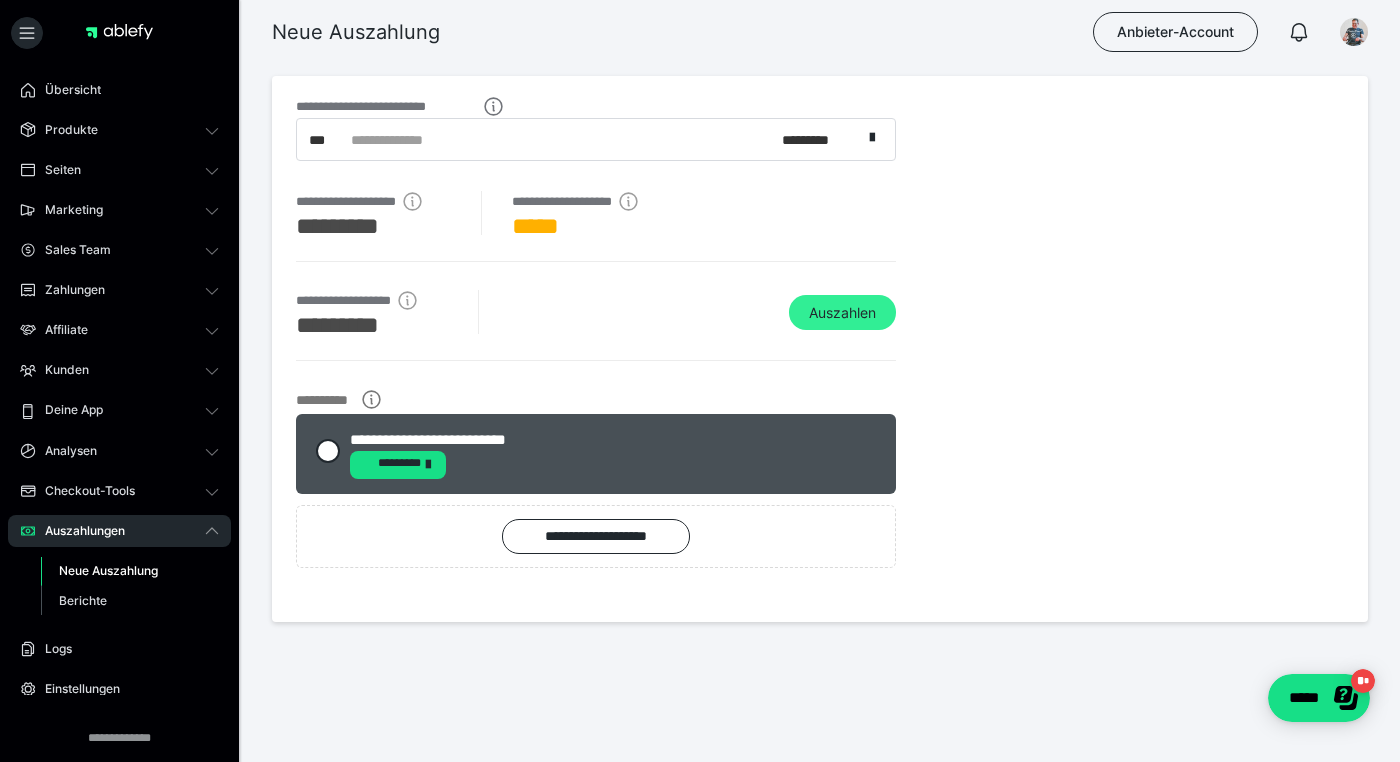 click on "Auszahlen" at bounding box center (842, 313) 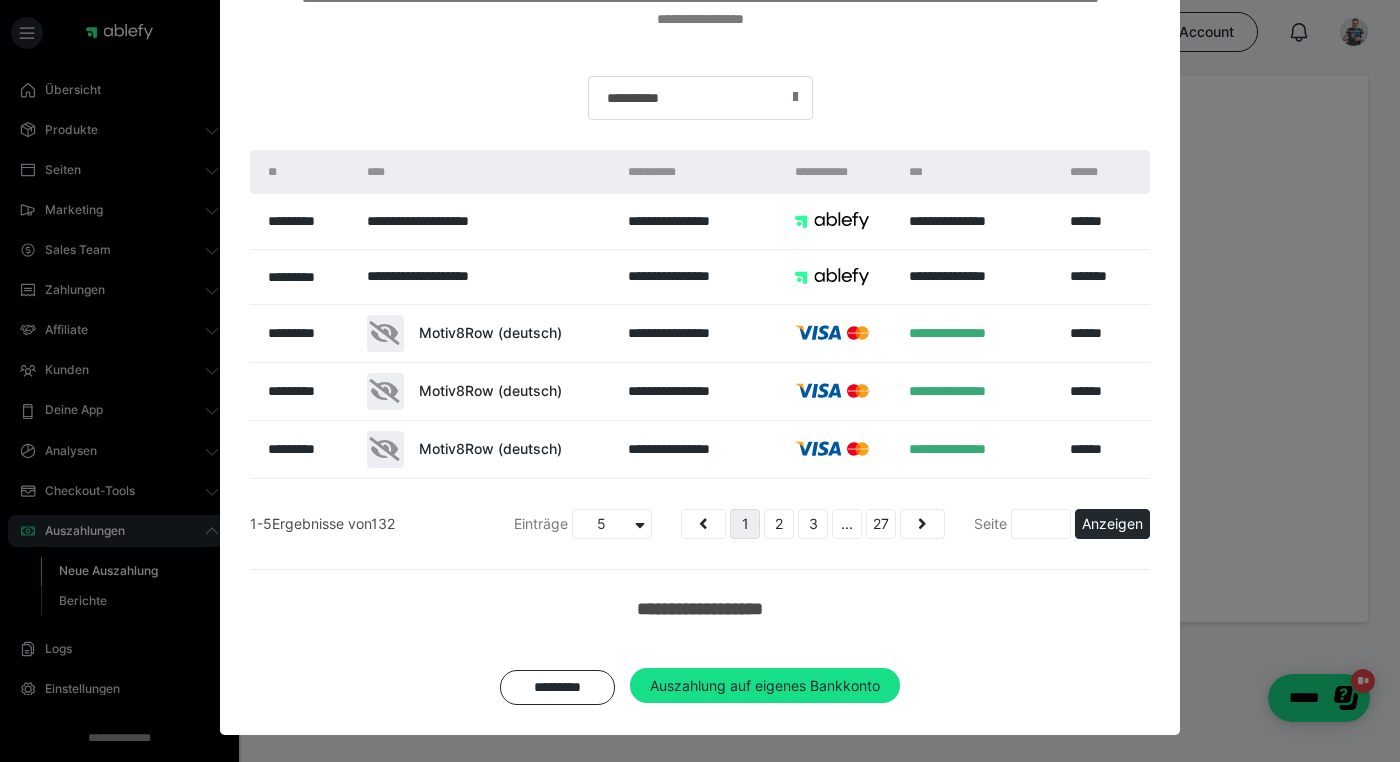 scroll, scrollTop: 209, scrollLeft: 0, axis: vertical 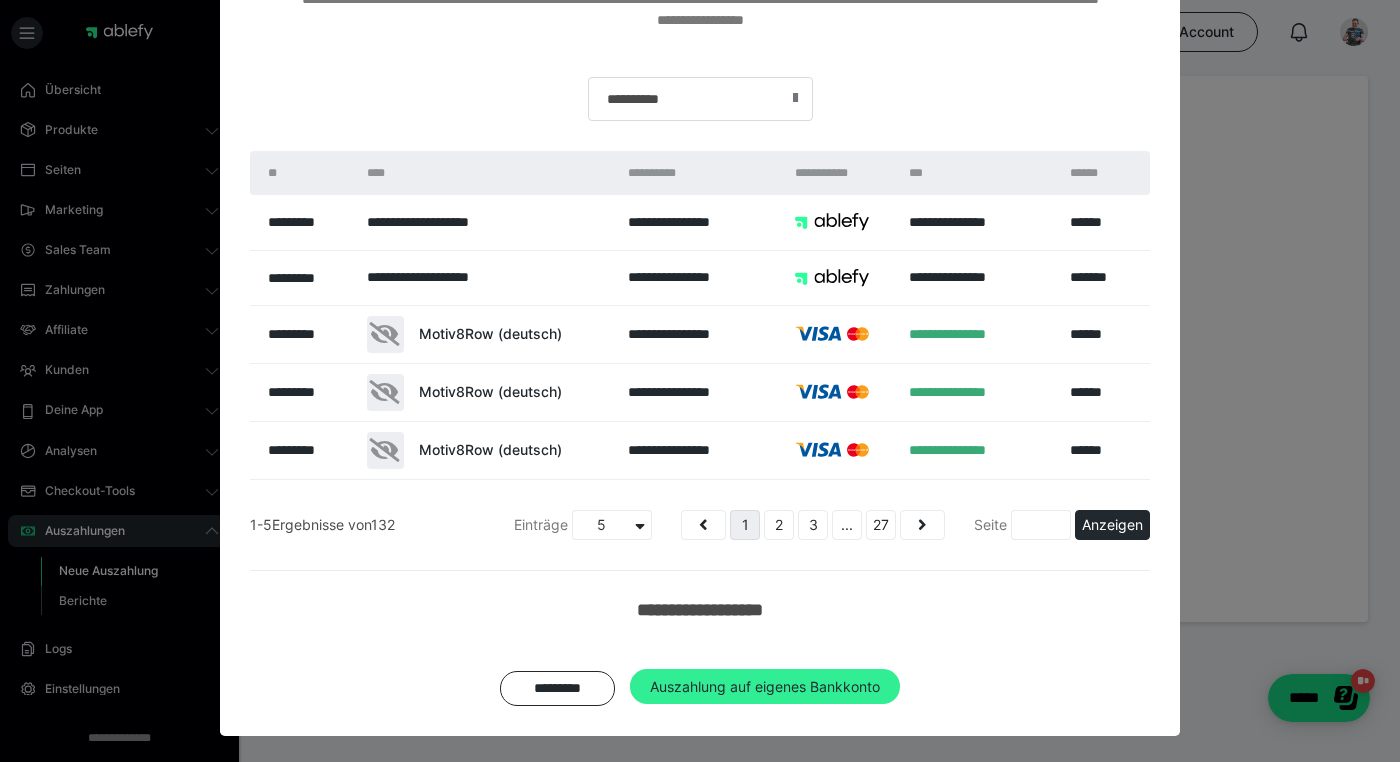 click on "Auszahlung auf eigenes Bankkonto" at bounding box center (765, 687) 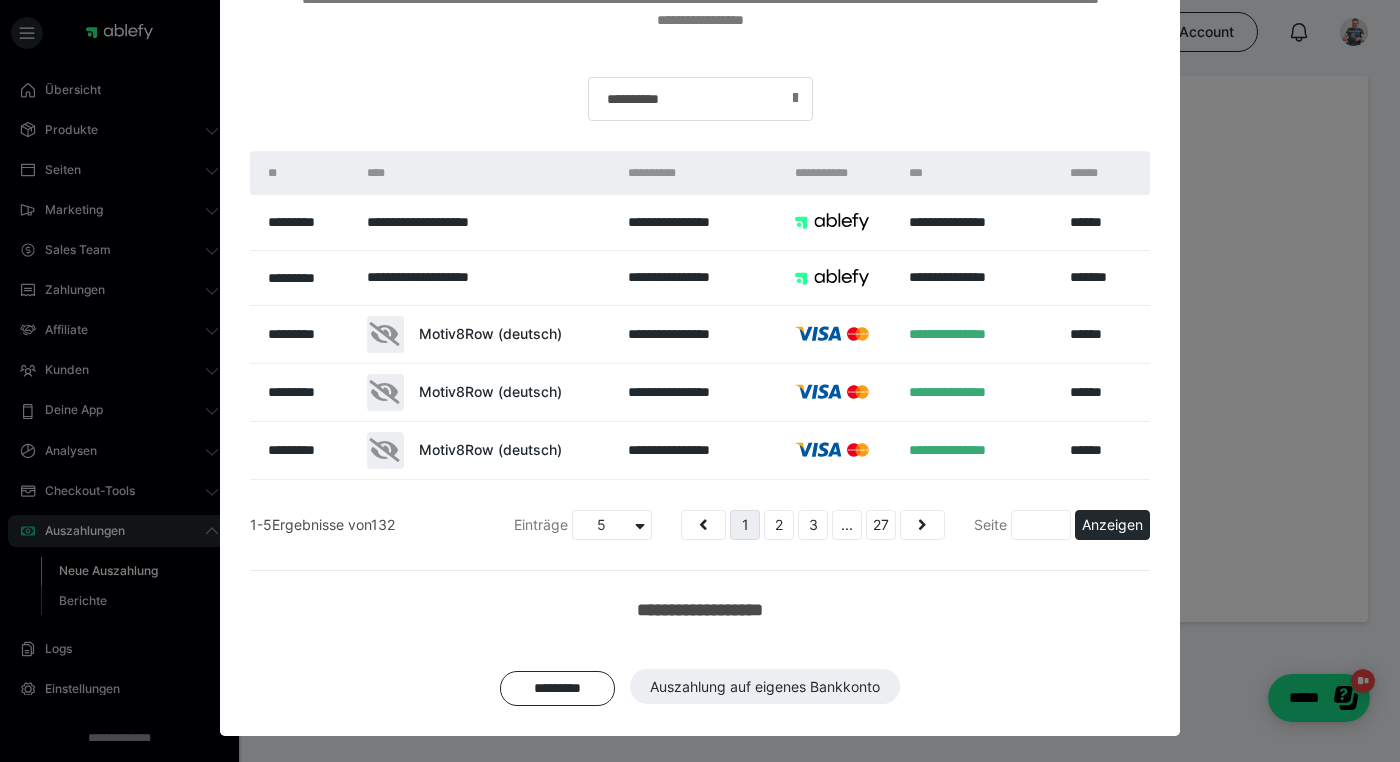 scroll, scrollTop: 149, scrollLeft: 0, axis: vertical 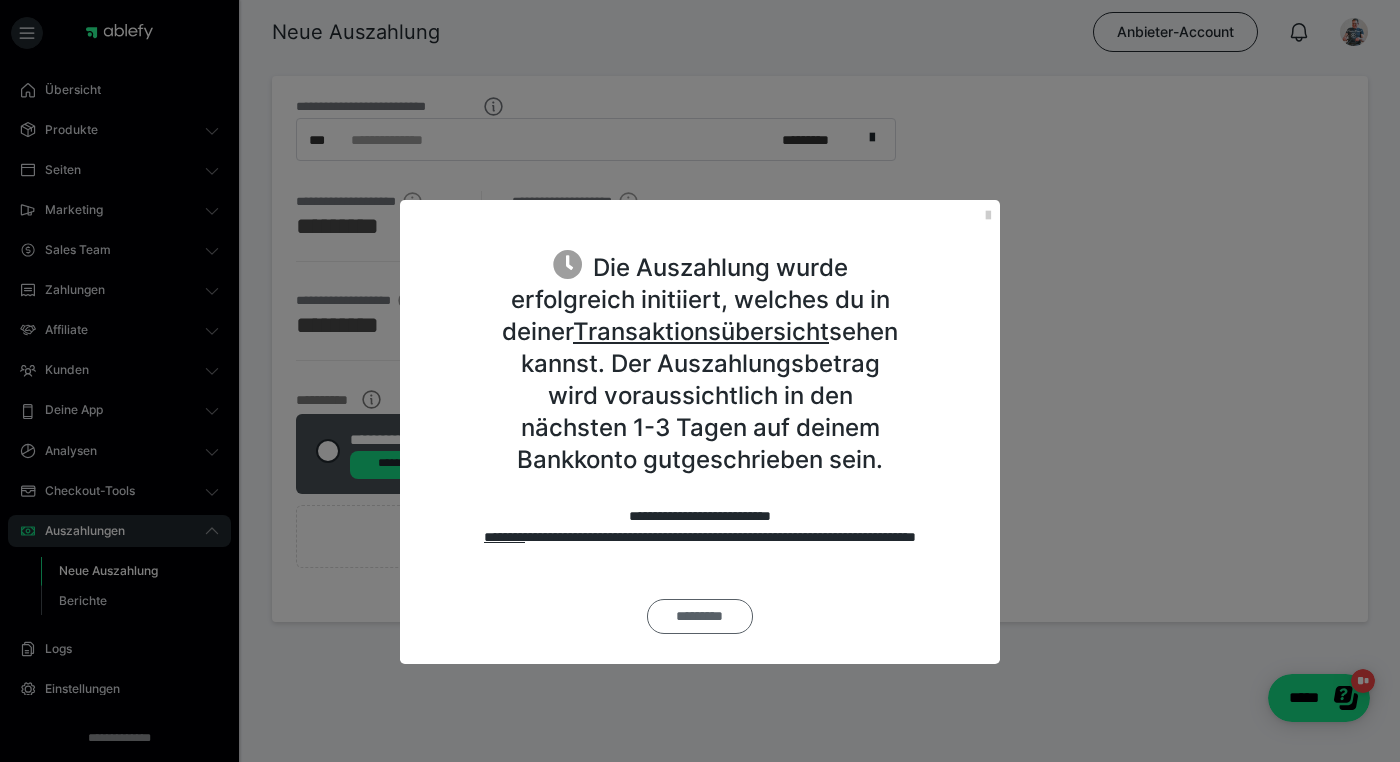 click on "*********" at bounding box center (700, 616) 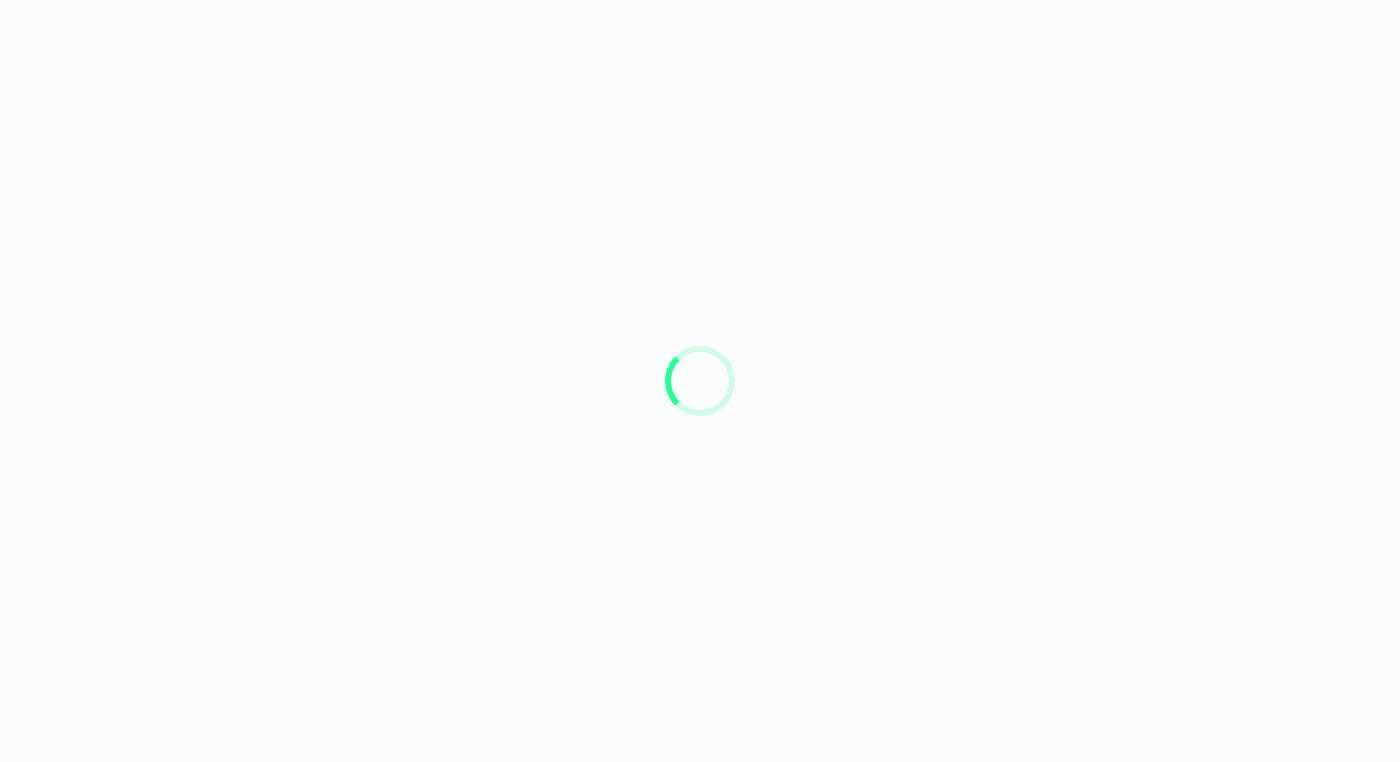 scroll, scrollTop: 0, scrollLeft: 0, axis: both 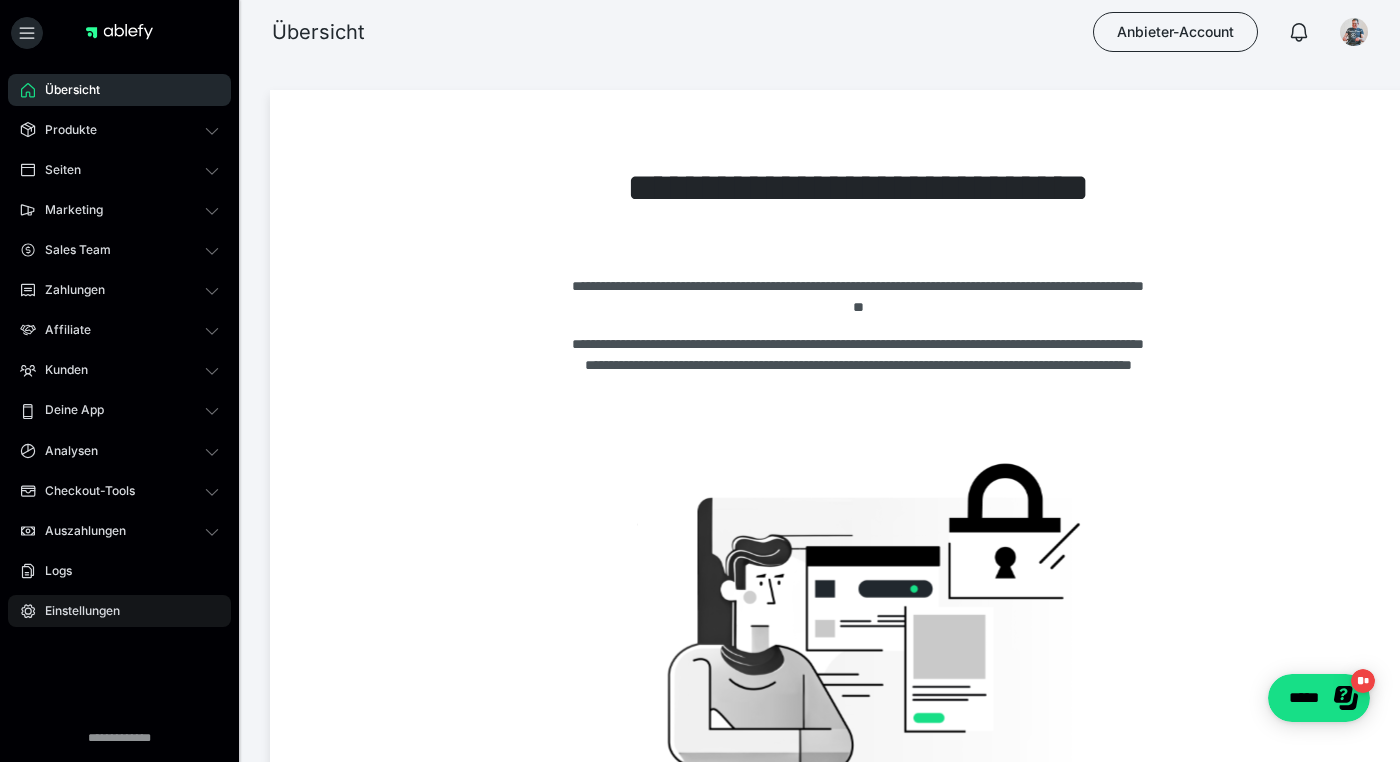 click on "Einstellungen" at bounding box center [75, 611] 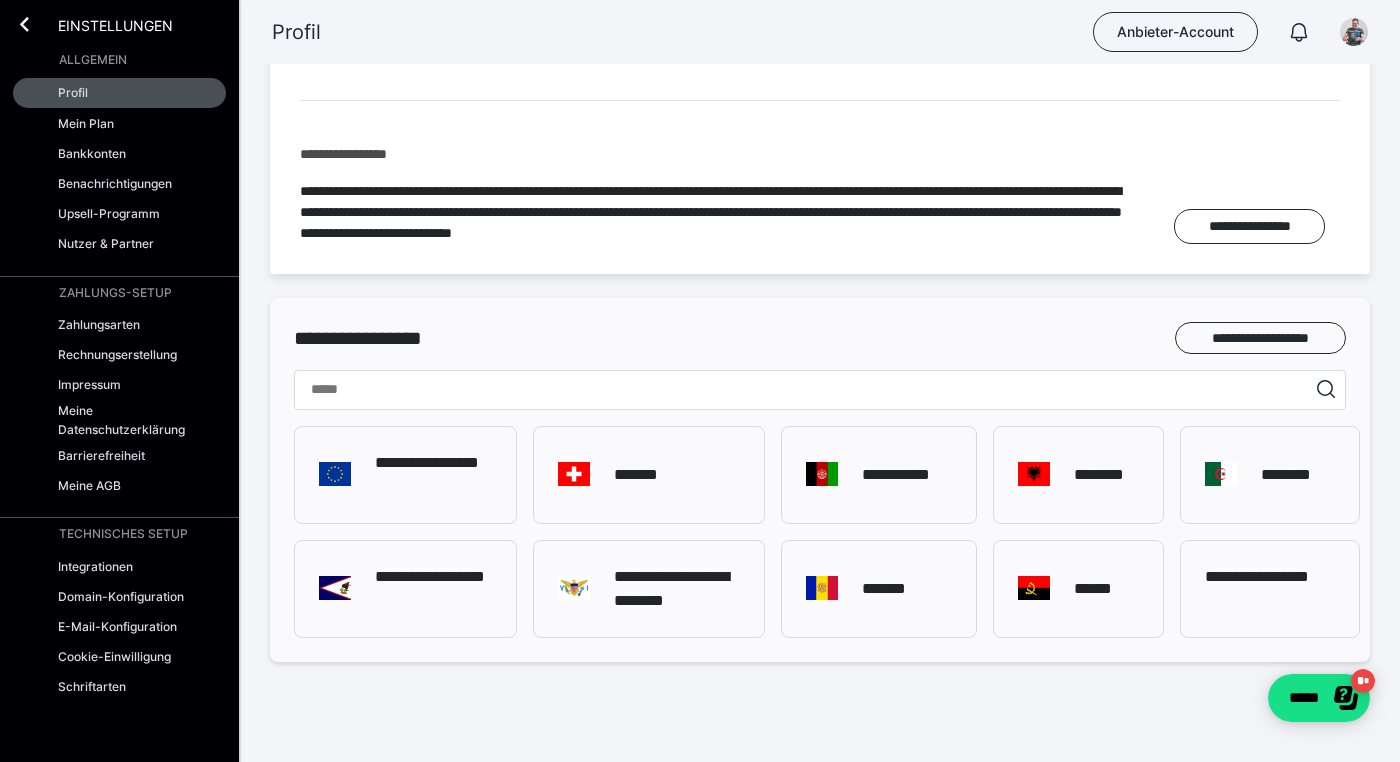 scroll, scrollTop: 1149, scrollLeft: 0, axis: vertical 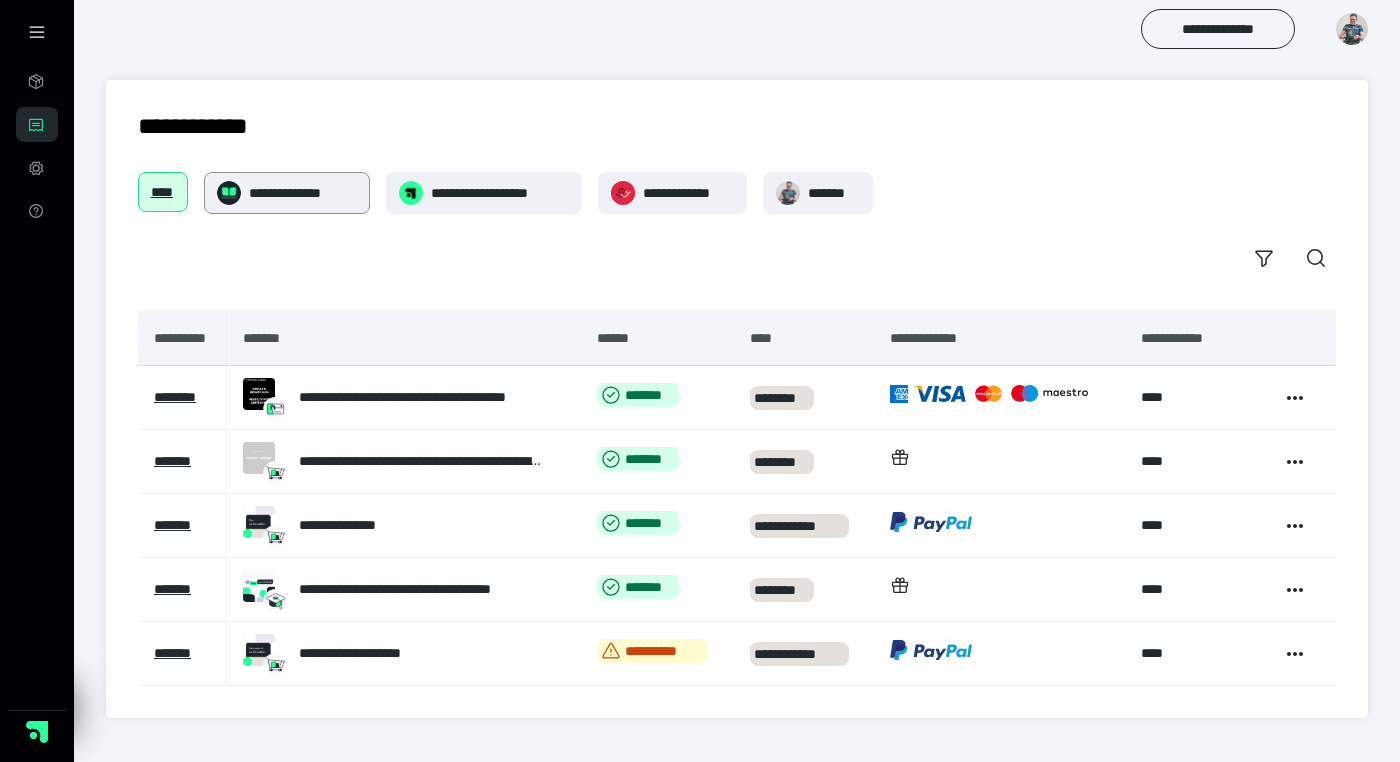 click on "**********" at bounding box center (303, 193) 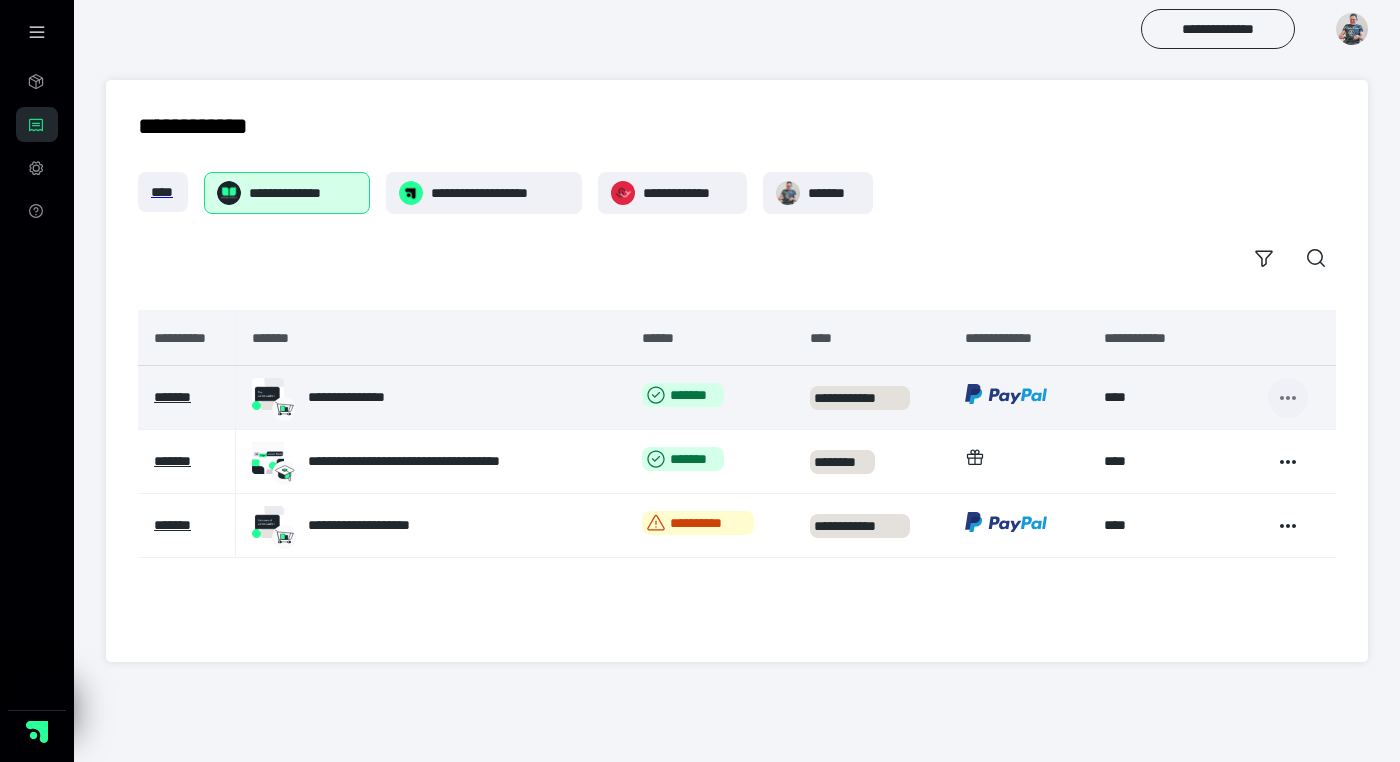 click at bounding box center [1288, 398] 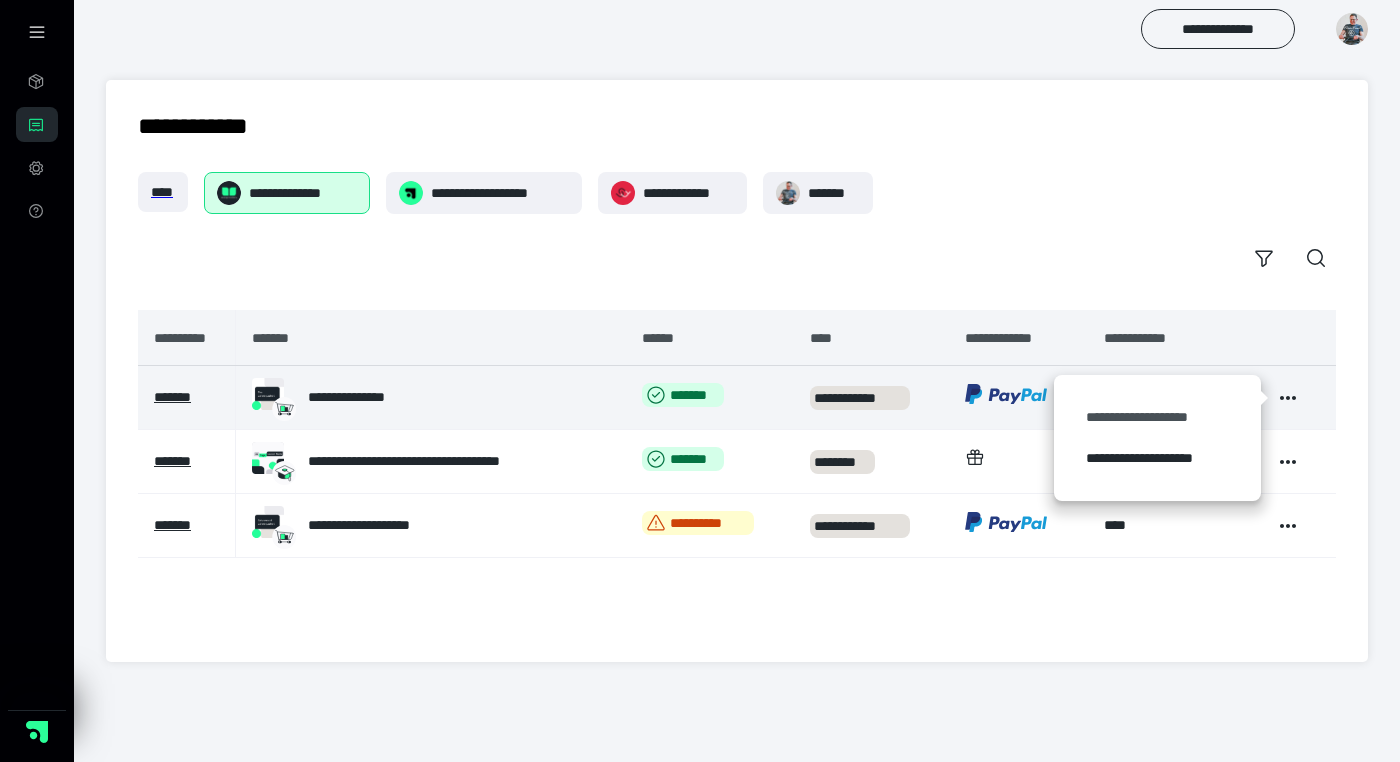click on "**********" at bounding box center [1157, 417] 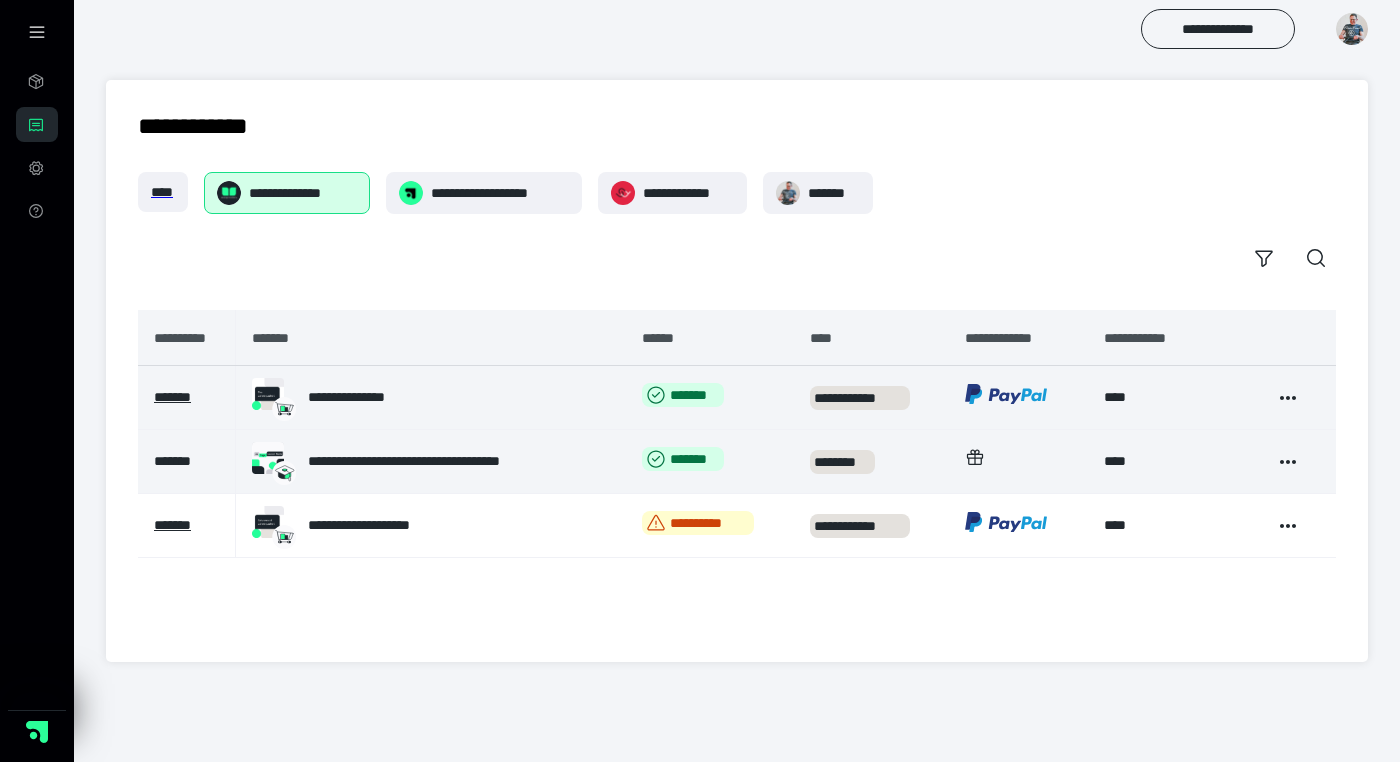 click on "*******" at bounding box center [172, 461] 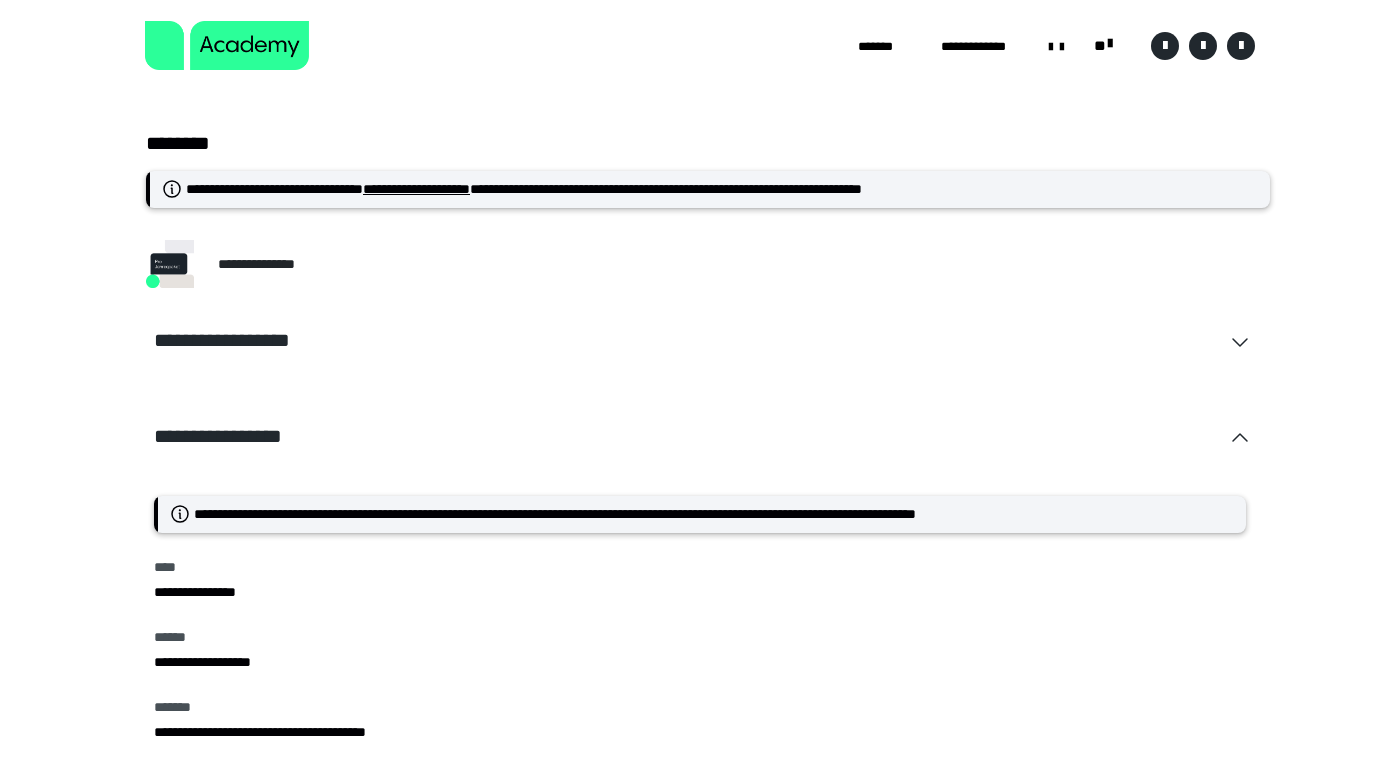 scroll, scrollTop: 0, scrollLeft: 0, axis: both 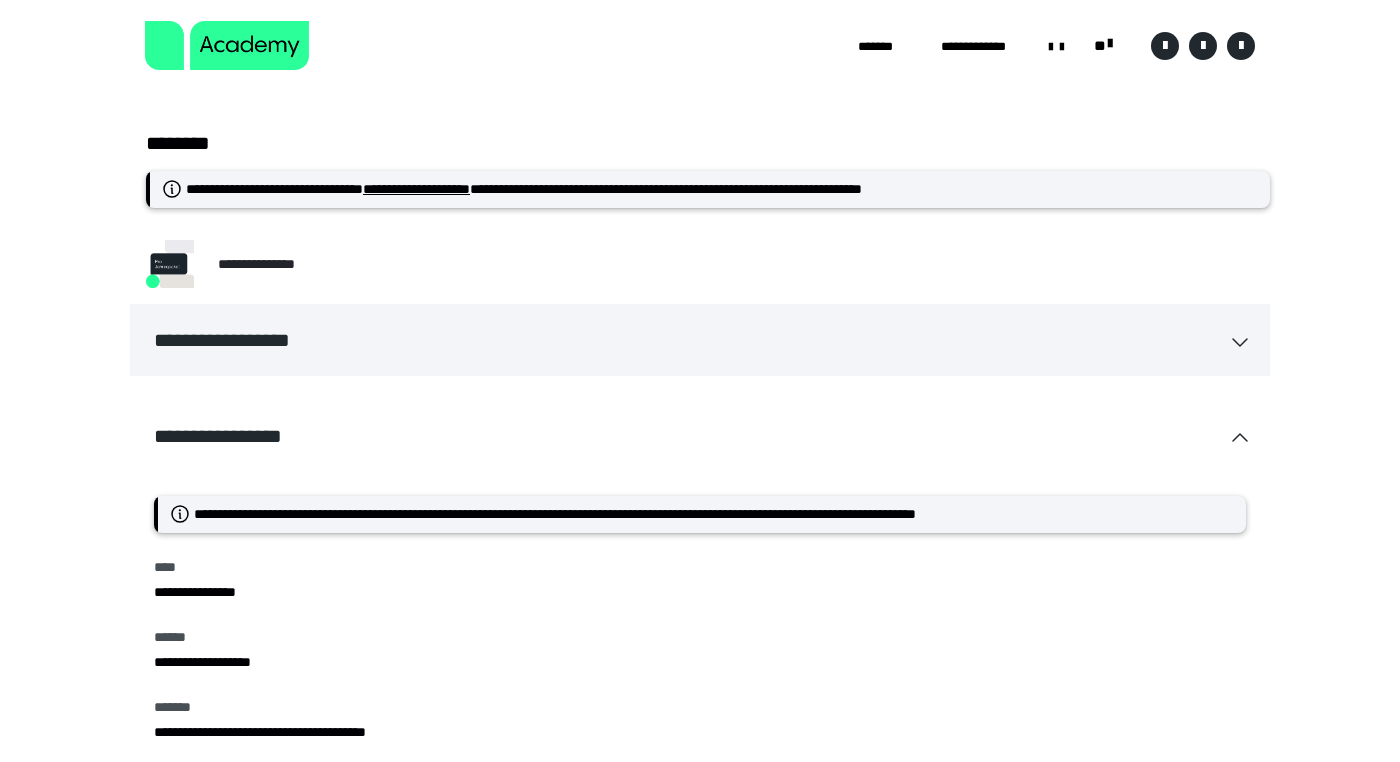 click on "**********" at bounding box center (700, 340) 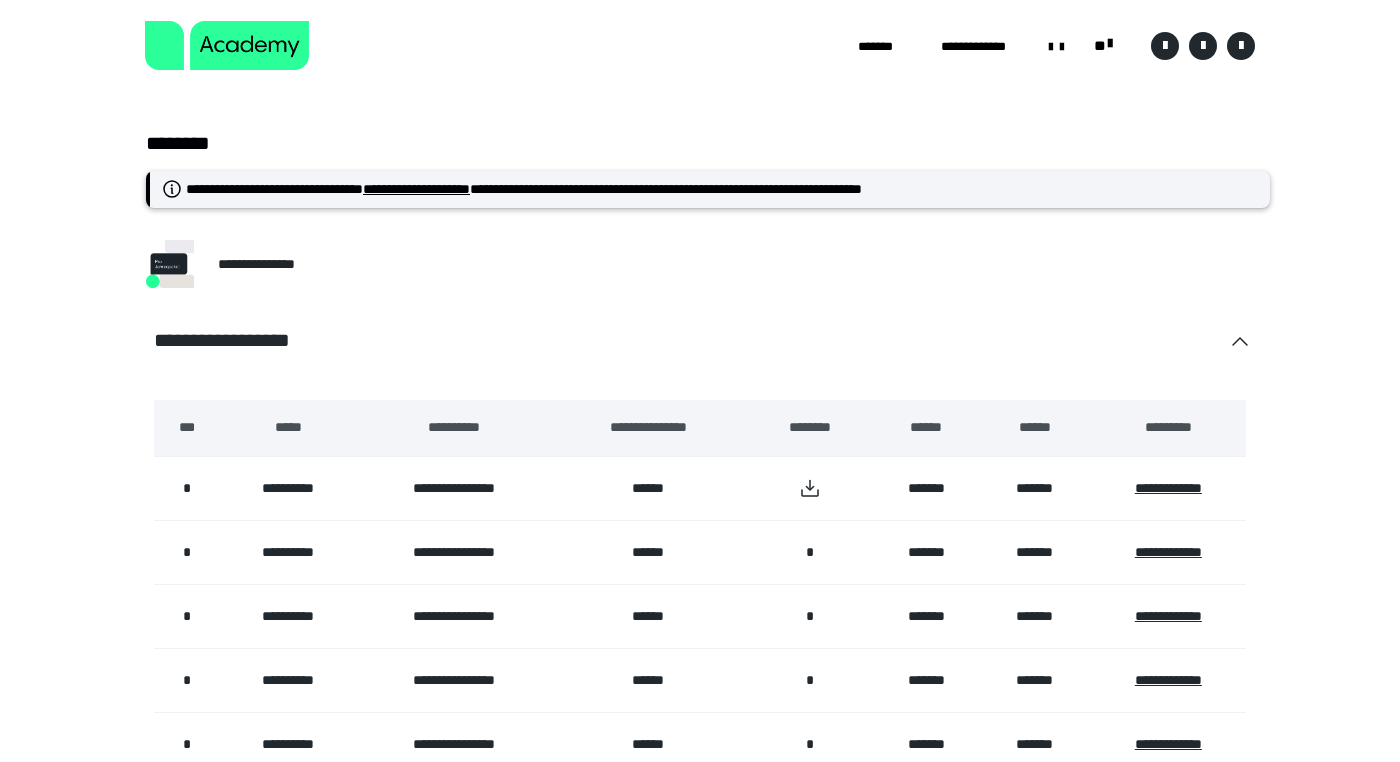 scroll, scrollTop: 0, scrollLeft: 0, axis: both 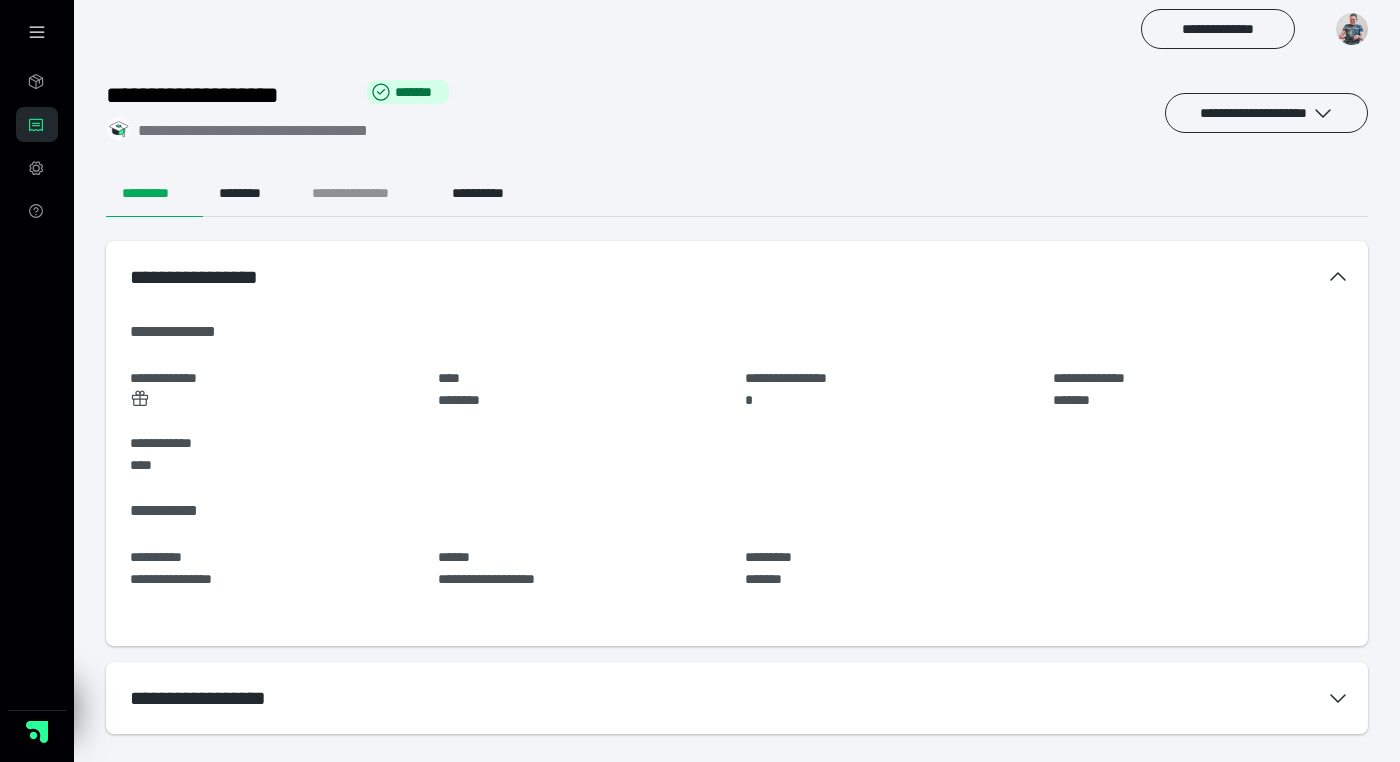 click on "**********" at bounding box center (366, 193) 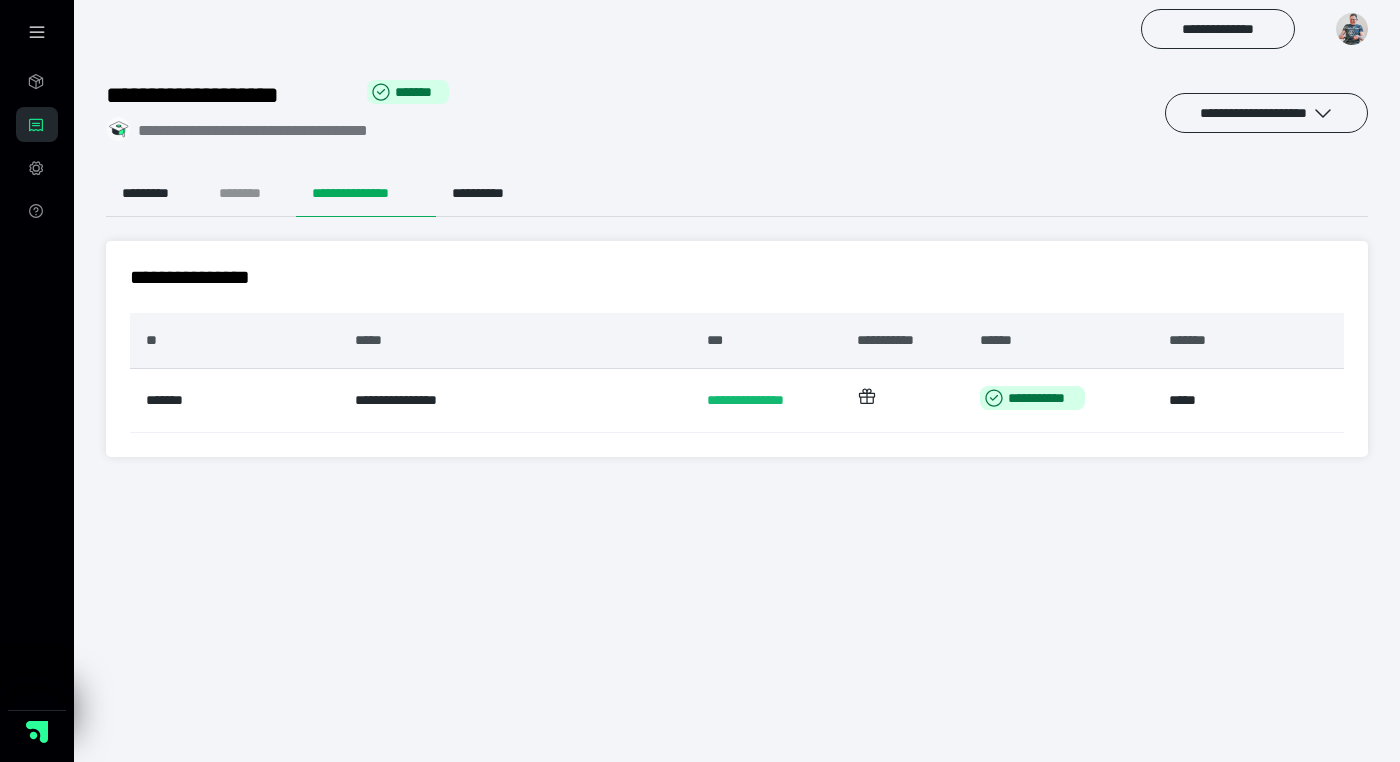 click on "********" at bounding box center [249, 193] 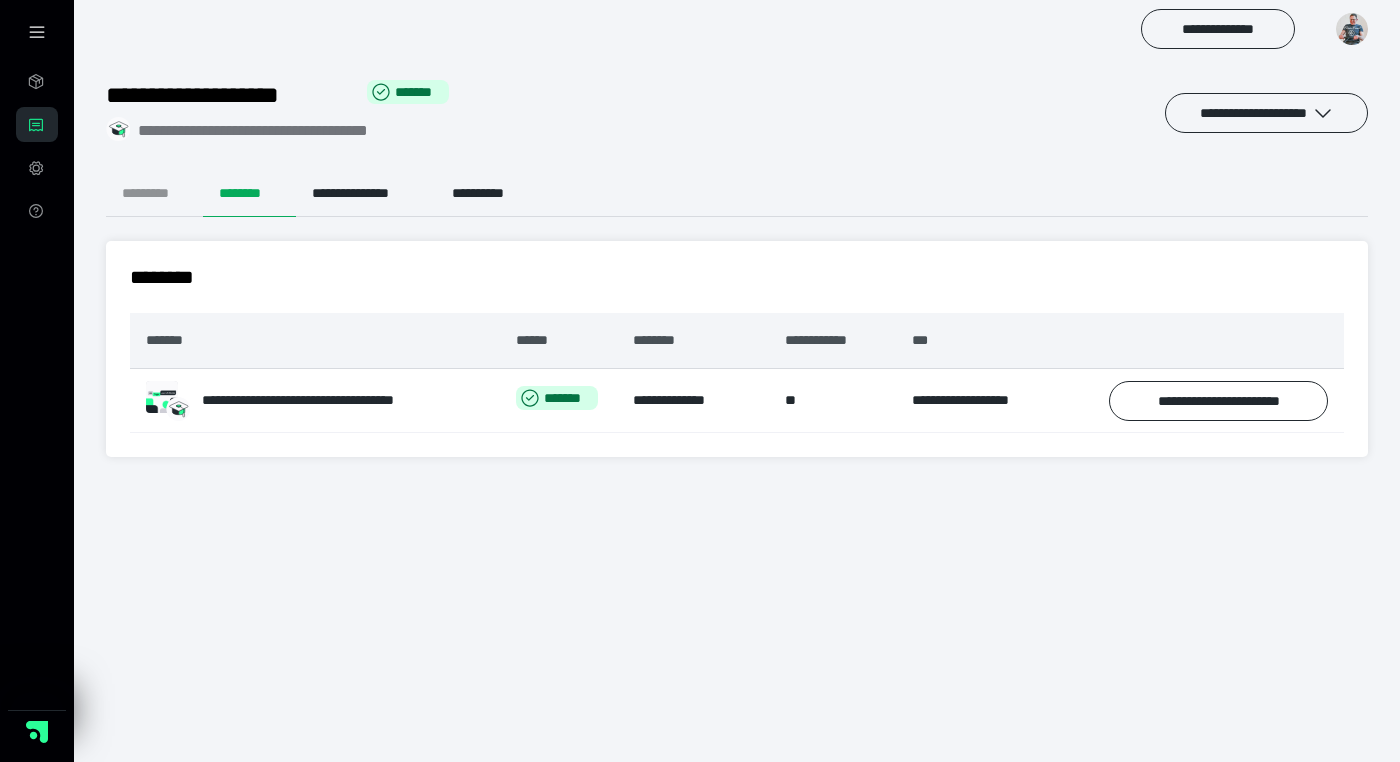 click on "*********" at bounding box center (154, 193) 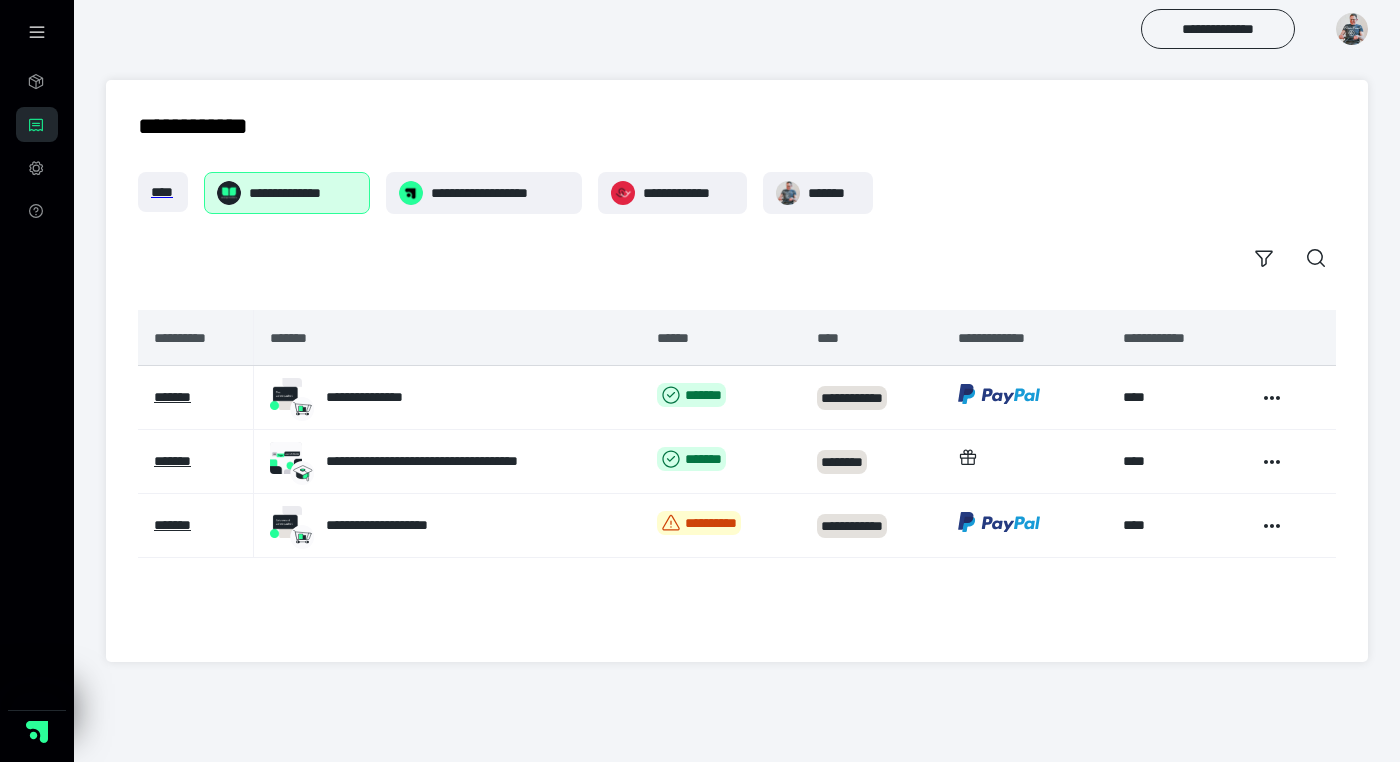 scroll, scrollTop: 0, scrollLeft: 0, axis: both 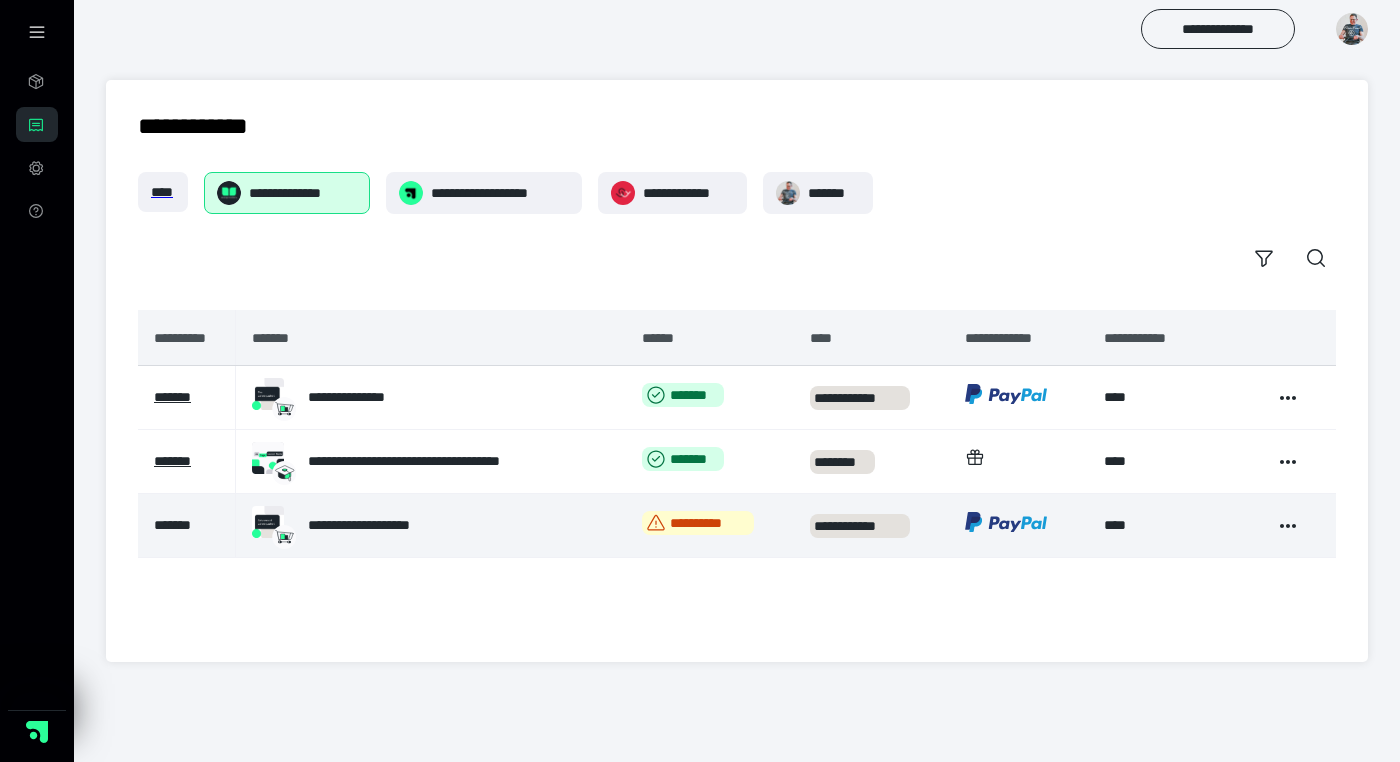 click on "*******" at bounding box center [172, 525] 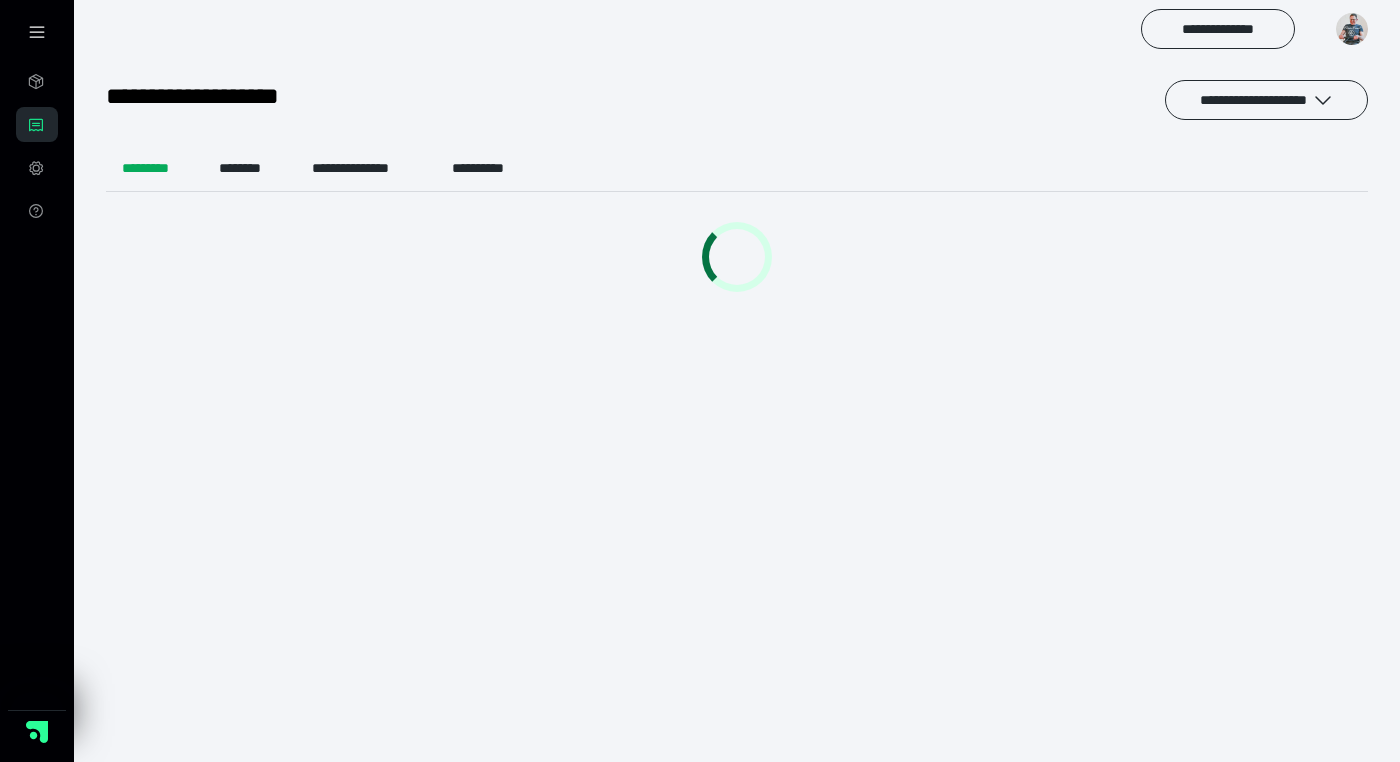 scroll, scrollTop: 0, scrollLeft: 0, axis: both 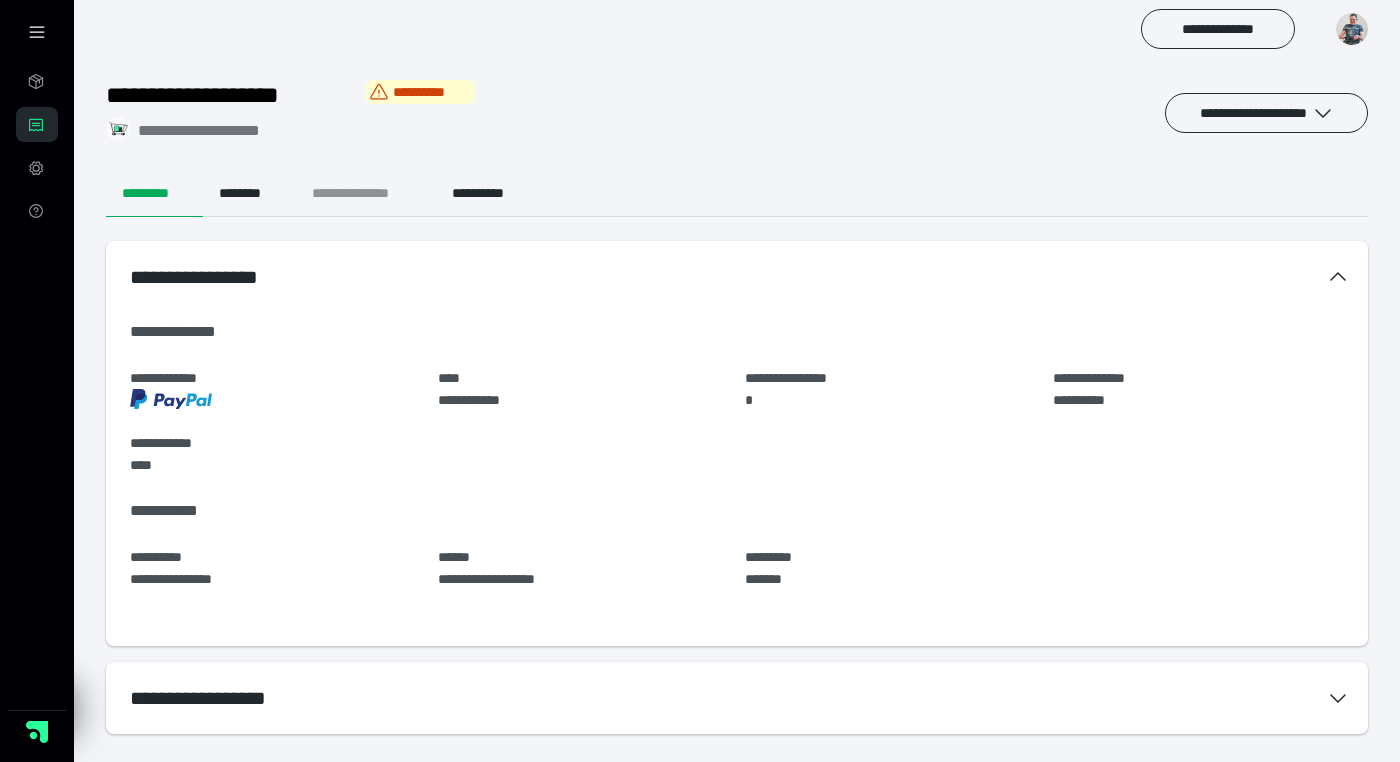 click on "**********" at bounding box center [366, 193] 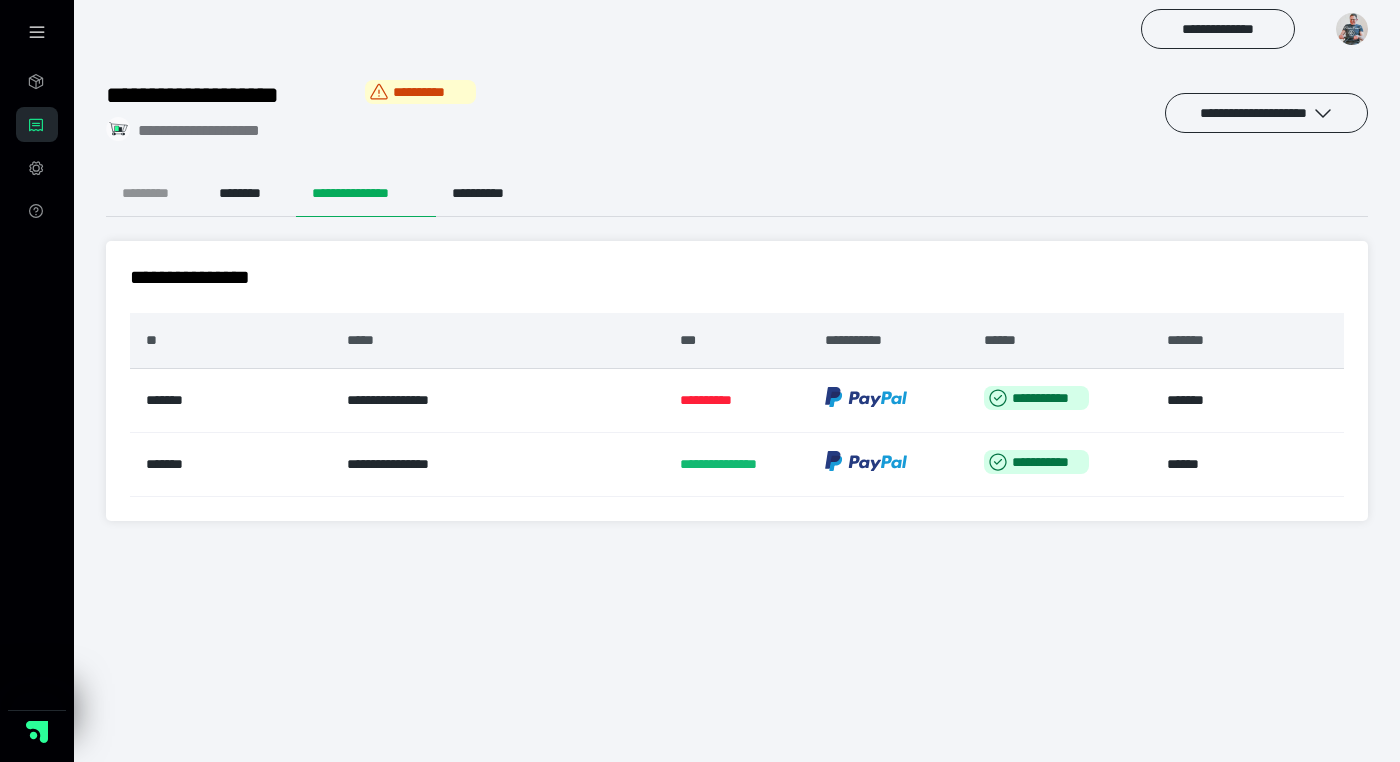 click on "*********" at bounding box center [154, 193] 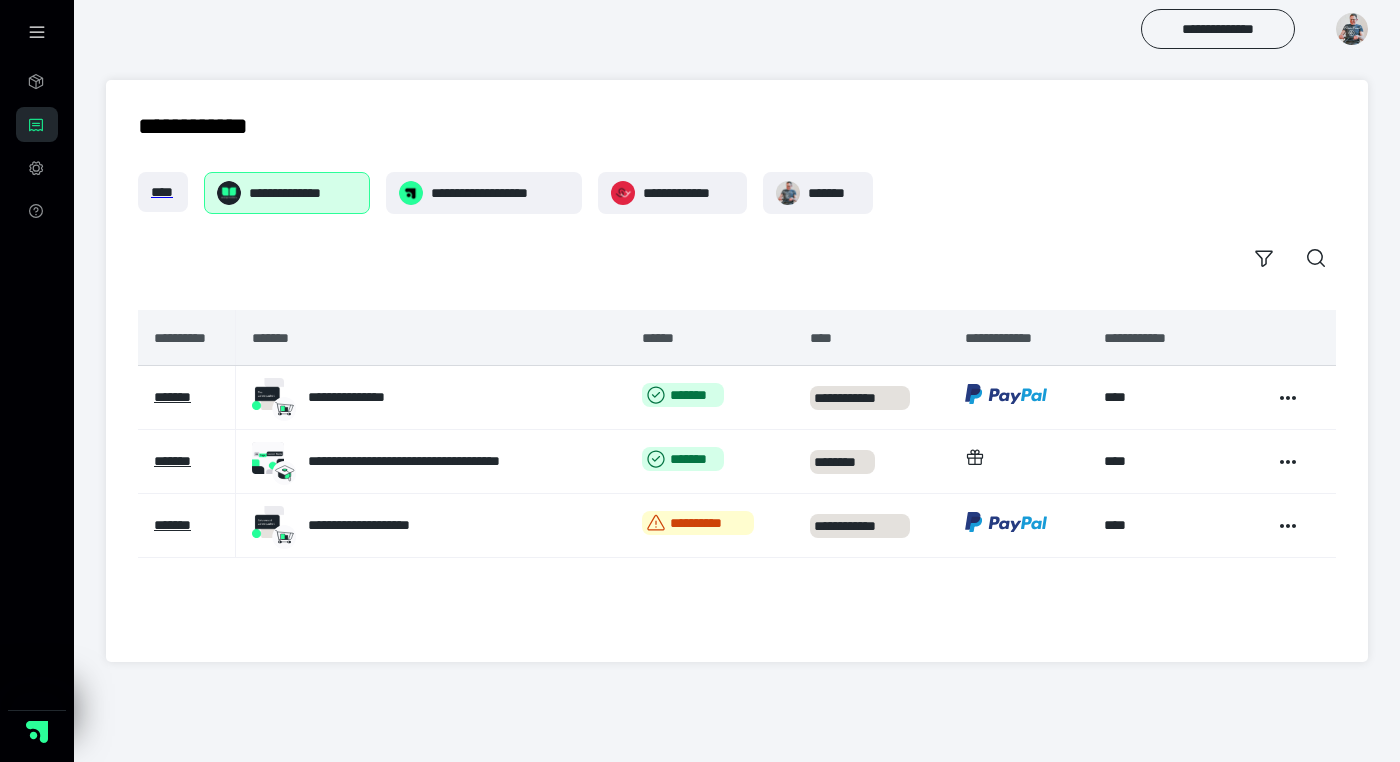 scroll, scrollTop: 0, scrollLeft: 0, axis: both 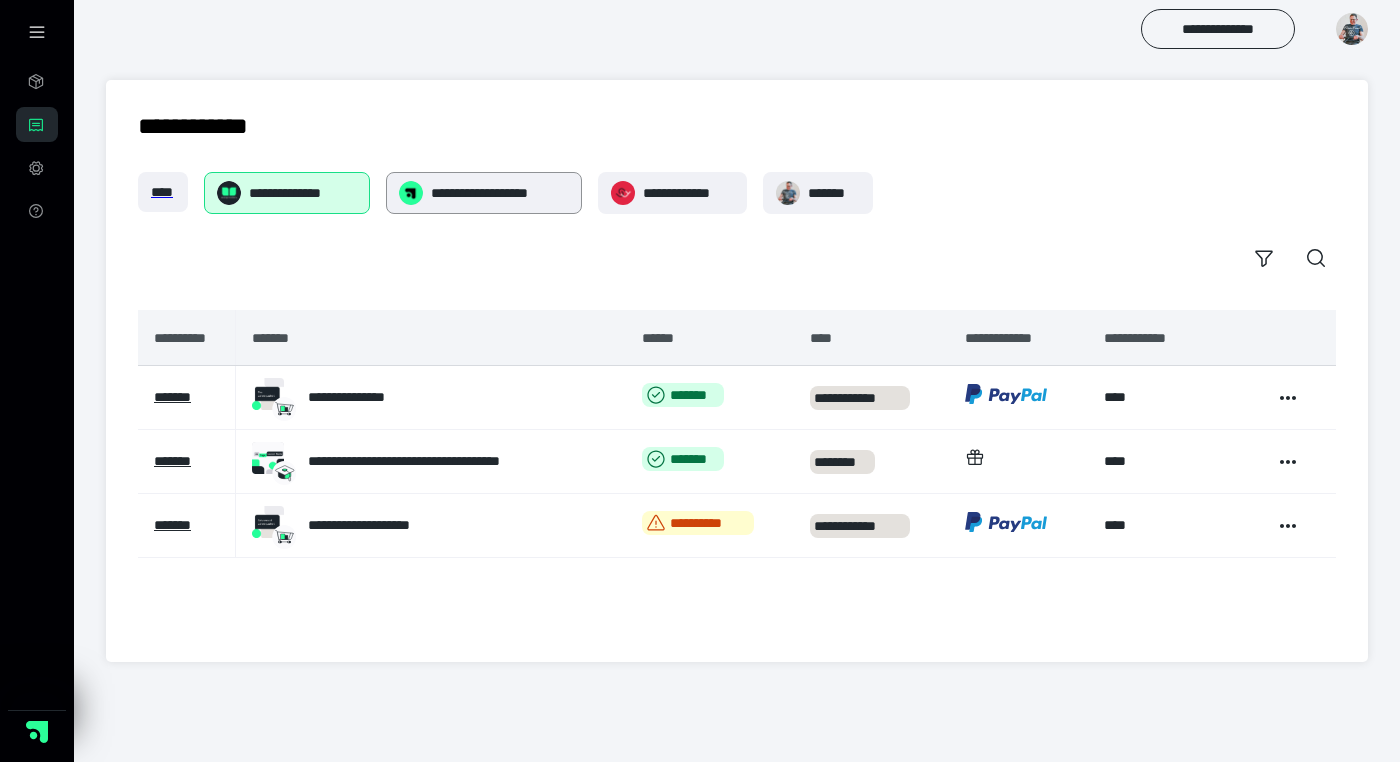 click on "**********" at bounding box center (500, 193) 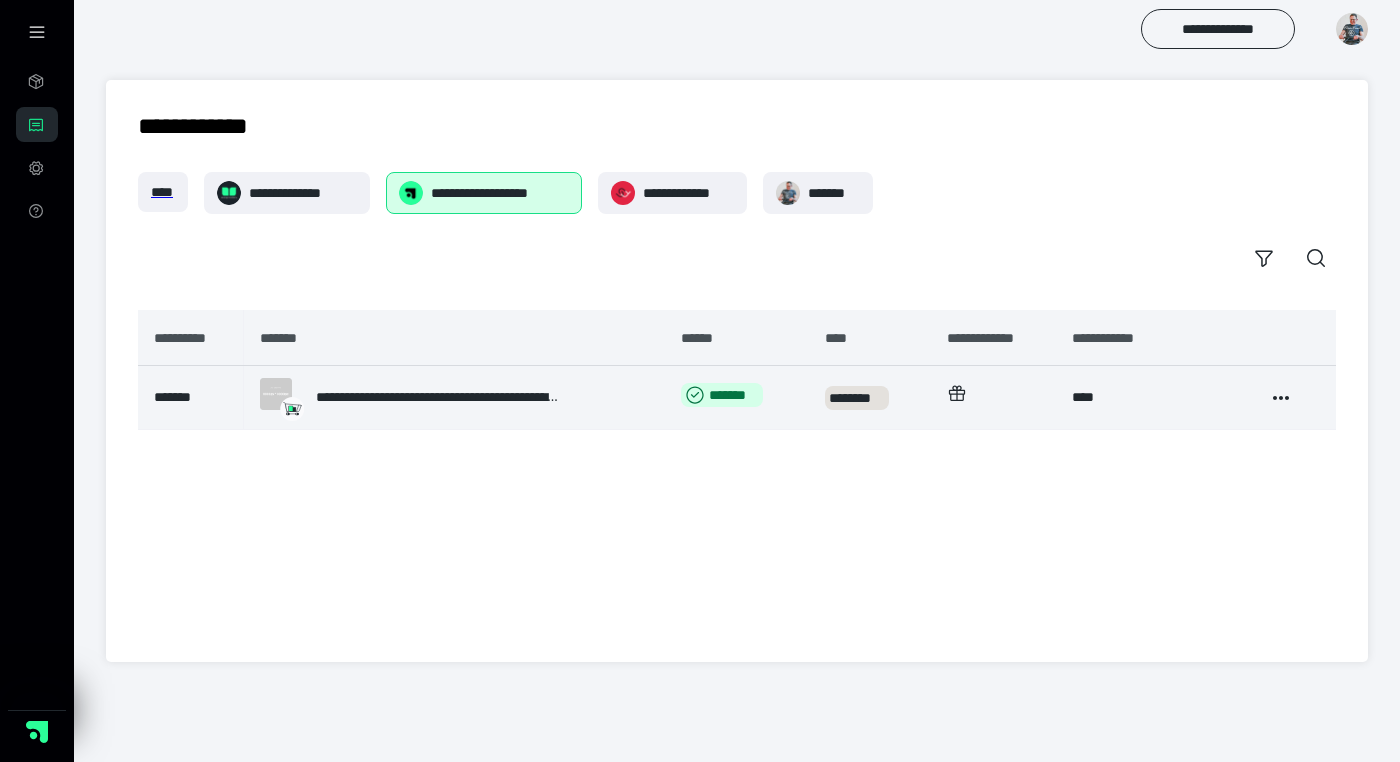 click on "*******" at bounding box center [172, 397] 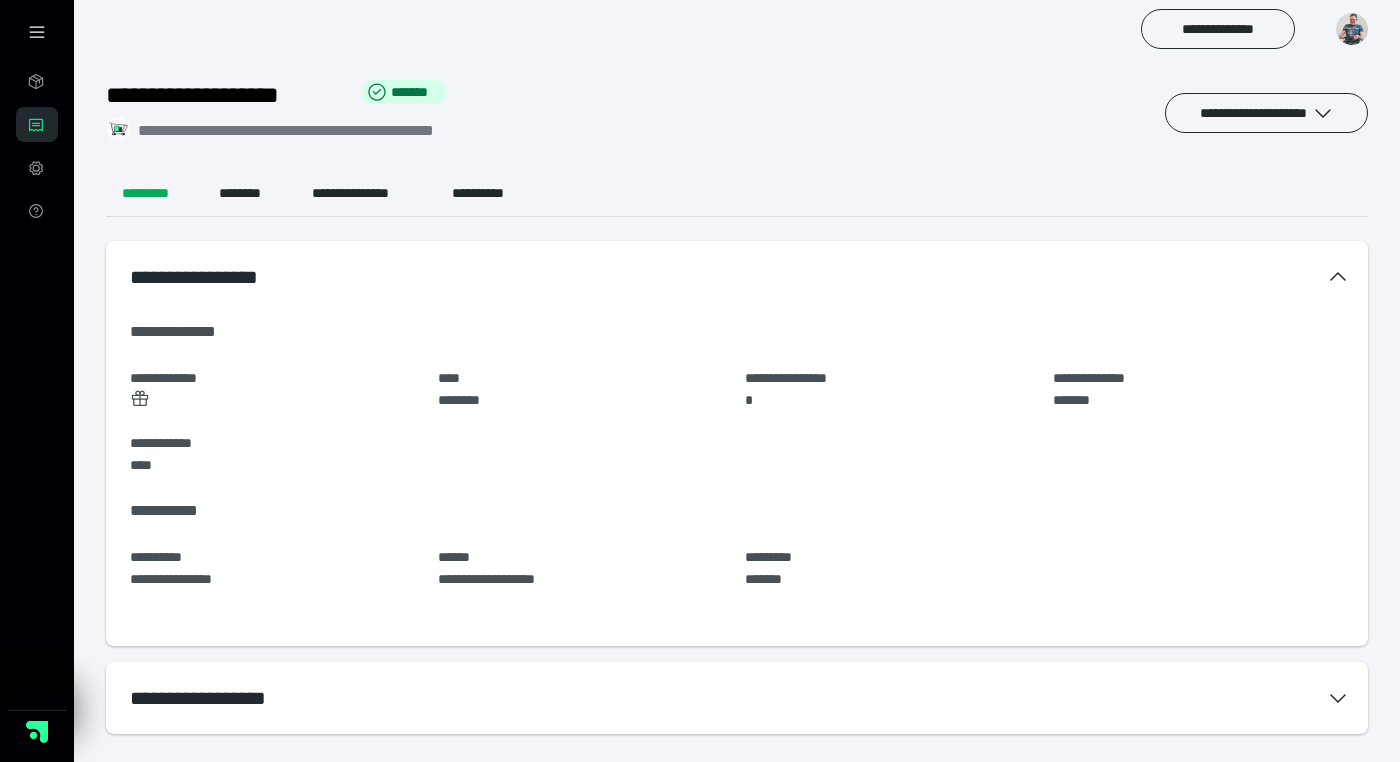 scroll, scrollTop: 0, scrollLeft: 0, axis: both 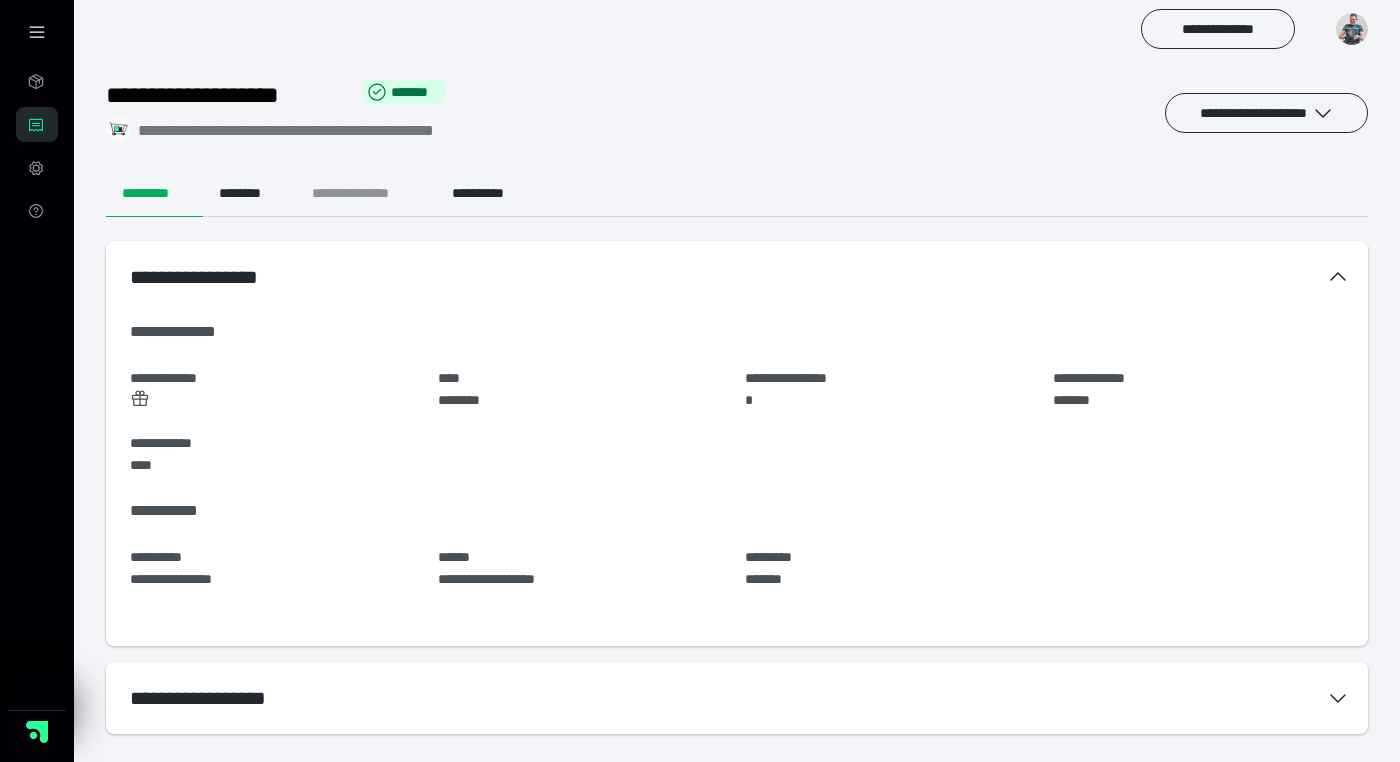 click on "**********" at bounding box center [366, 193] 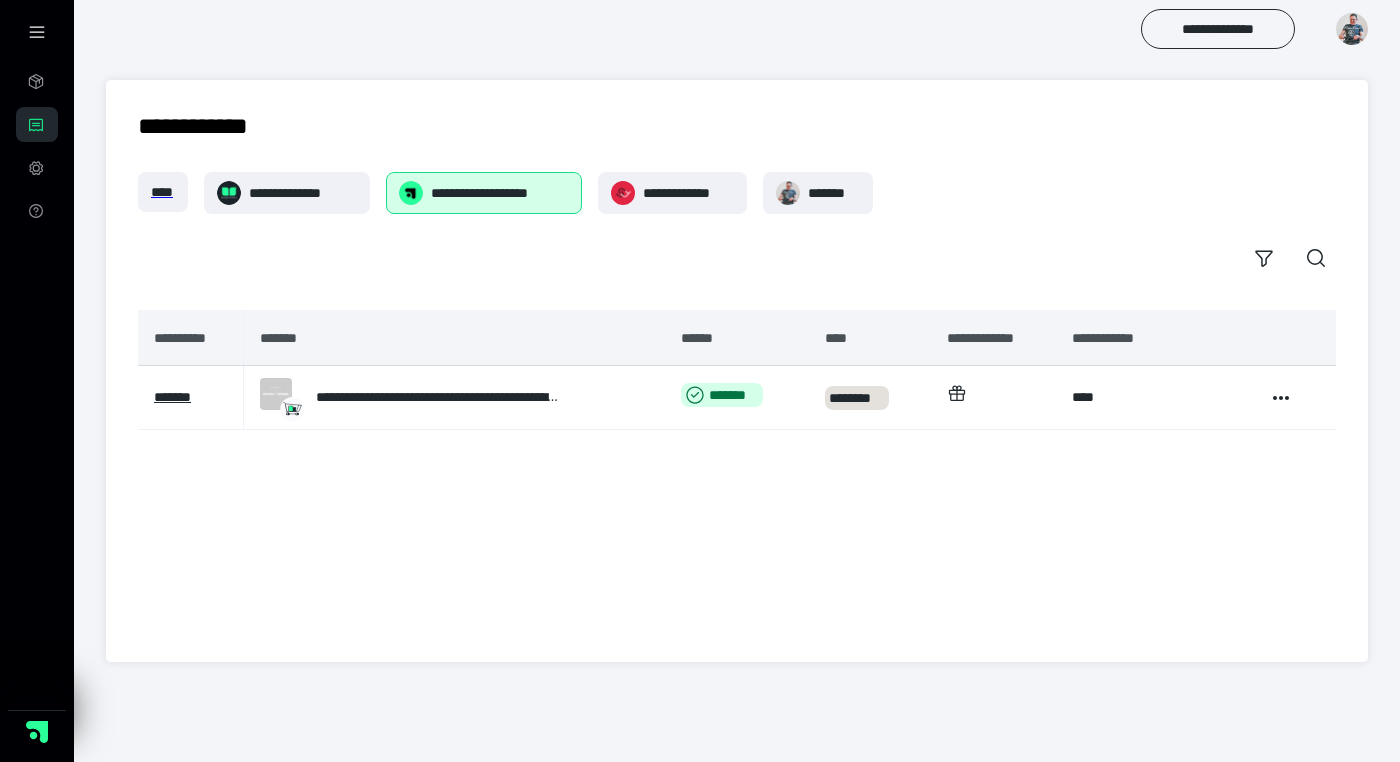 scroll, scrollTop: 0, scrollLeft: 0, axis: both 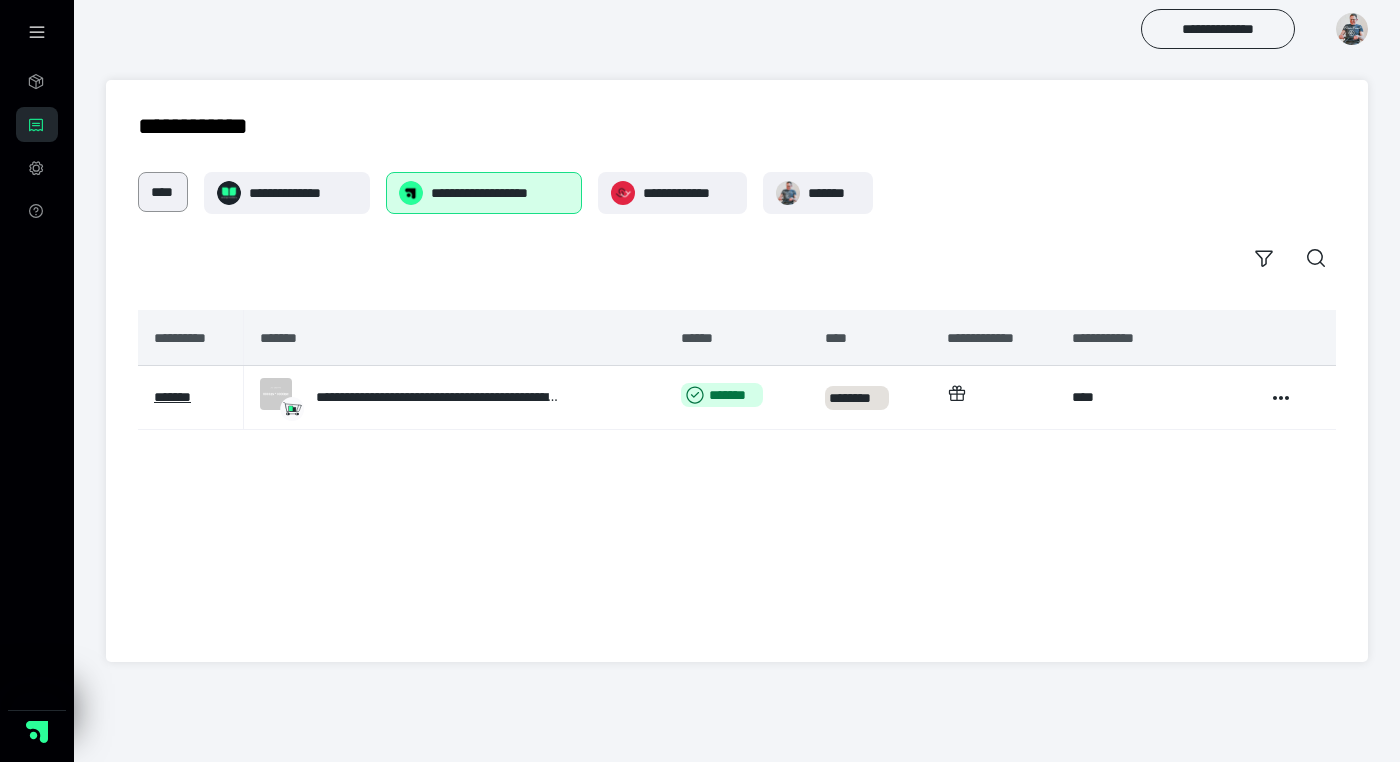 click on "****" at bounding box center [163, 192] 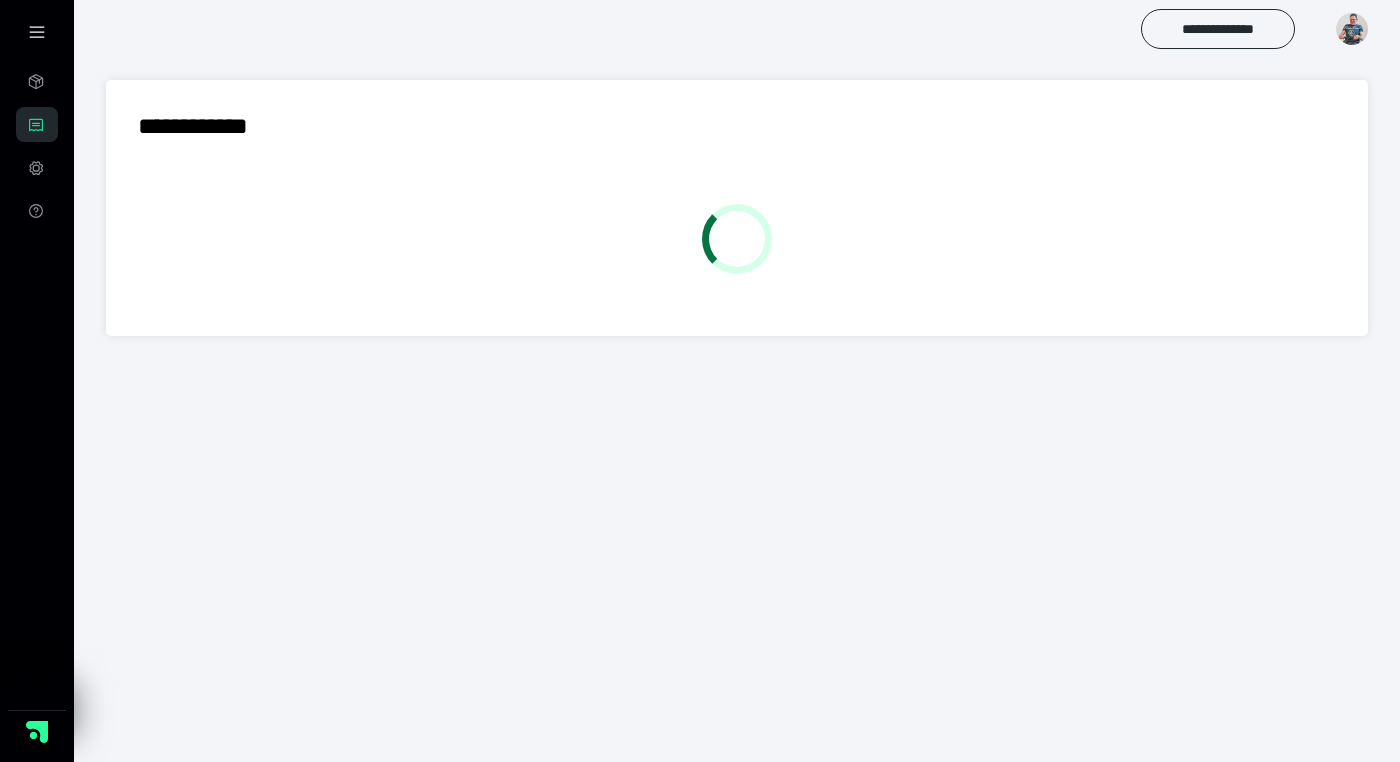 scroll, scrollTop: 0, scrollLeft: 0, axis: both 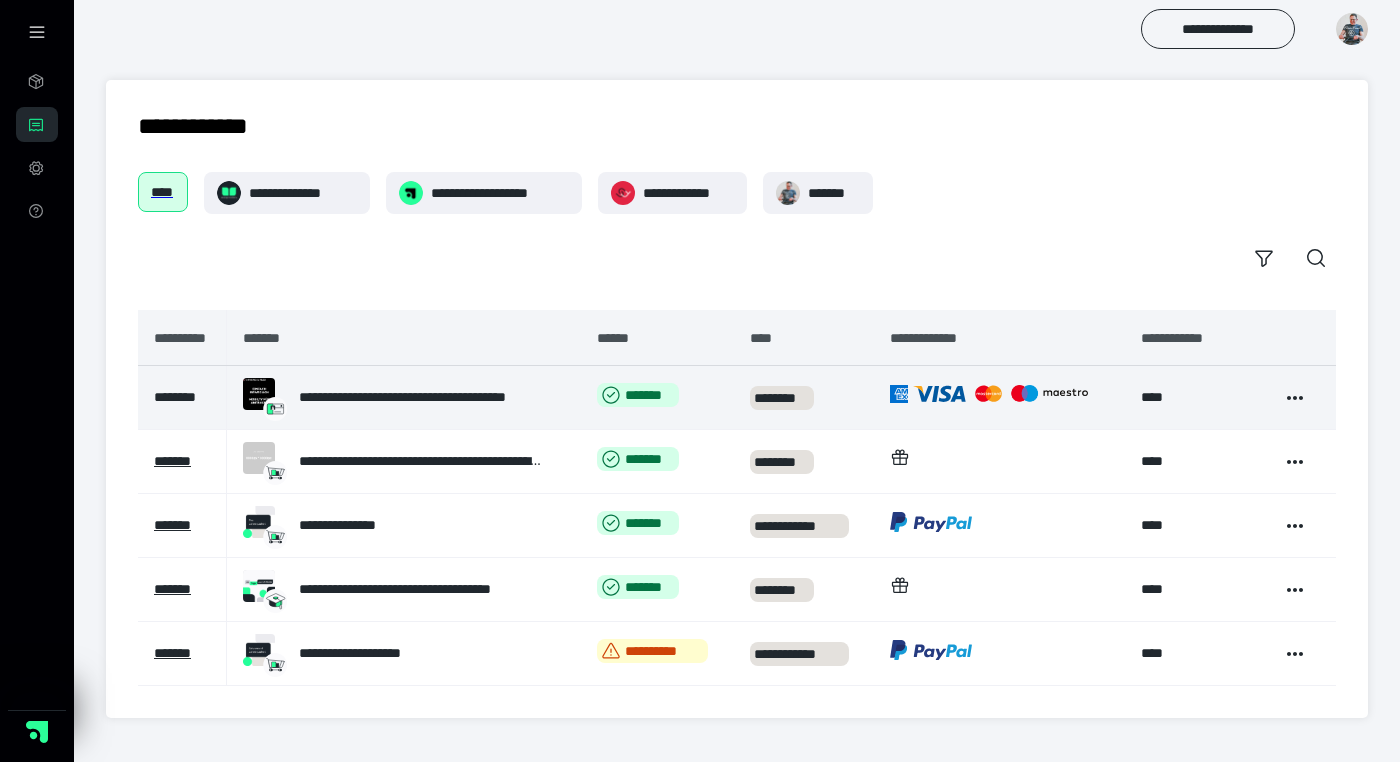 click on "********" at bounding box center (175, 397) 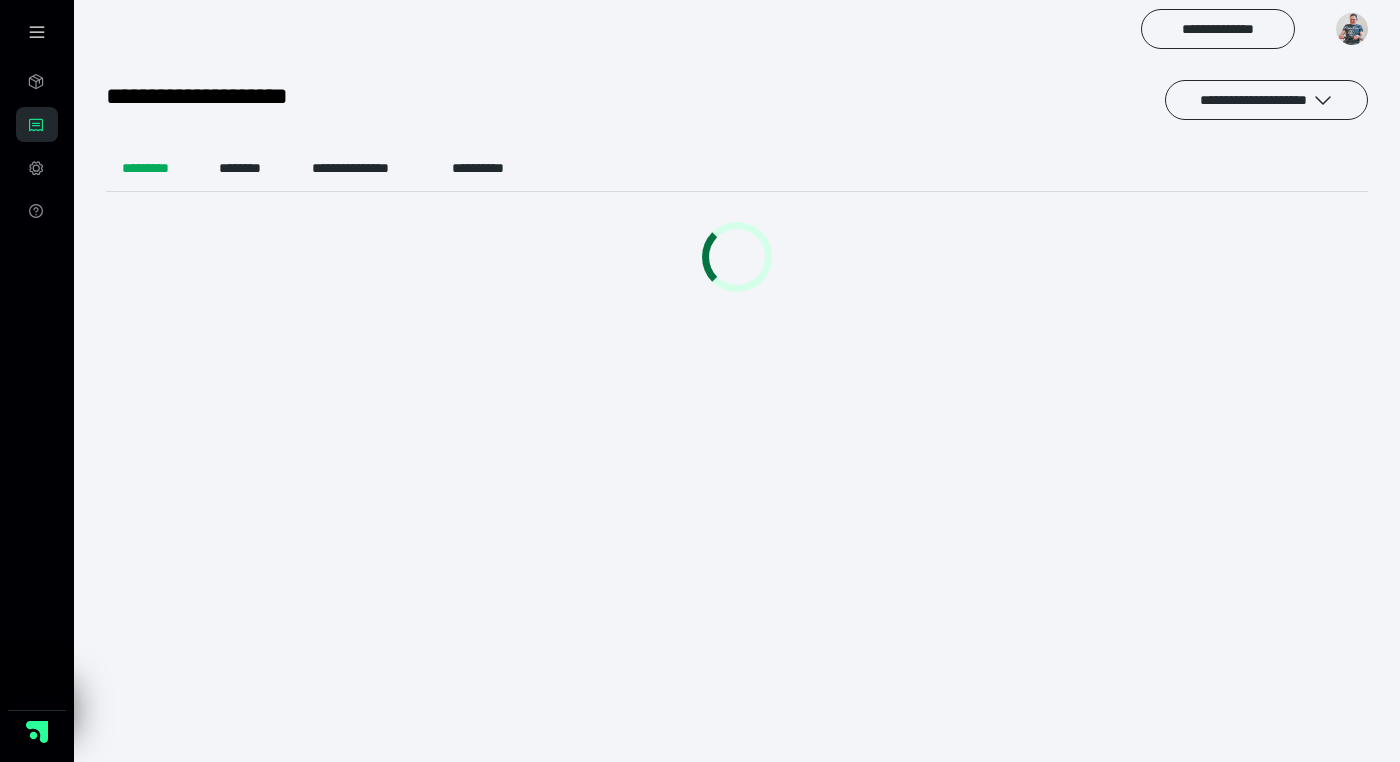 scroll, scrollTop: 0, scrollLeft: 0, axis: both 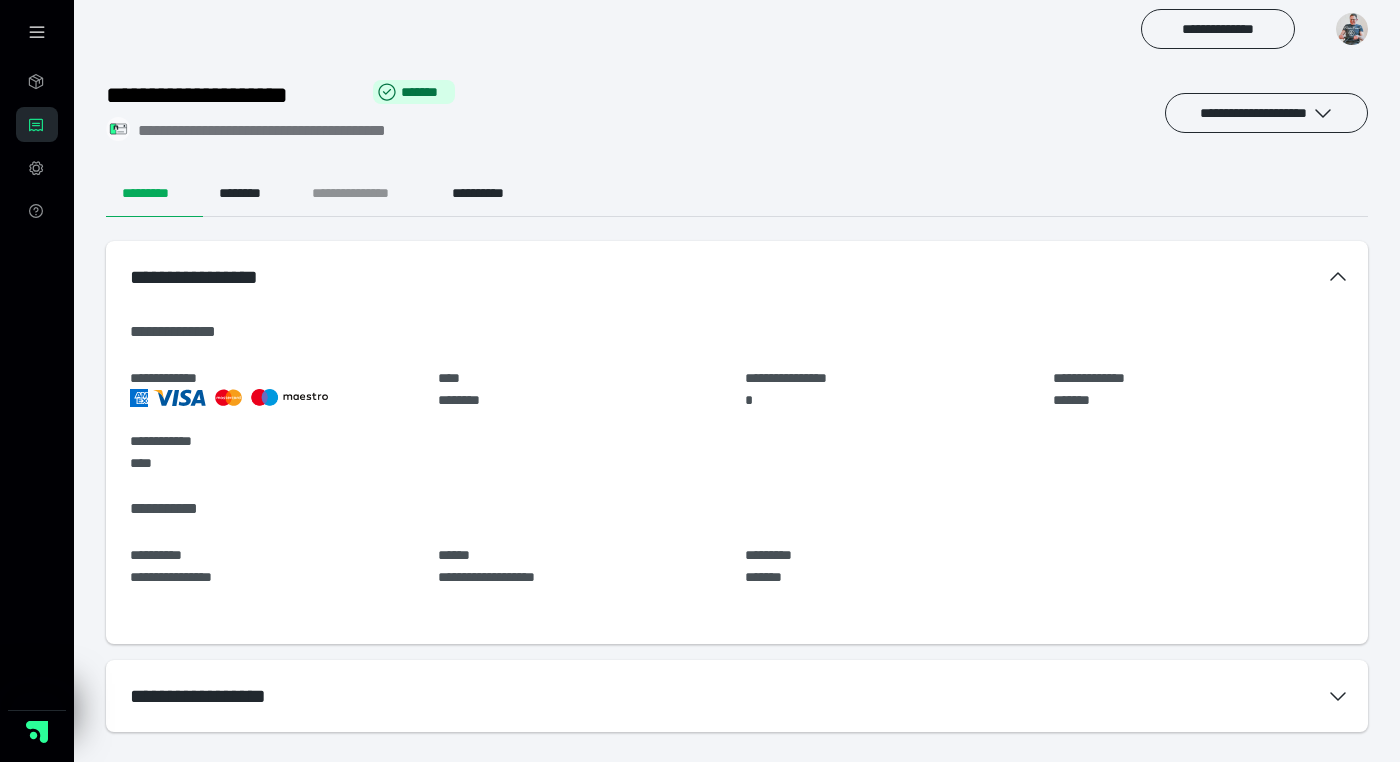 click on "**********" at bounding box center (366, 193) 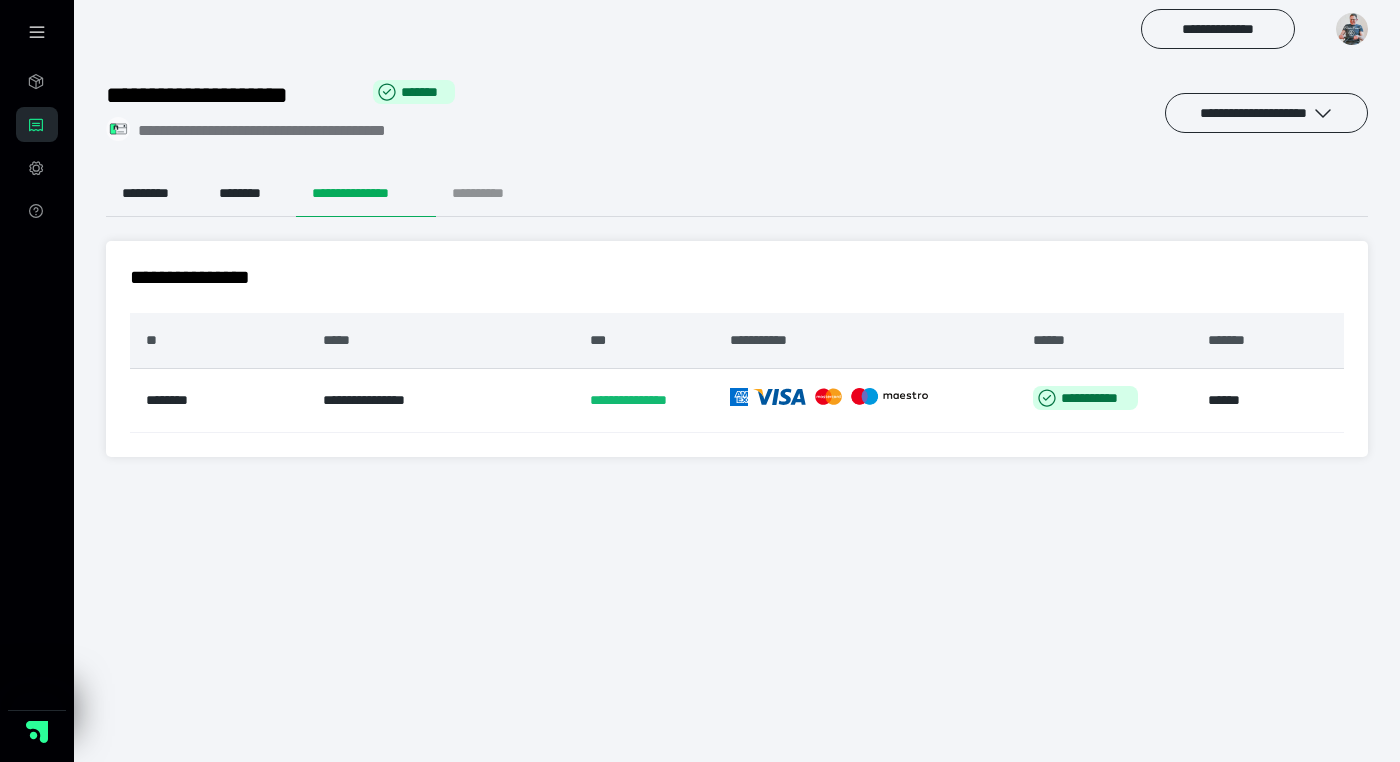 click on "**********" at bounding box center [494, 193] 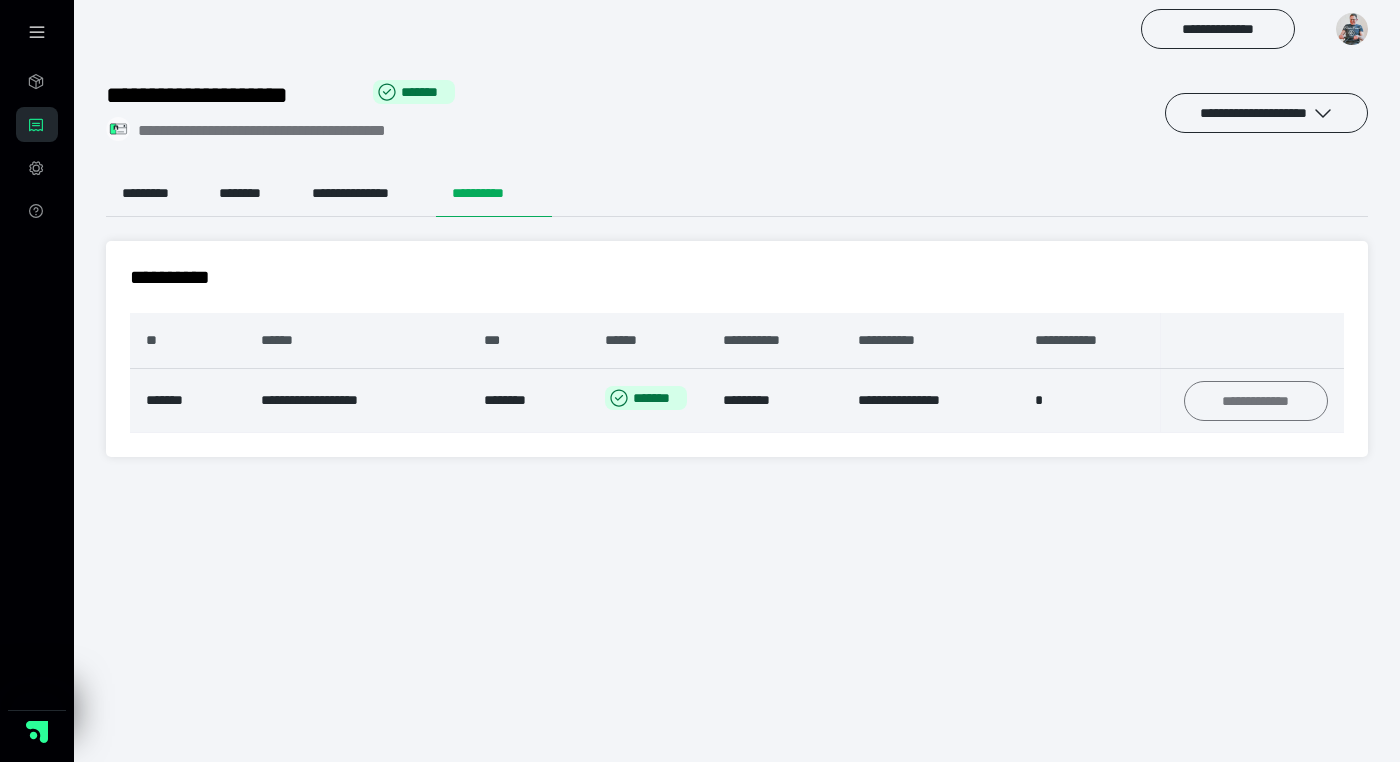click on "**********" at bounding box center [1256, 401] 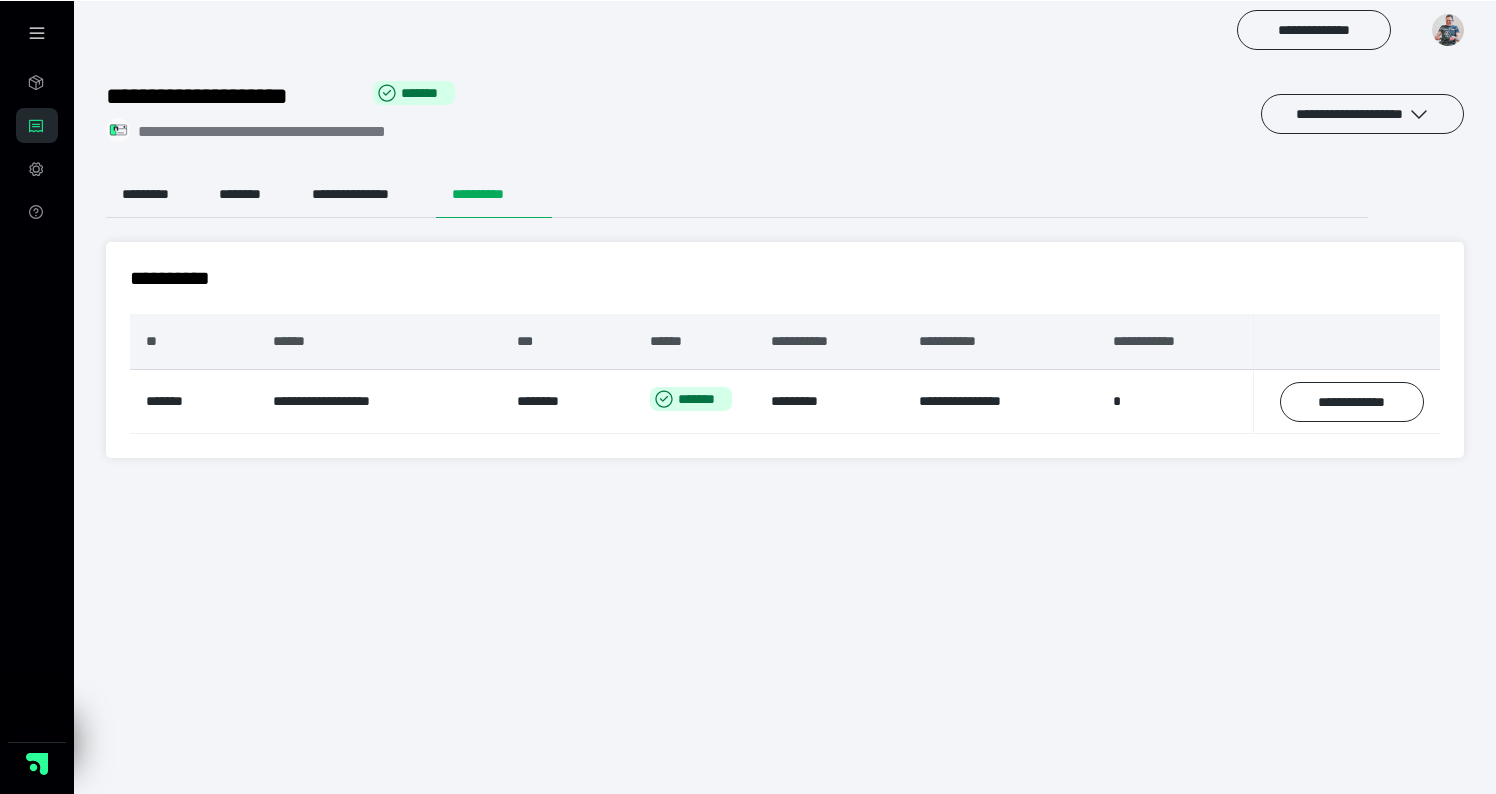 scroll, scrollTop: 0, scrollLeft: 0, axis: both 